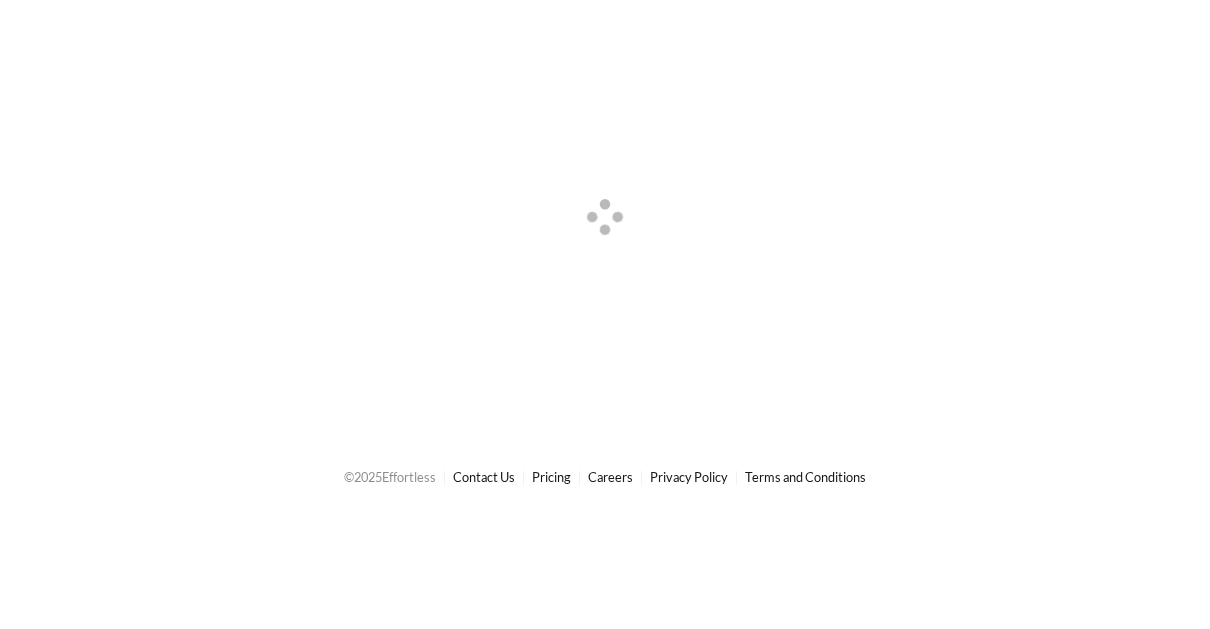 scroll, scrollTop: 0, scrollLeft: 0, axis: both 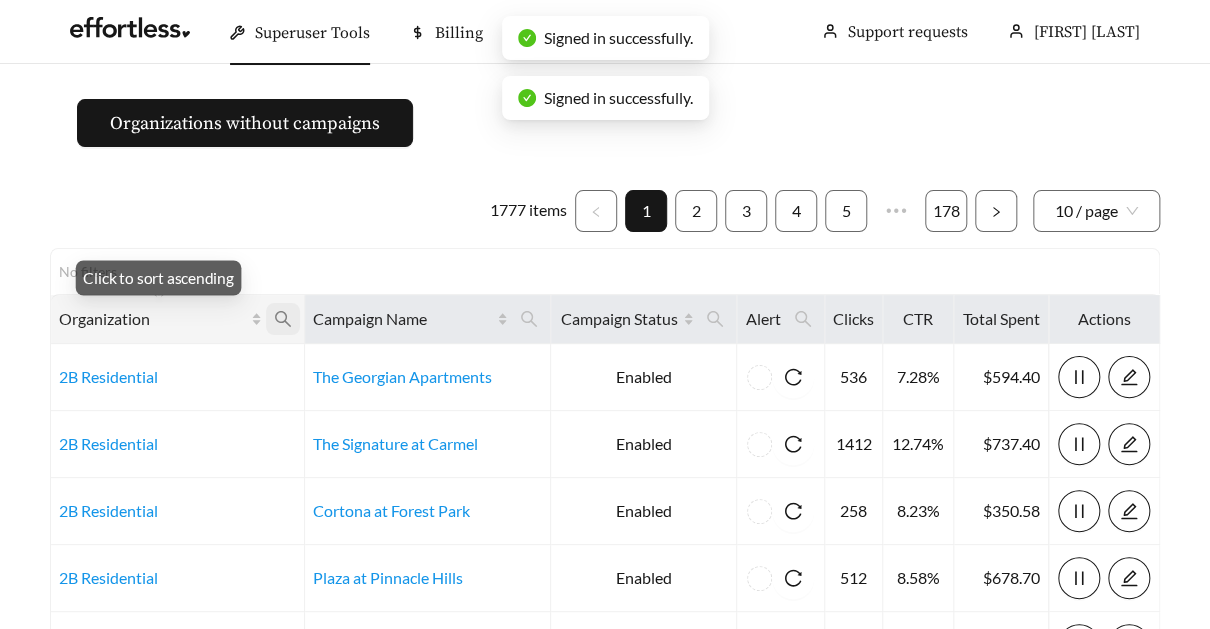click 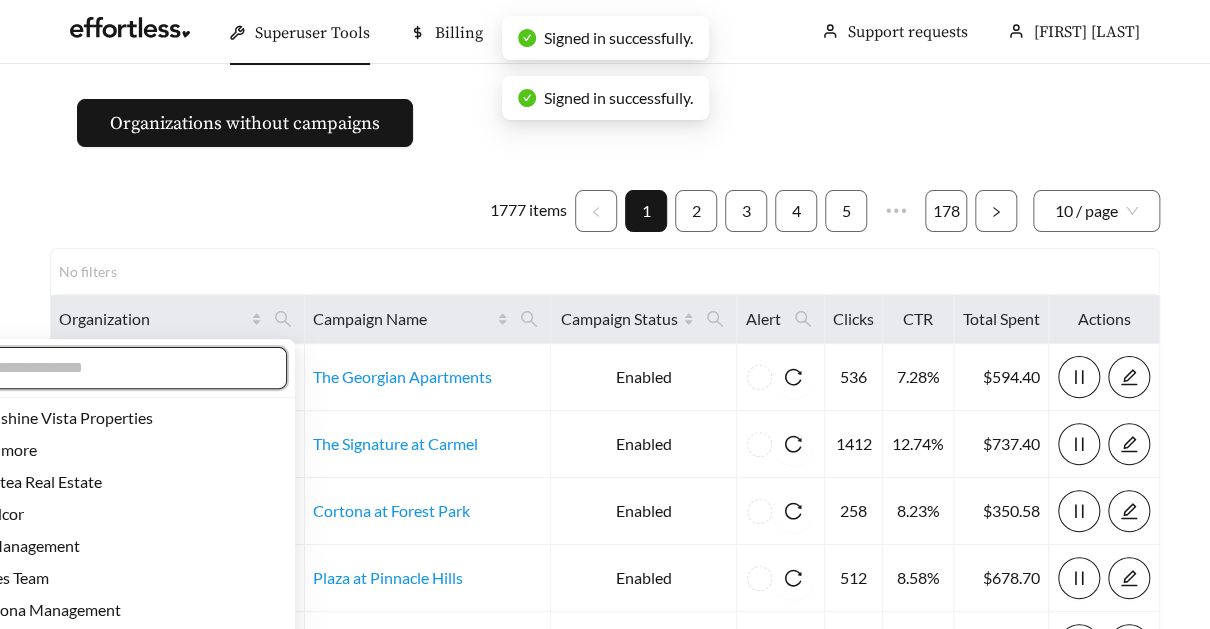 click at bounding box center (122, 368) 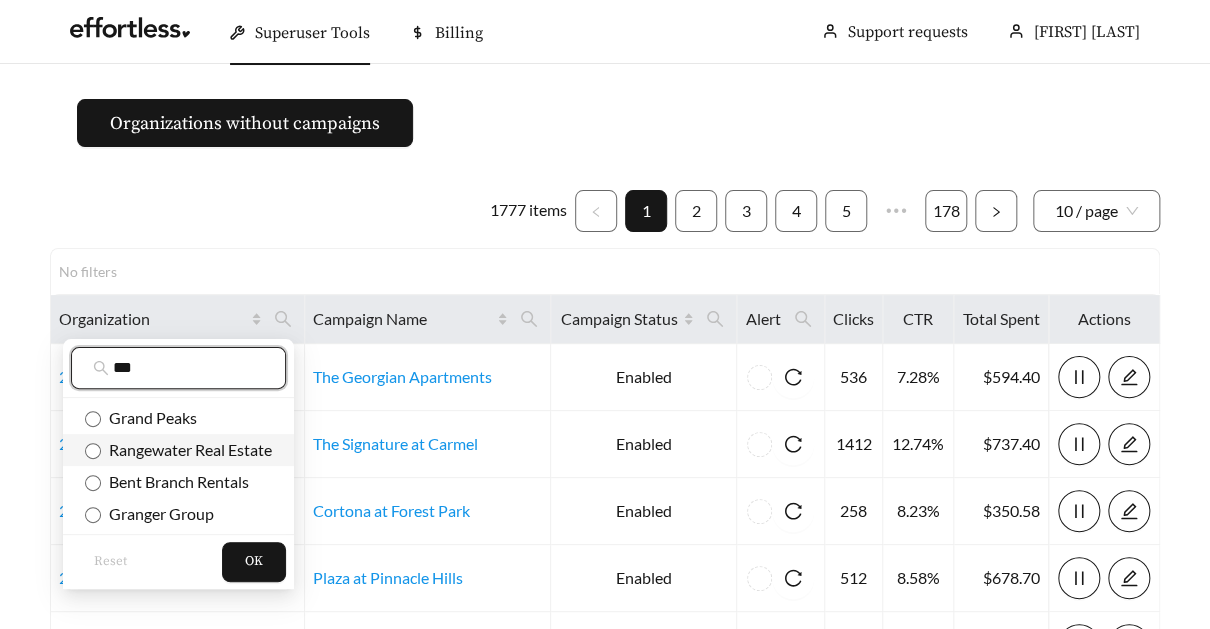 type on "***" 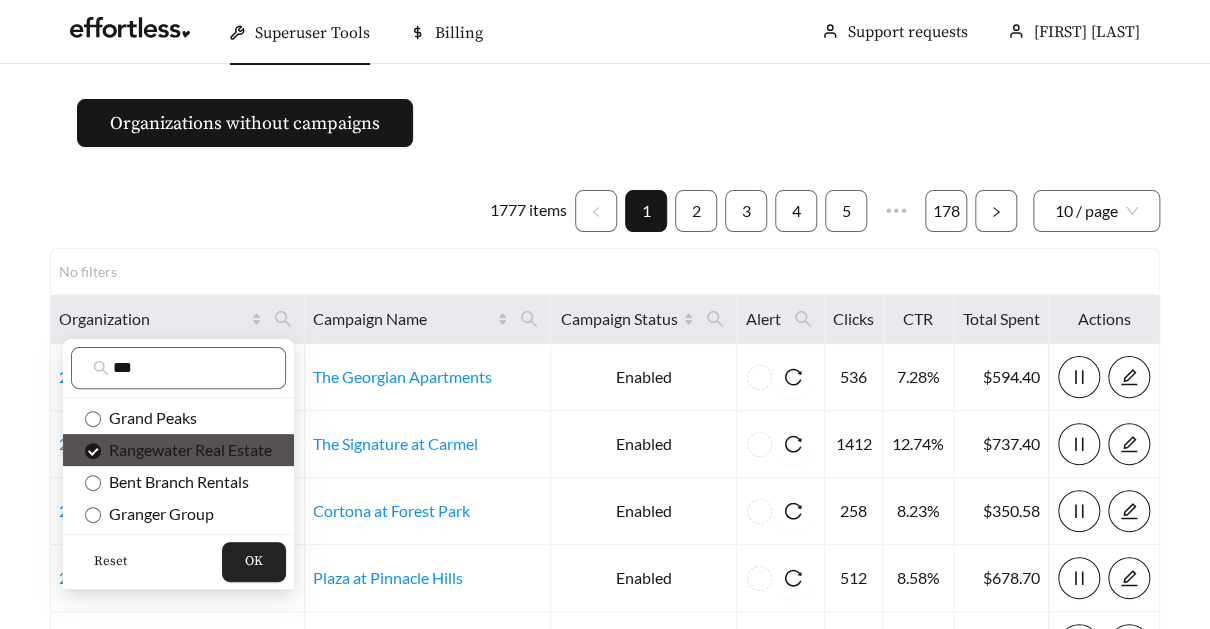 click on "OK" at bounding box center [254, 562] 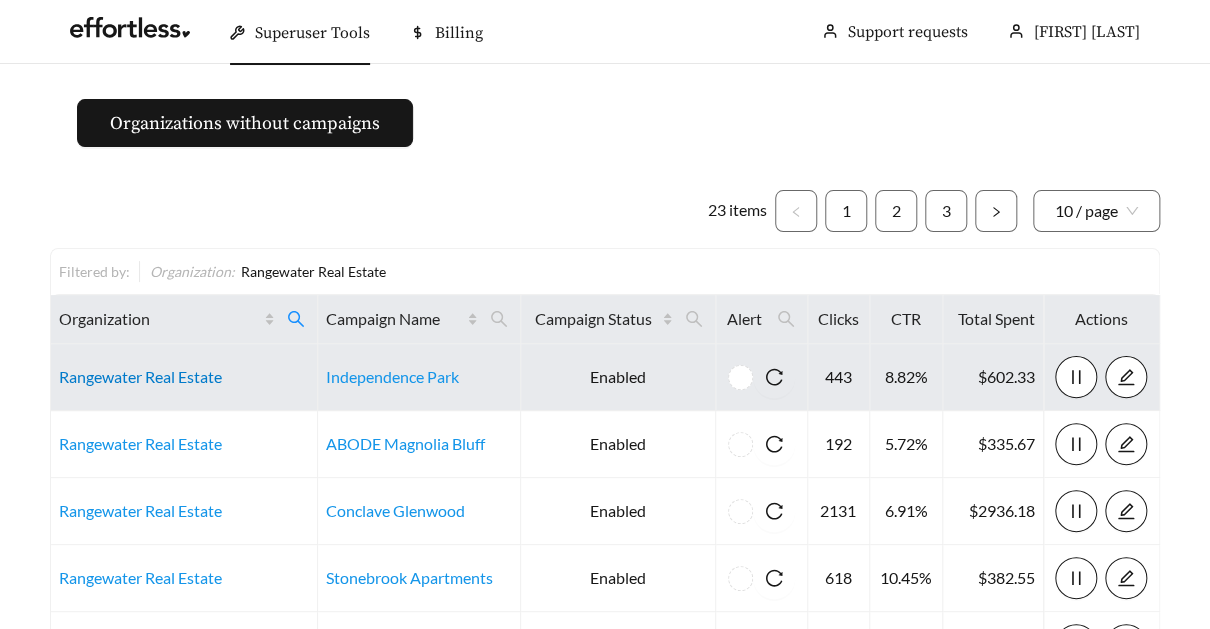 click on "Rangewater Real Estate" at bounding box center (140, 376) 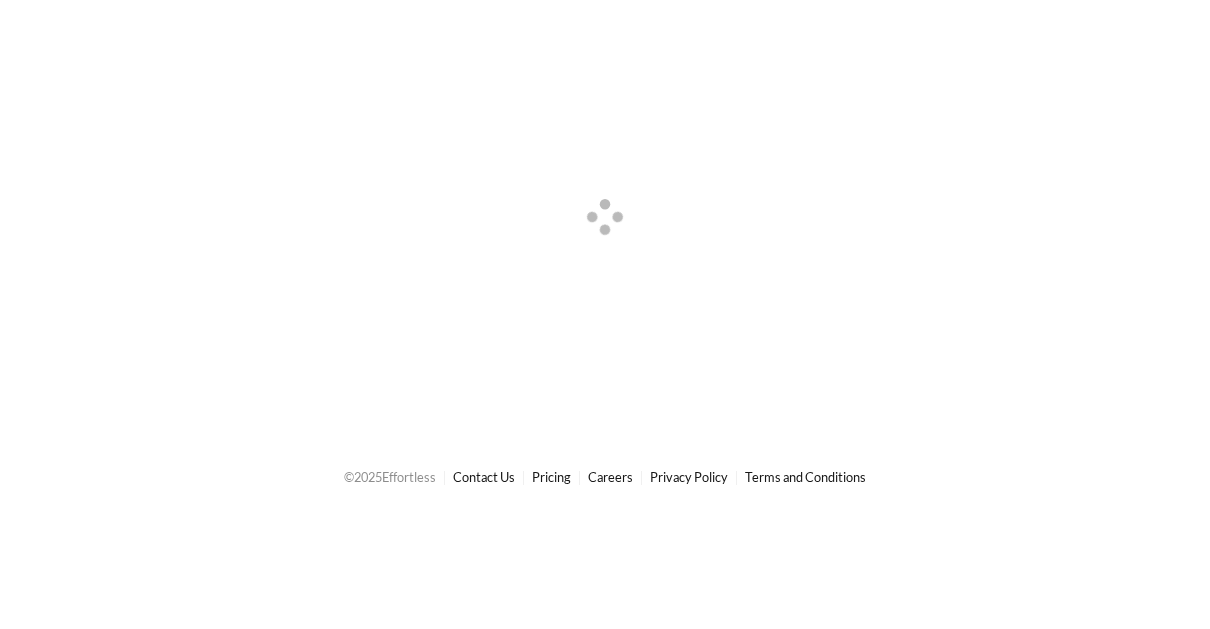 scroll, scrollTop: 0, scrollLeft: 0, axis: both 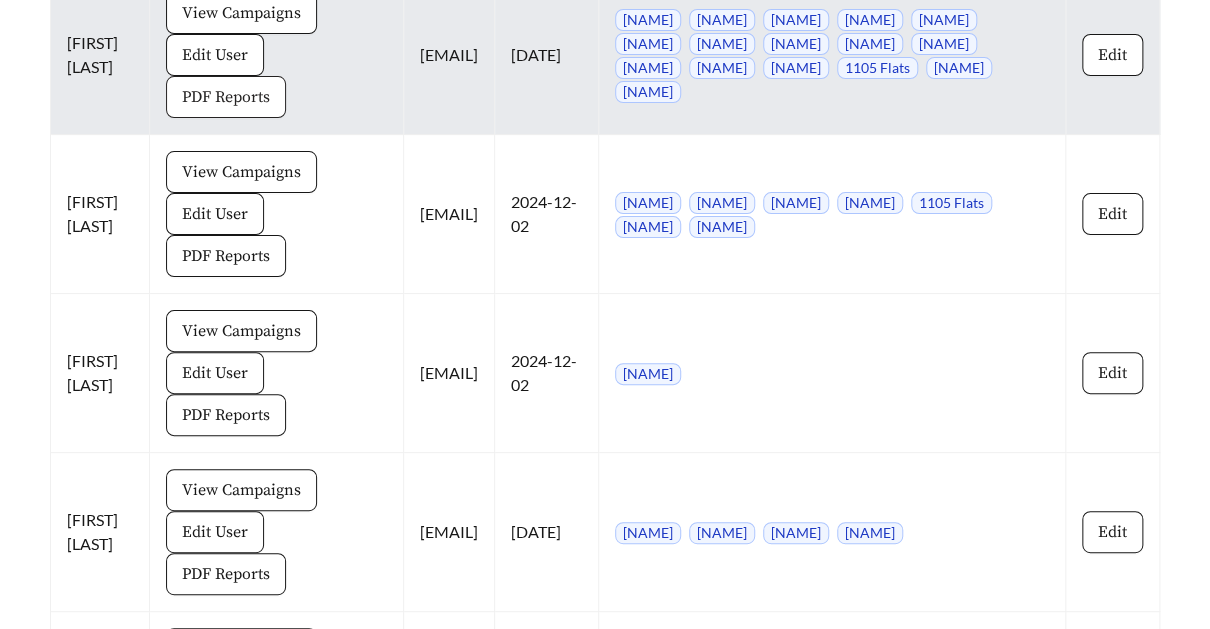 click on "PDF Reports" at bounding box center (226, 97) 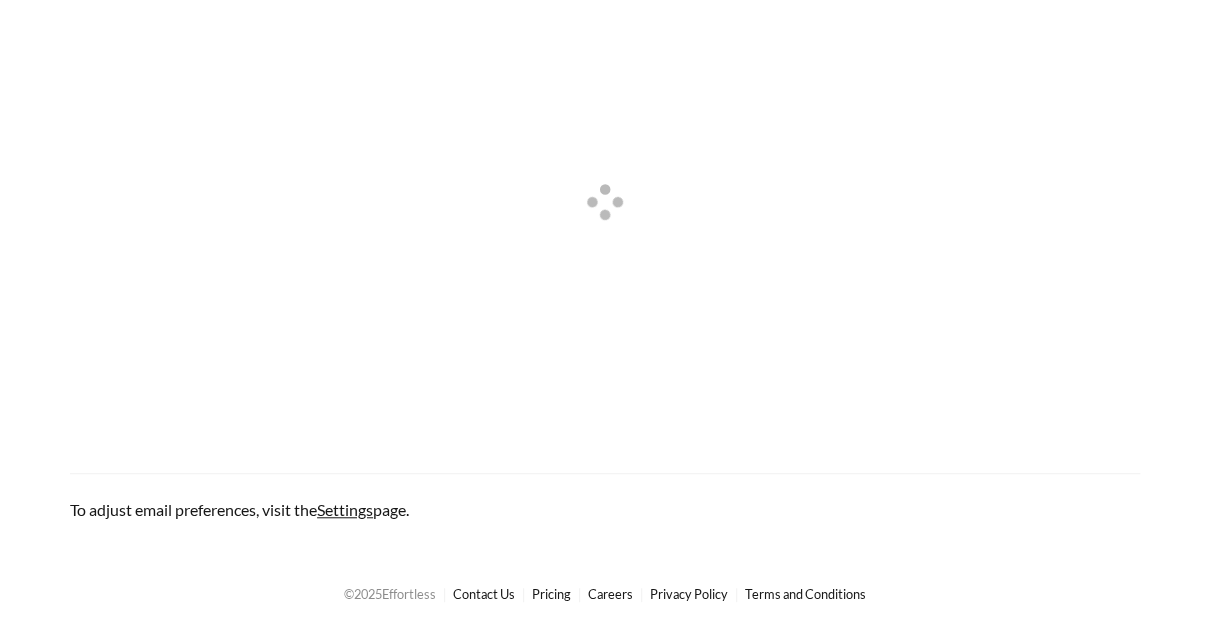 scroll, scrollTop: 0, scrollLeft: 0, axis: both 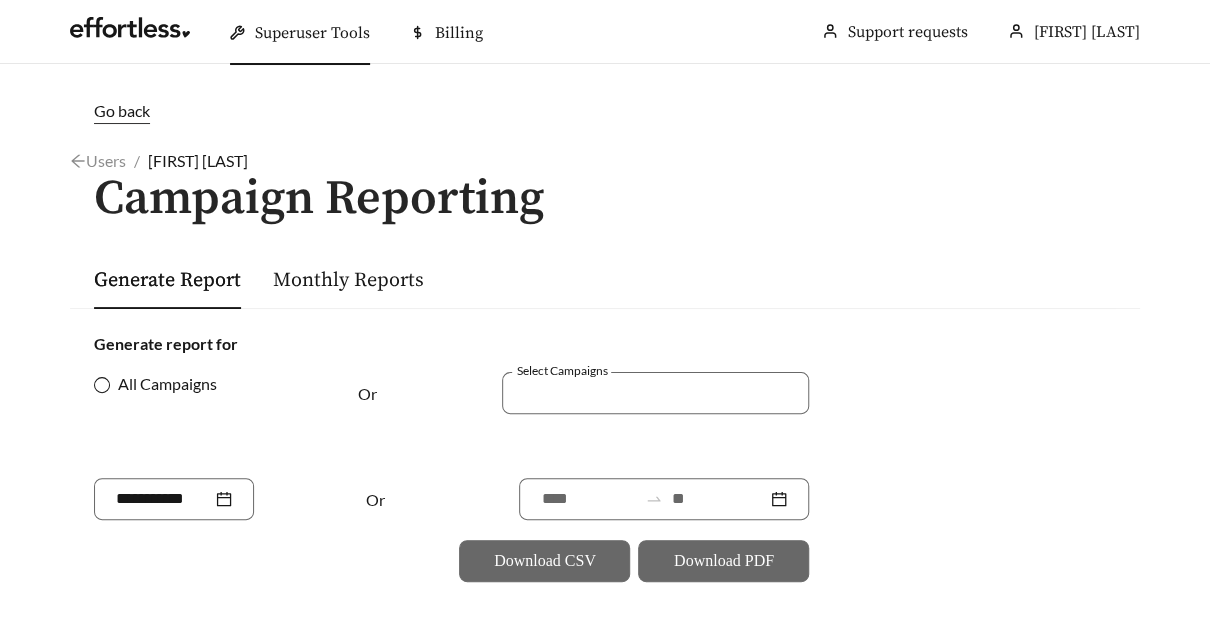 click on "All Campaigns" at bounding box center (167, 384) 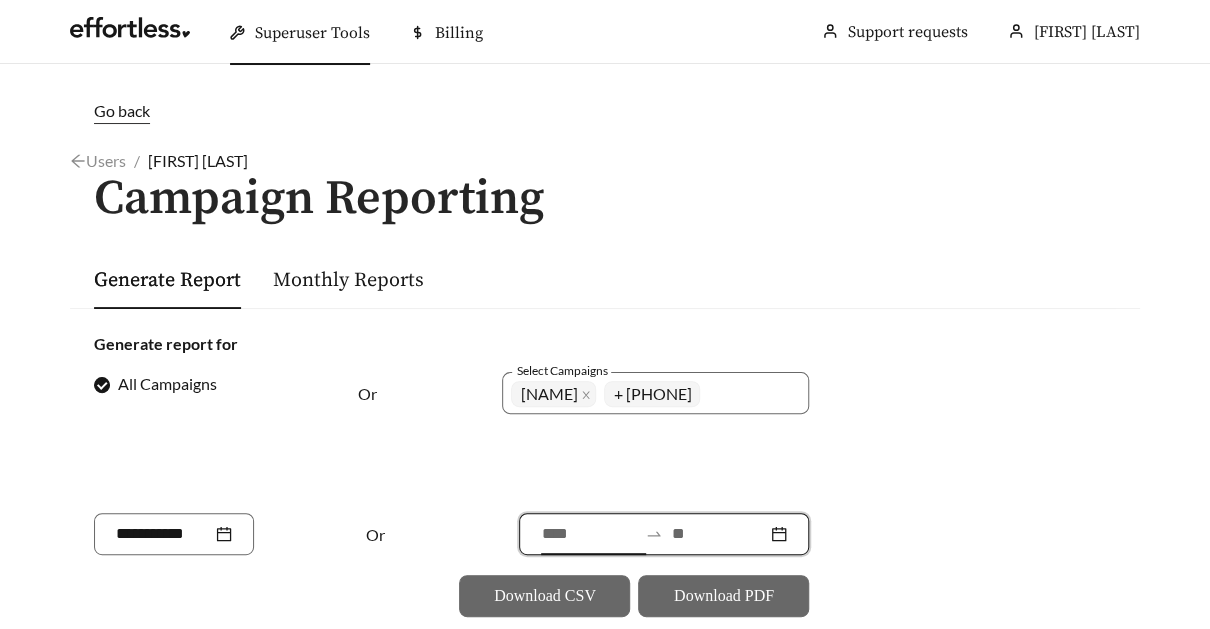 click at bounding box center (589, 534) 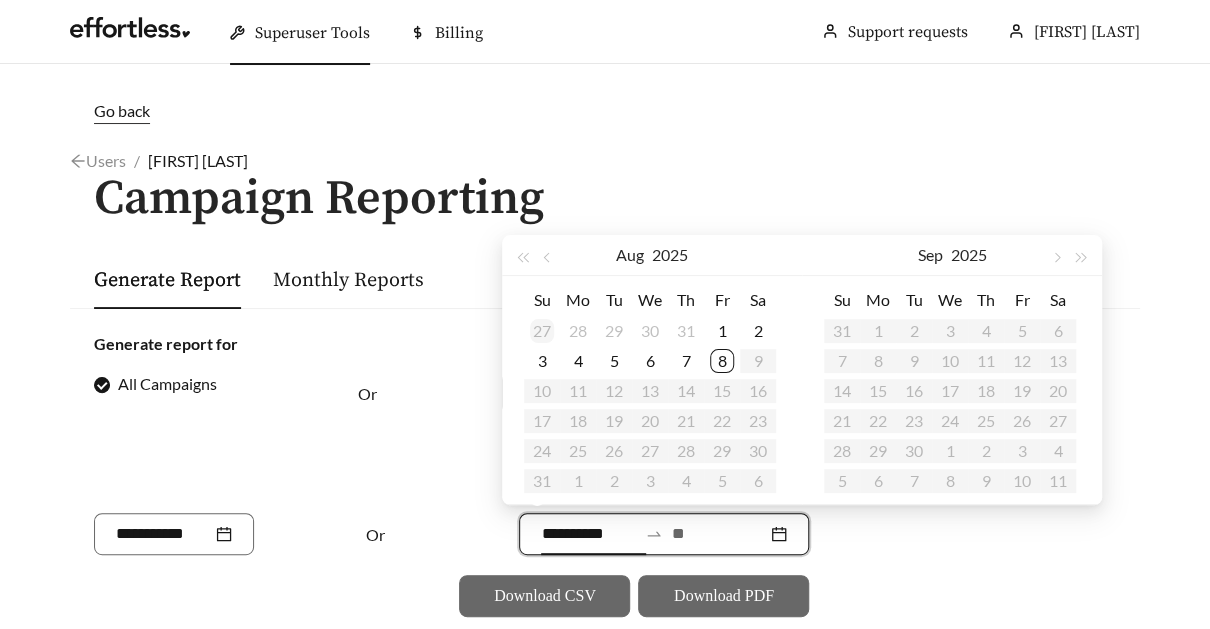 type on "**********" 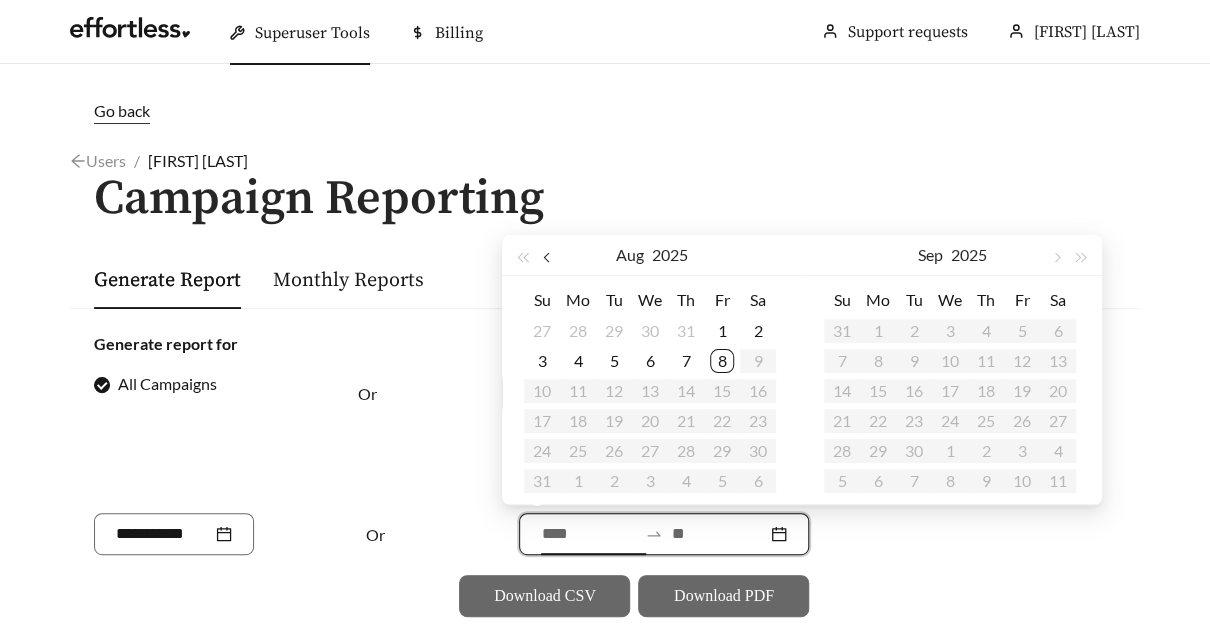 click at bounding box center [548, 258] 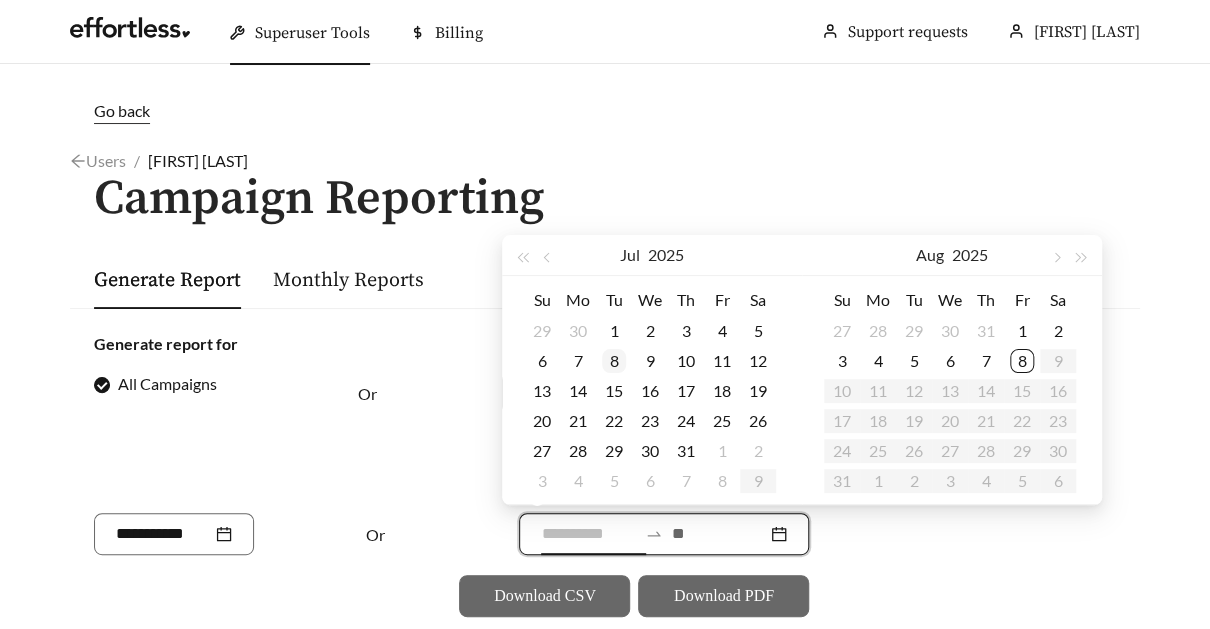 type on "**********" 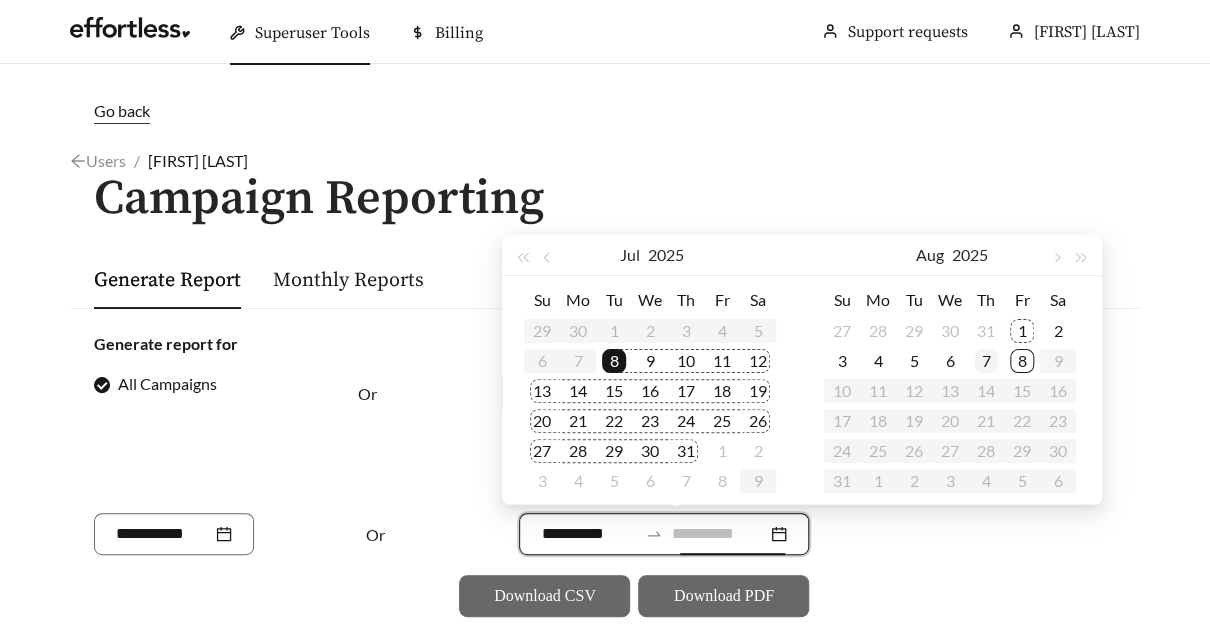 type on "**********" 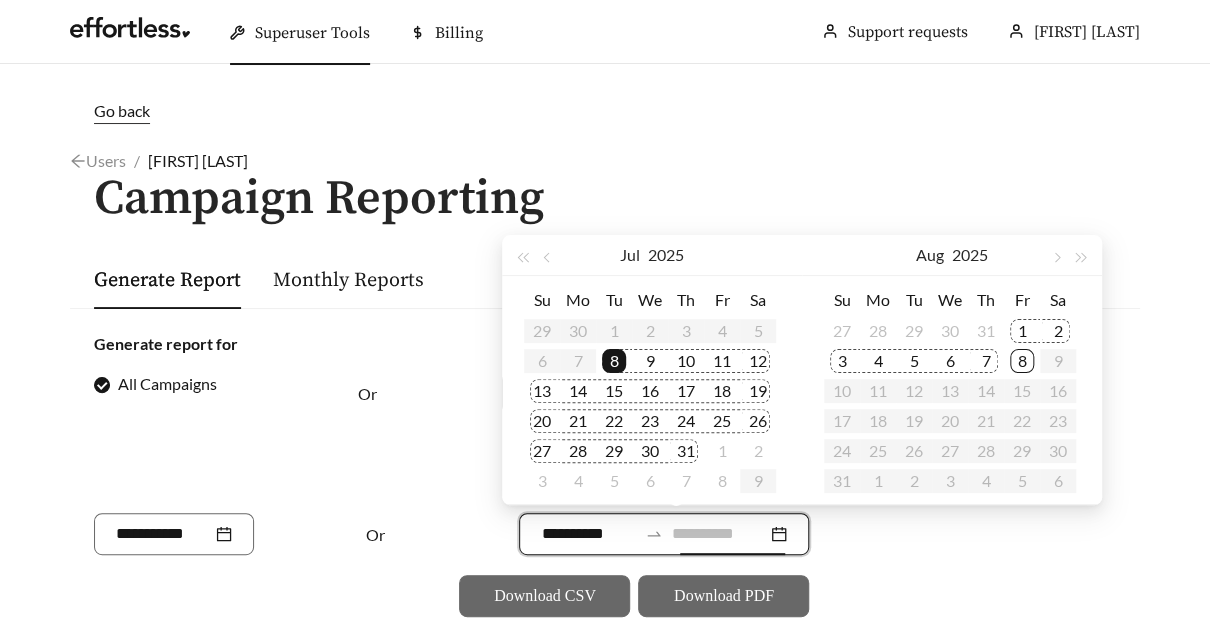 click on "7" at bounding box center (986, 361) 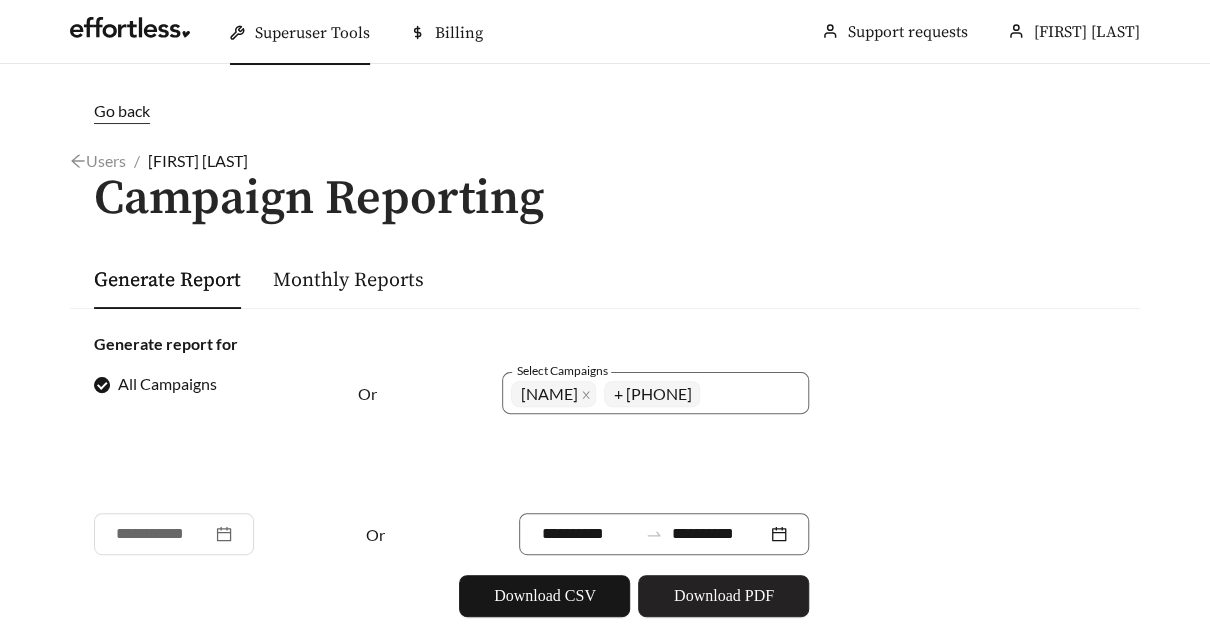 click on "Download PDF" at bounding box center (724, 596) 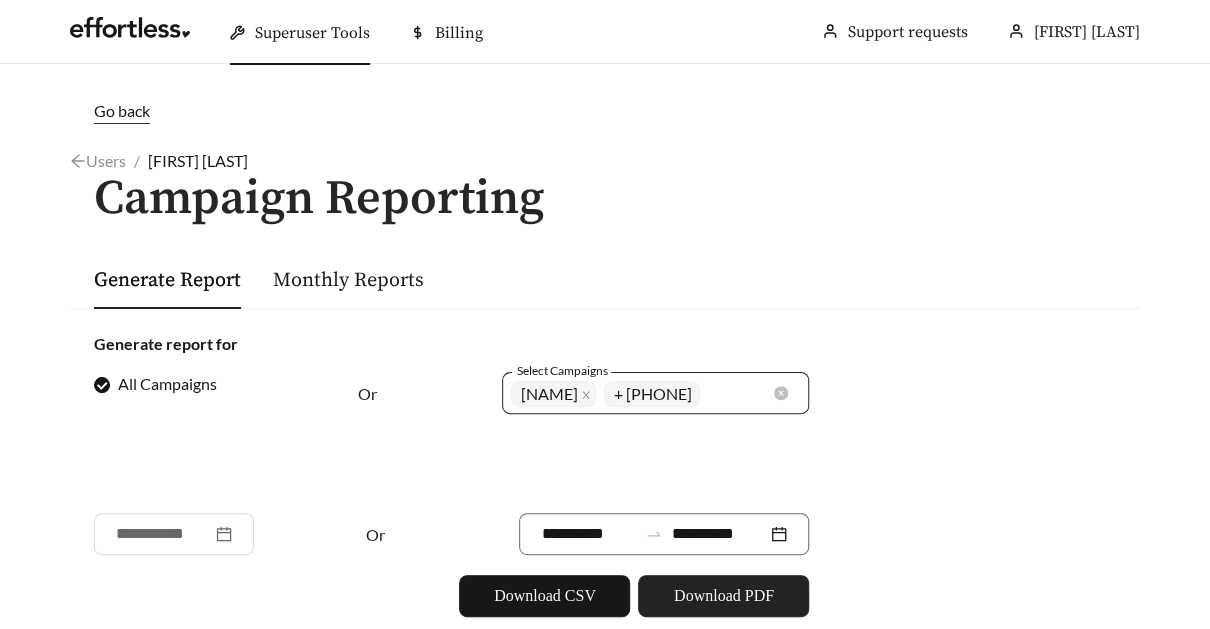 click on "+ 15 ..." at bounding box center [656, 393] 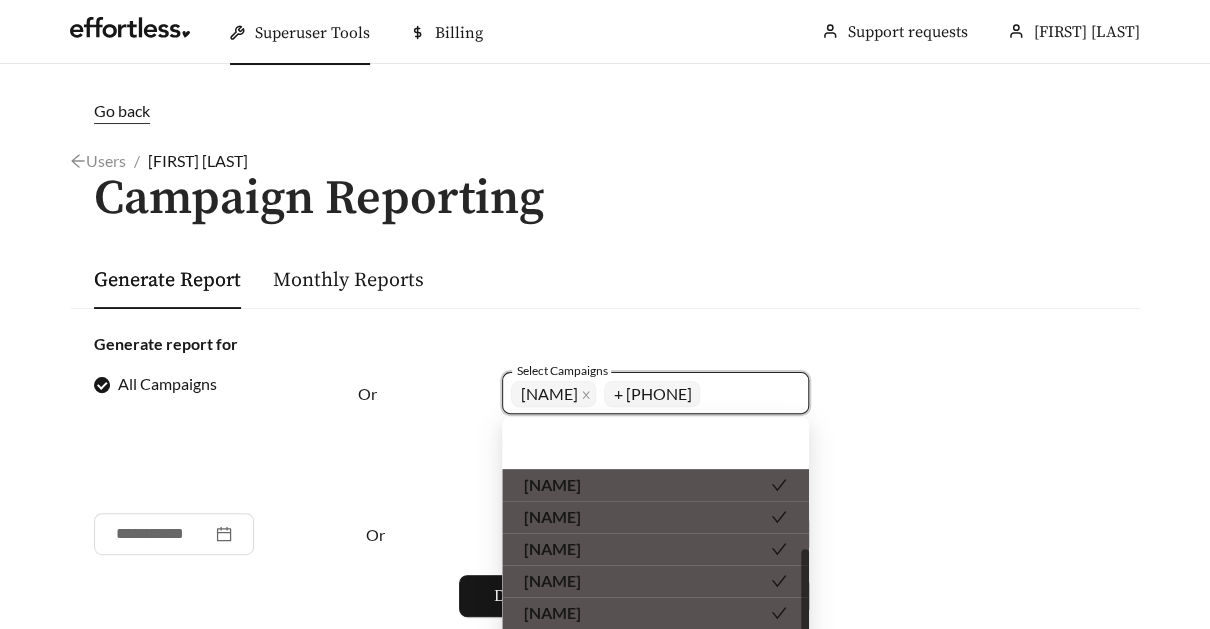 scroll, scrollTop: 256, scrollLeft: 0, axis: vertical 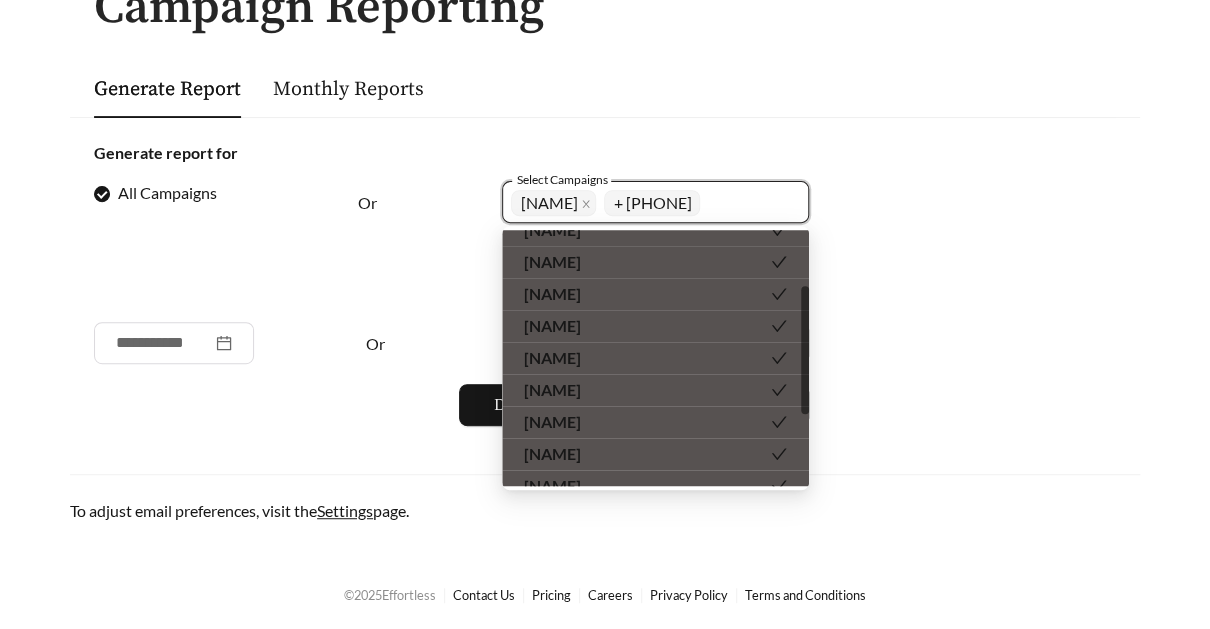 click on "Foundry Townhomes" at bounding box center [552, 389] 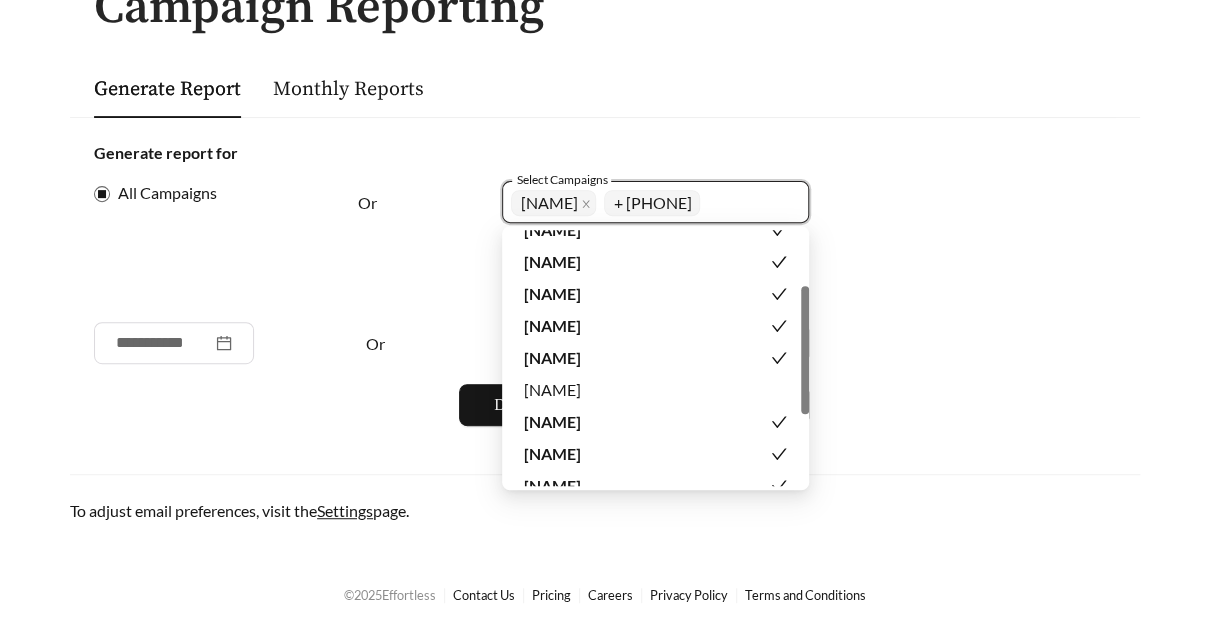 click on "**********" at bounding box center (605, 283) 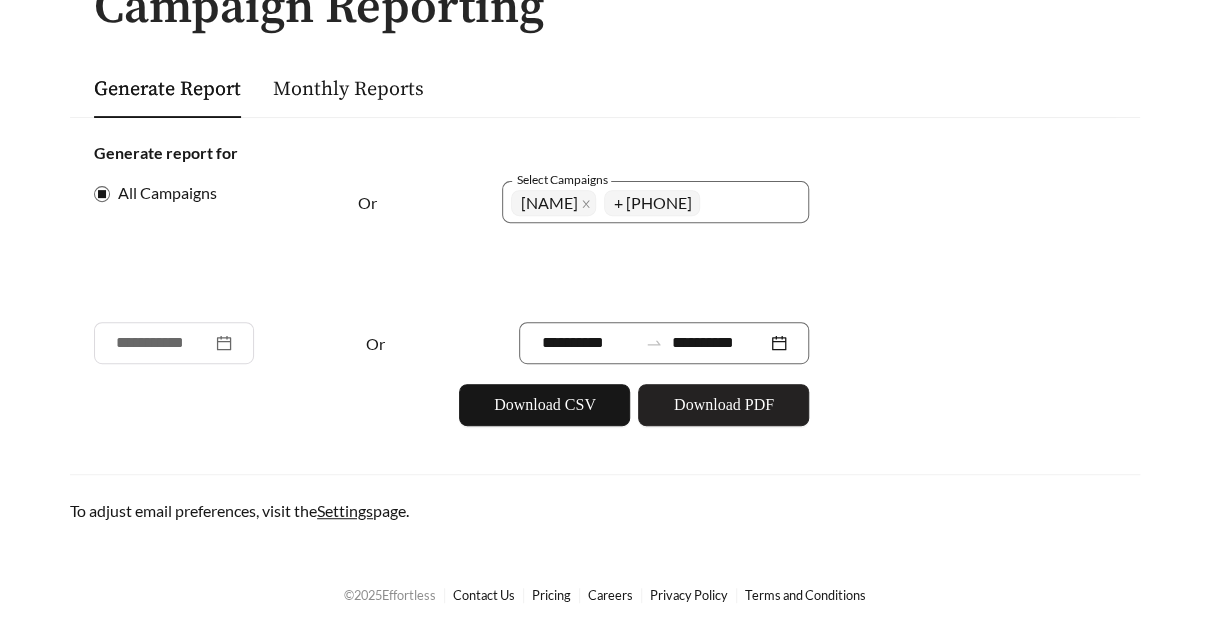 click on "Download PDF" at bounding box center (724, 405) 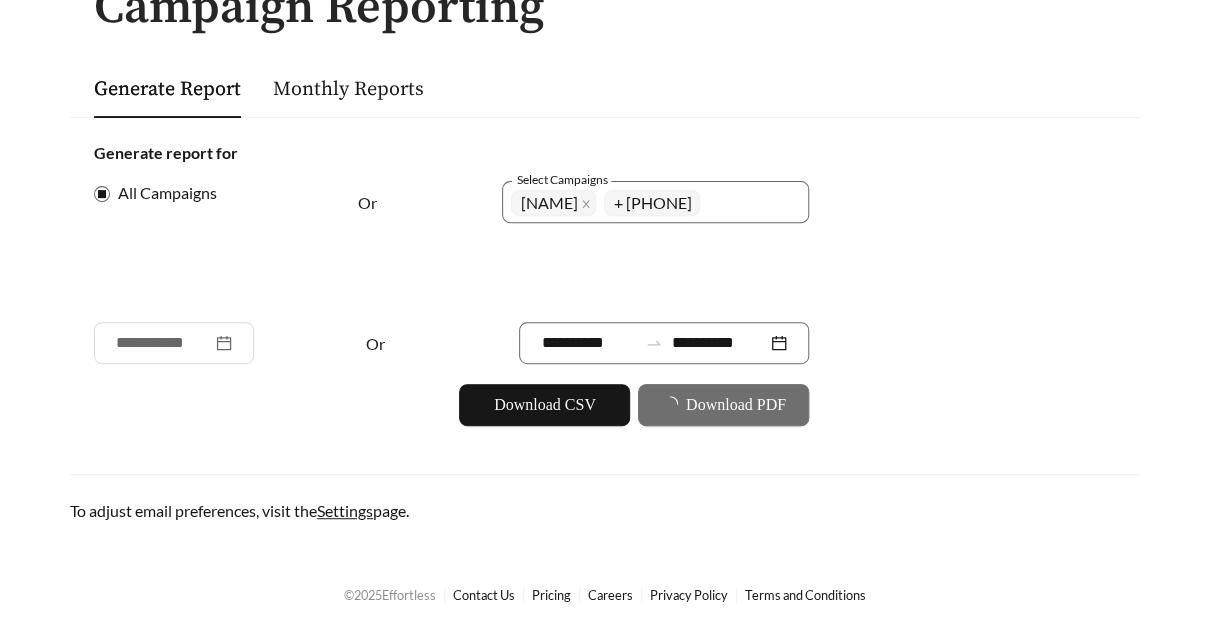 type 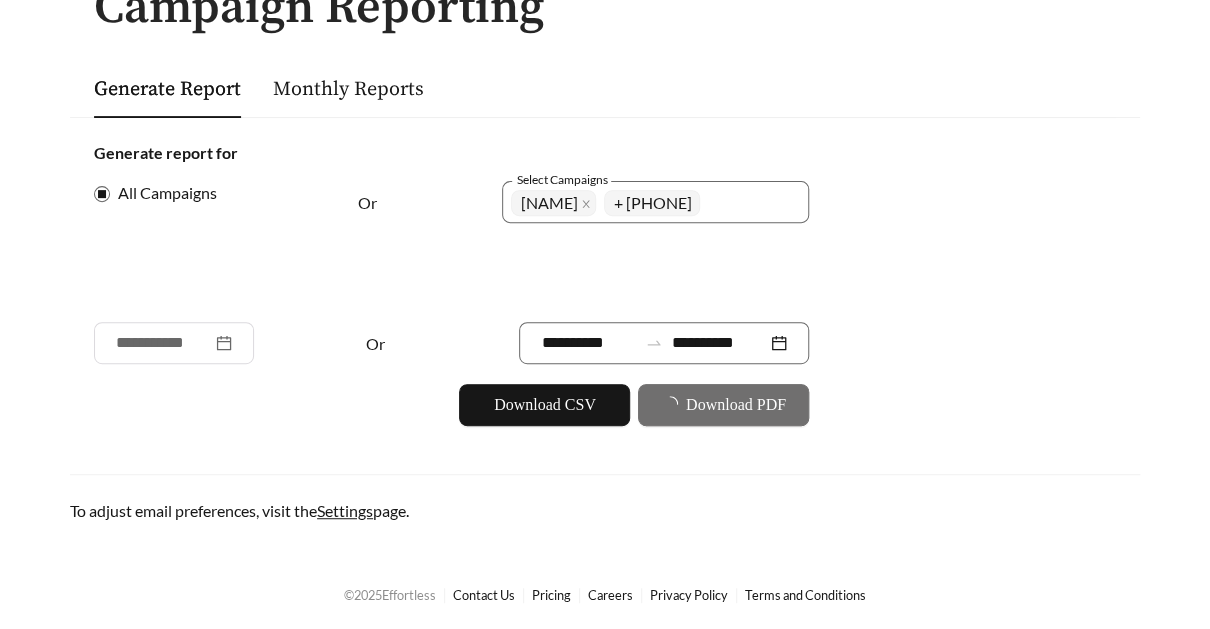 click on "Download PDF" at bounding box center [723, 405] 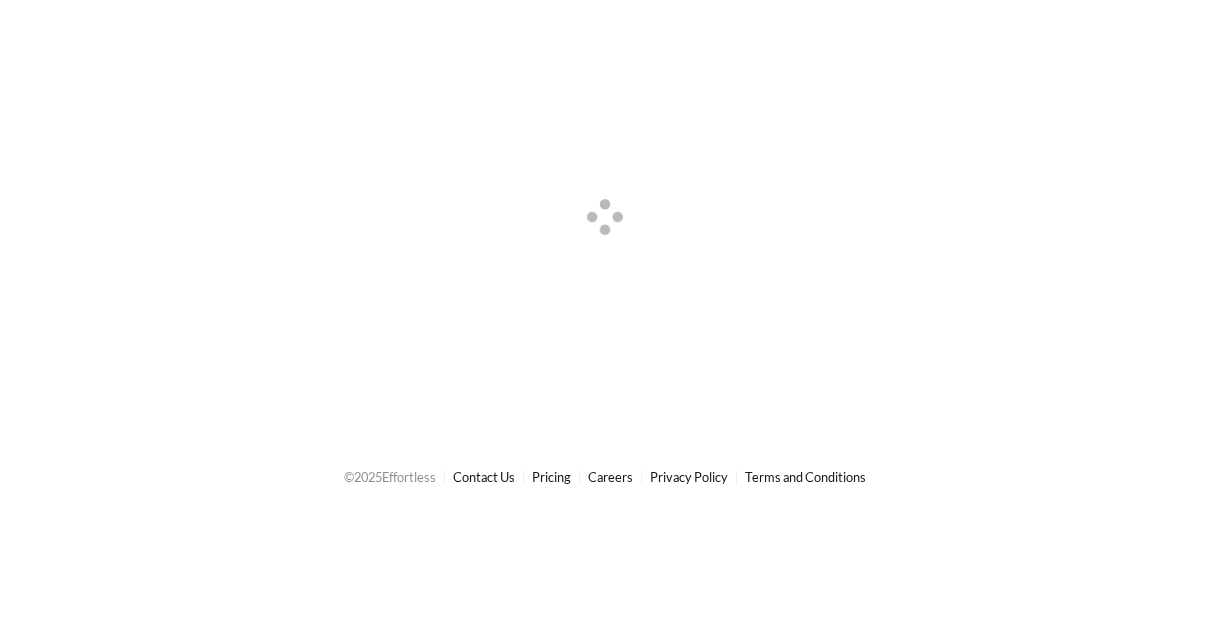 scroll, scrollTop: 0, scrollLeft: 0, axis: both 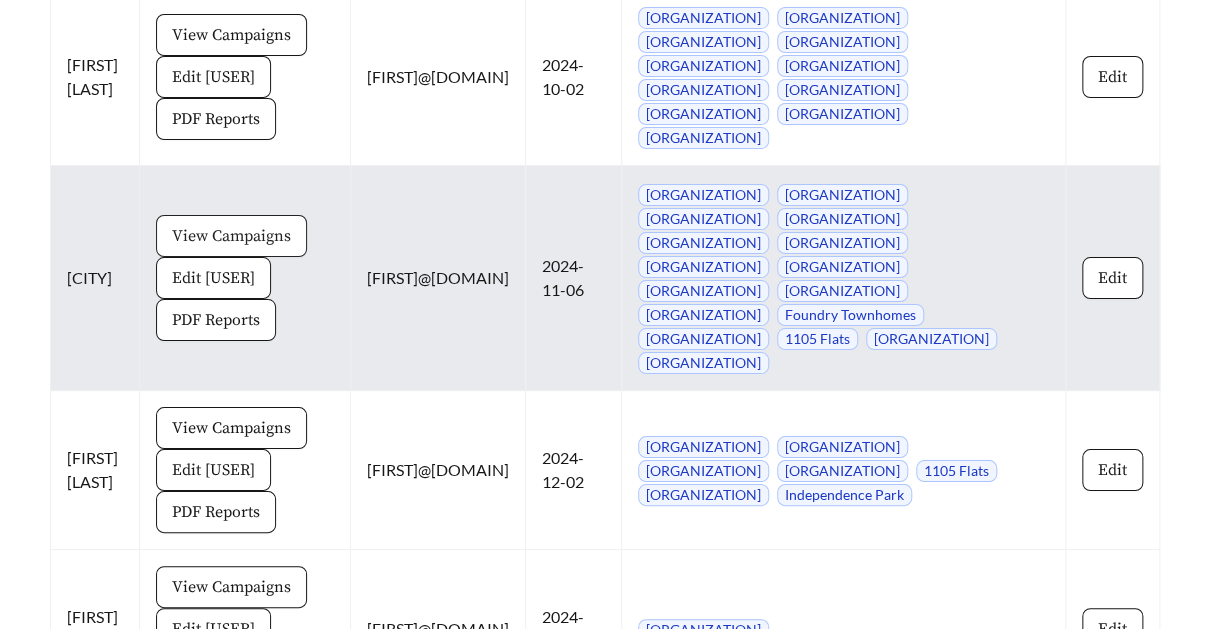 click on "View Campaigns" at bounding box center [231, 236] 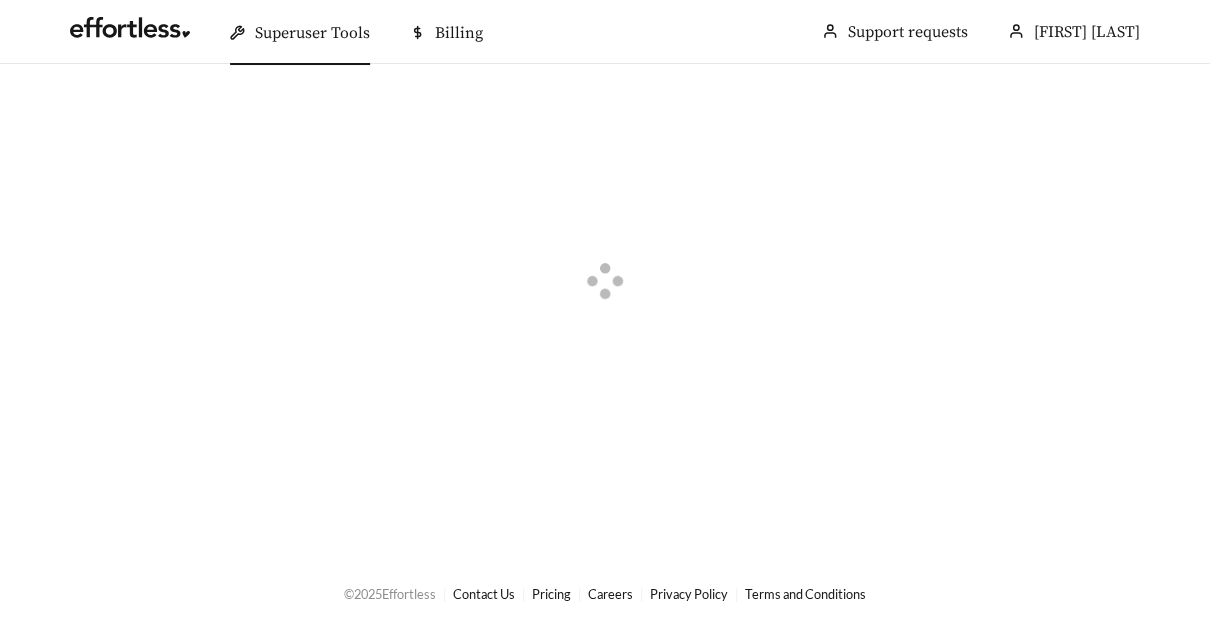 scroll, scrollTop: 0, scrollLeft: 0, axis: both 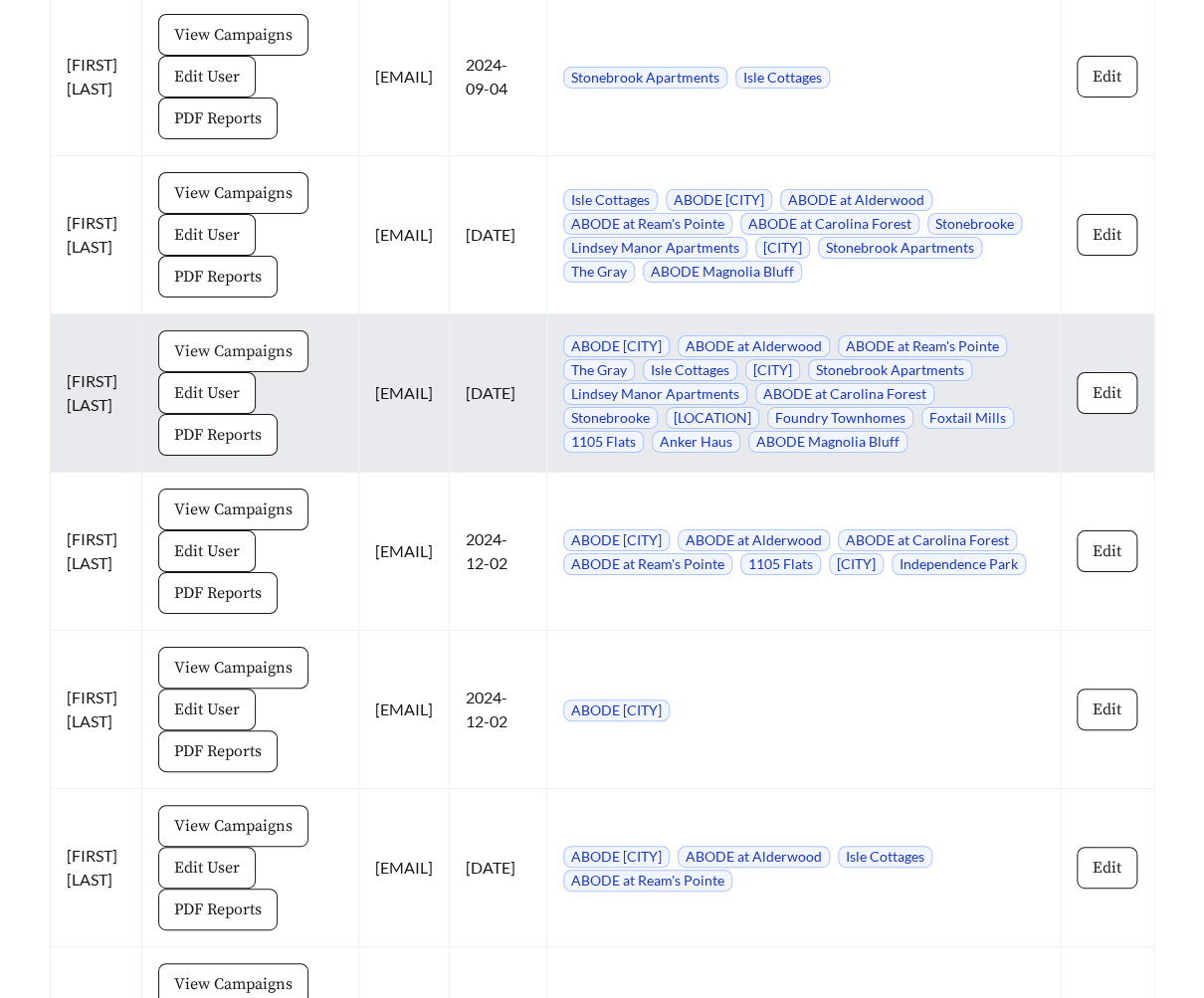 click on "View Campaigns" at bounding box center (233, 351) 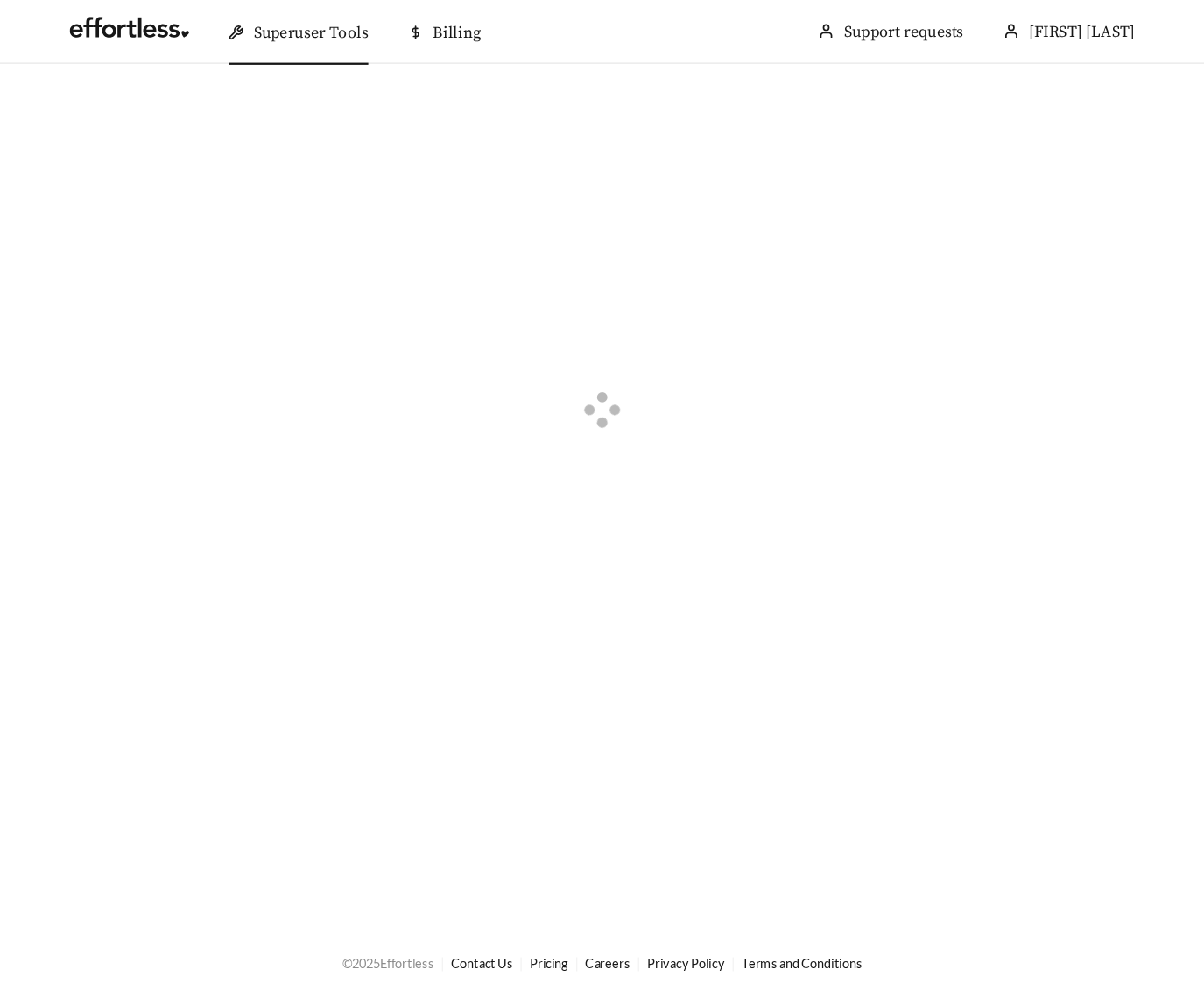 scroll, scrollTop: 0, scrollLeft: 0, axis: both 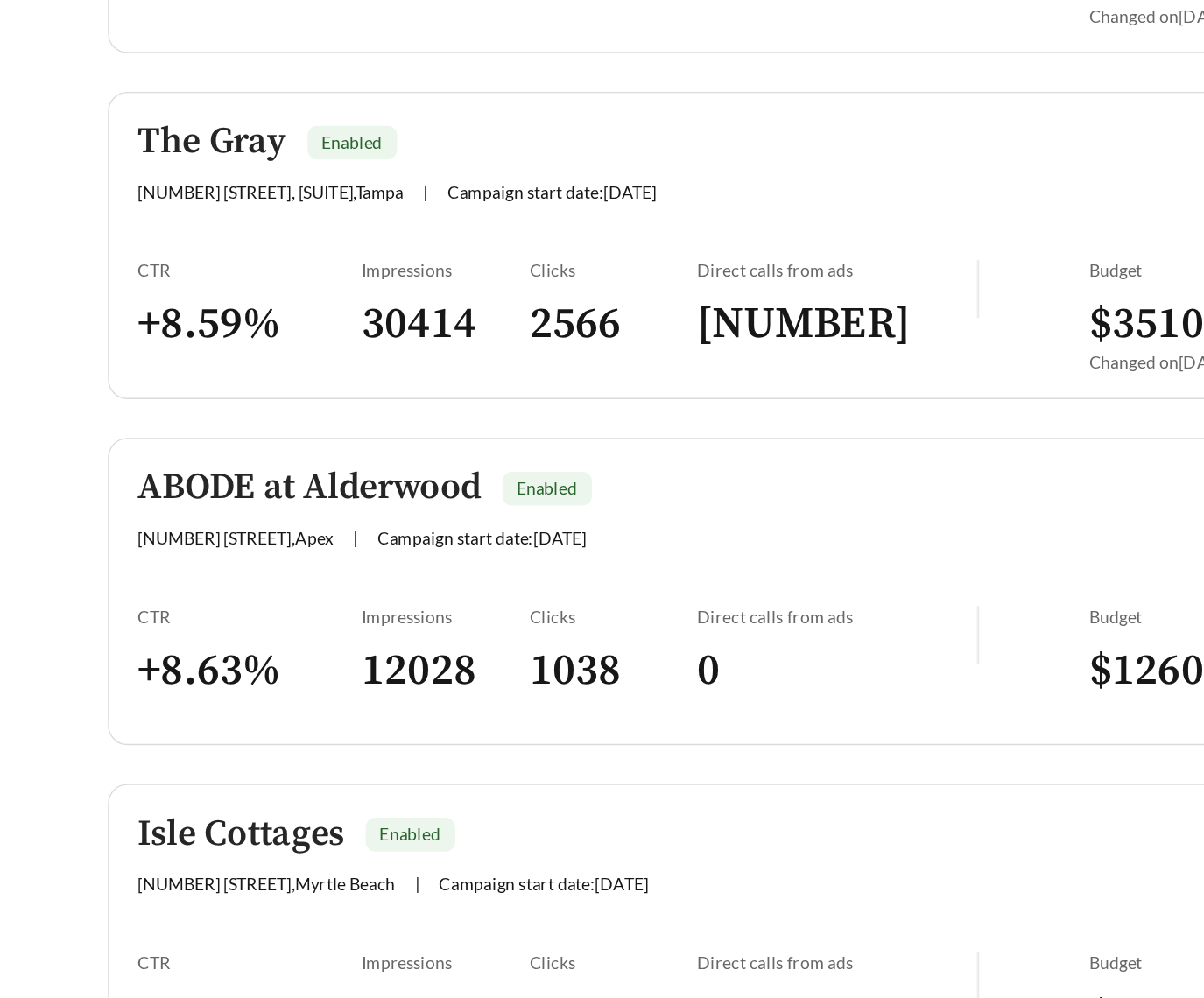 click on "Impressions" at bounding box center (339, 620) 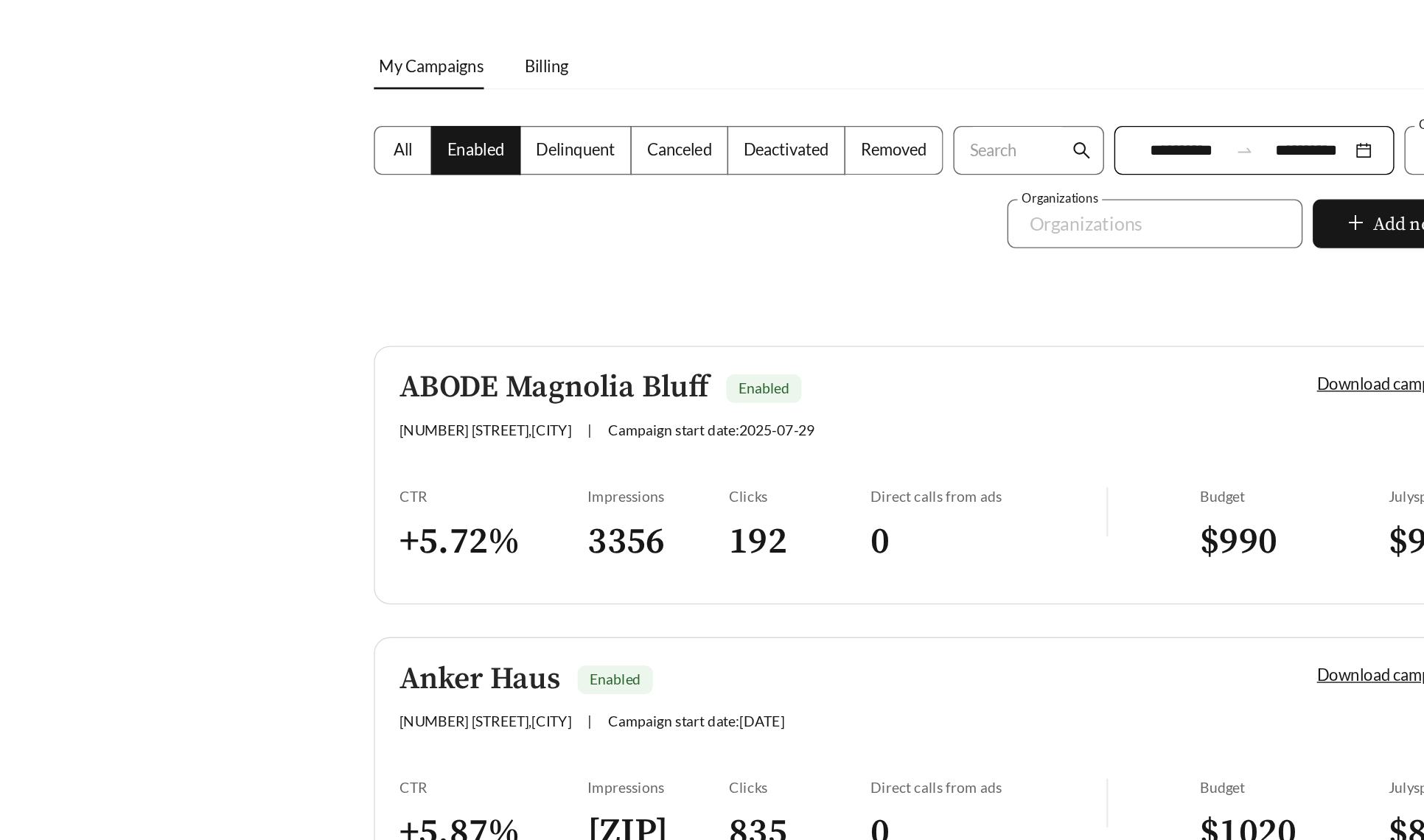 scroll, scrollTop: 0, scrollLeft: 0, axis: both 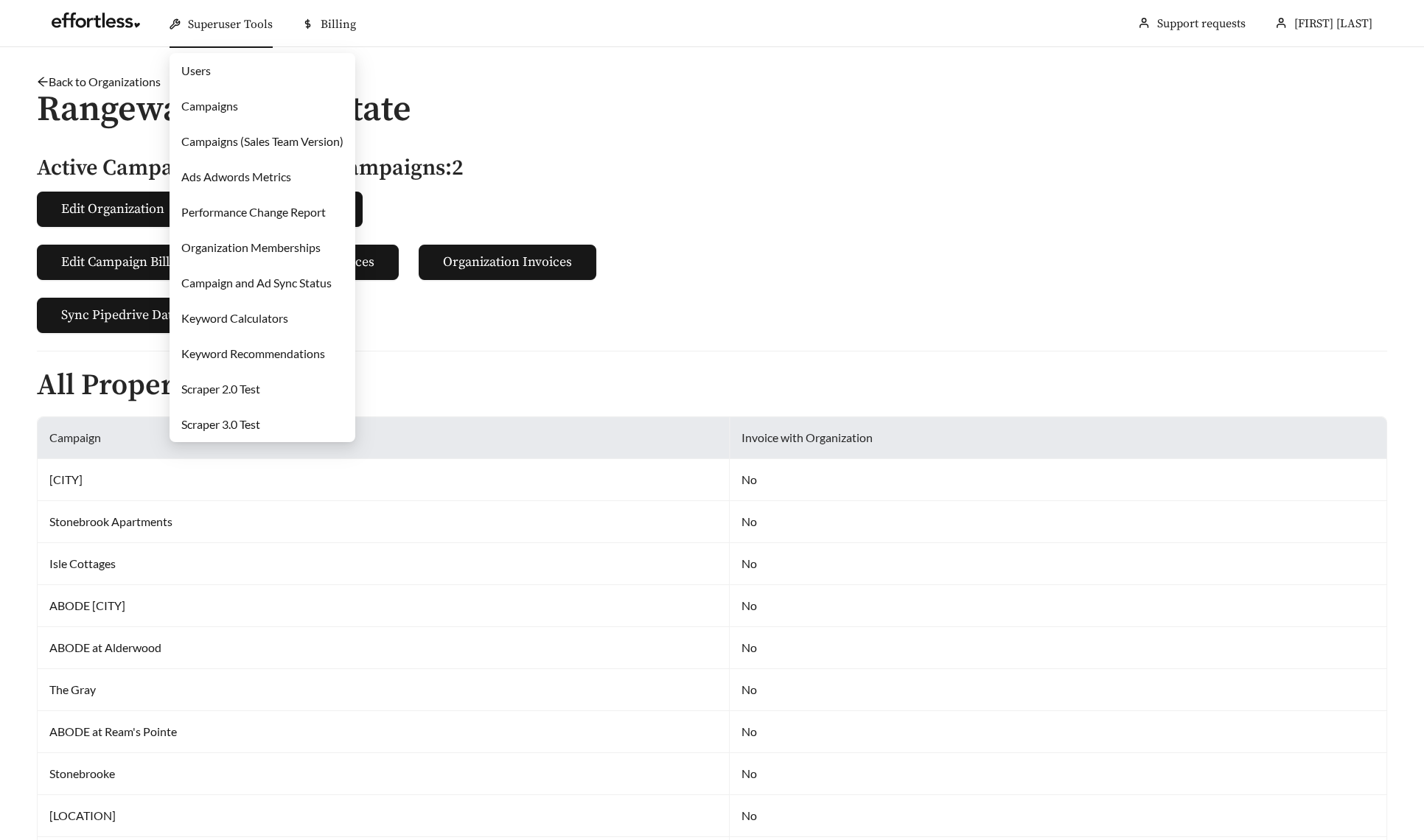 click on "Users" at bounding box center (196, 70) 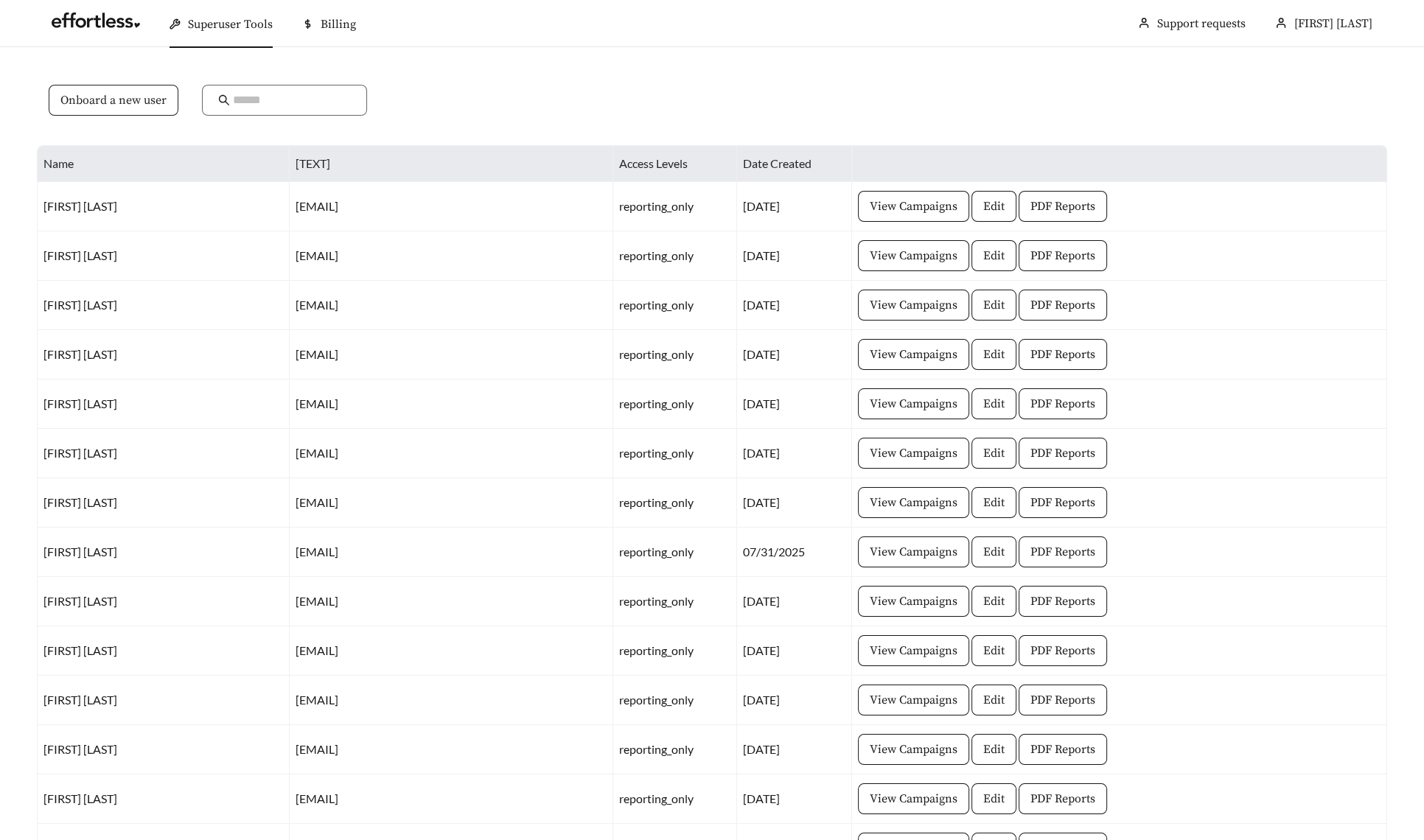 click on "Onboard a new user" at bounding box center (114, 100) 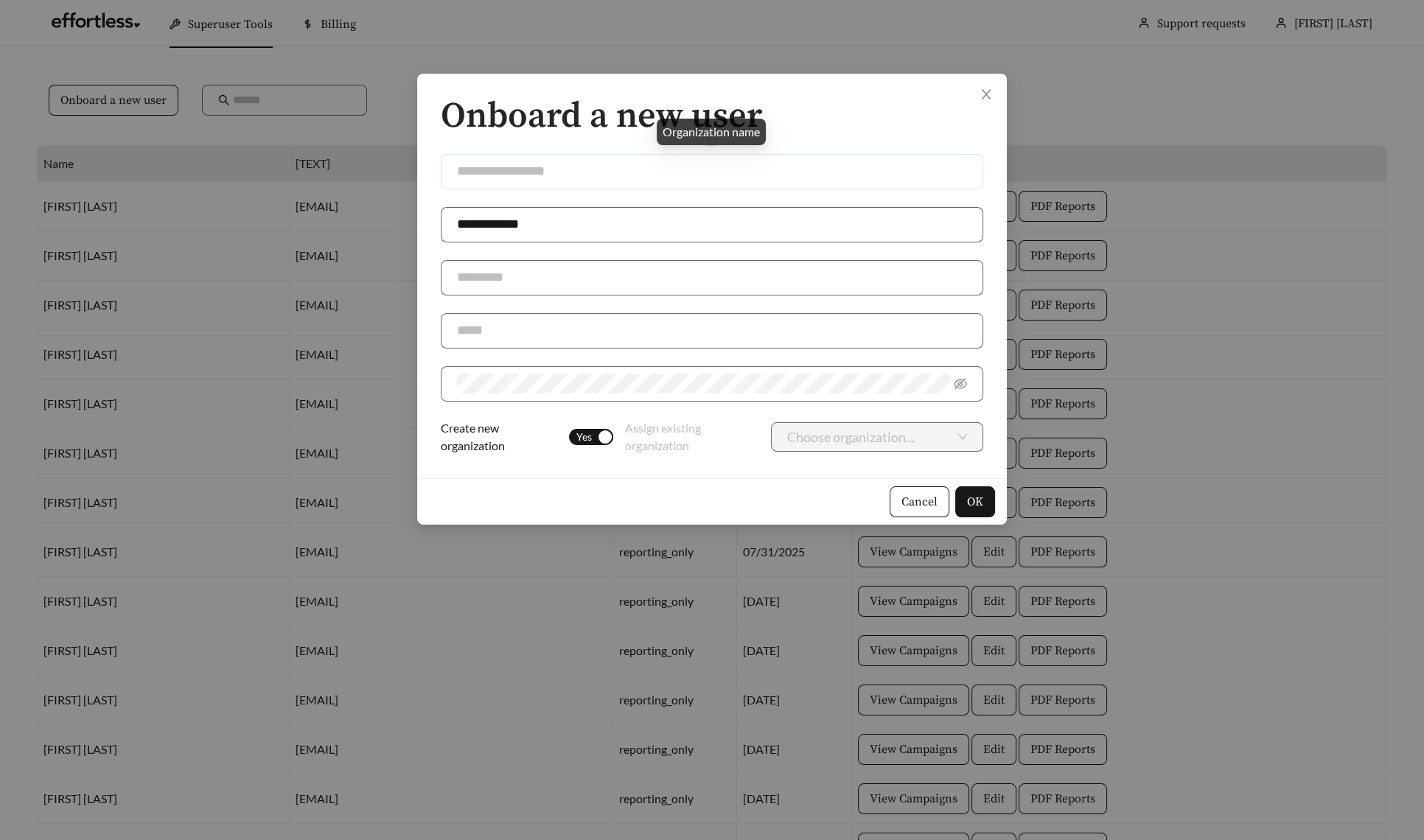 click at bounding box center [712, 172] 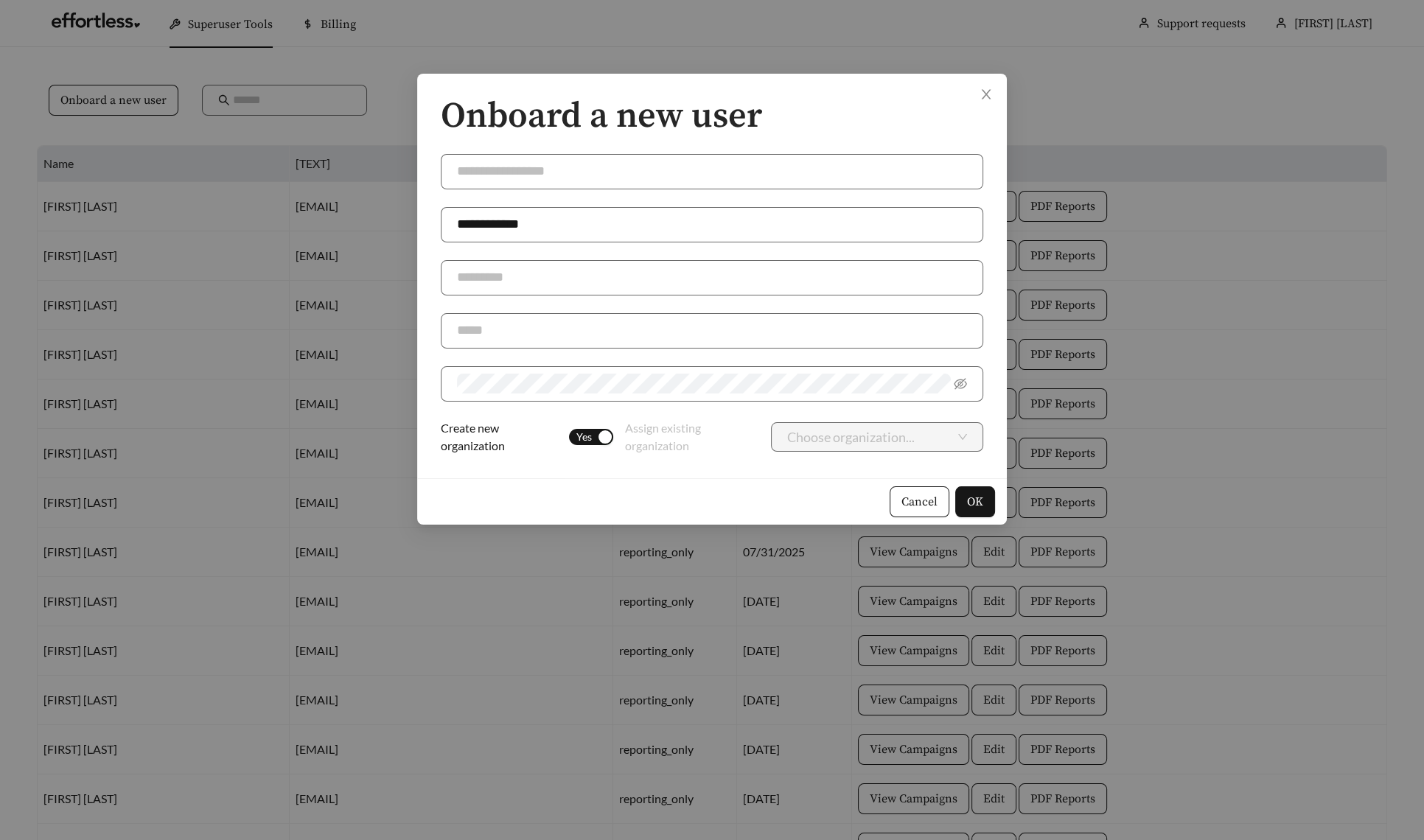 click at bounding box center (605, 437) 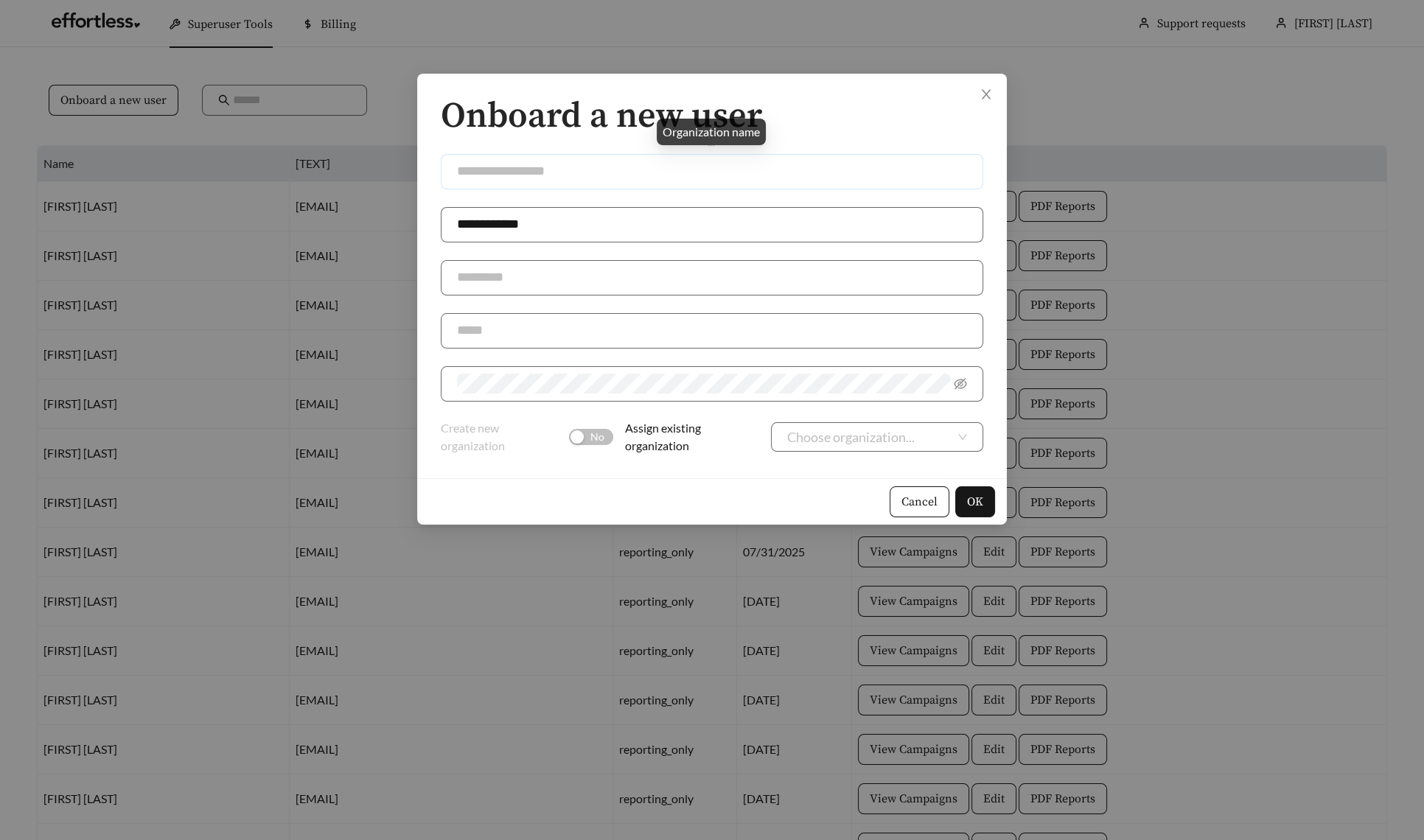 click at bounding box center (712, 172) 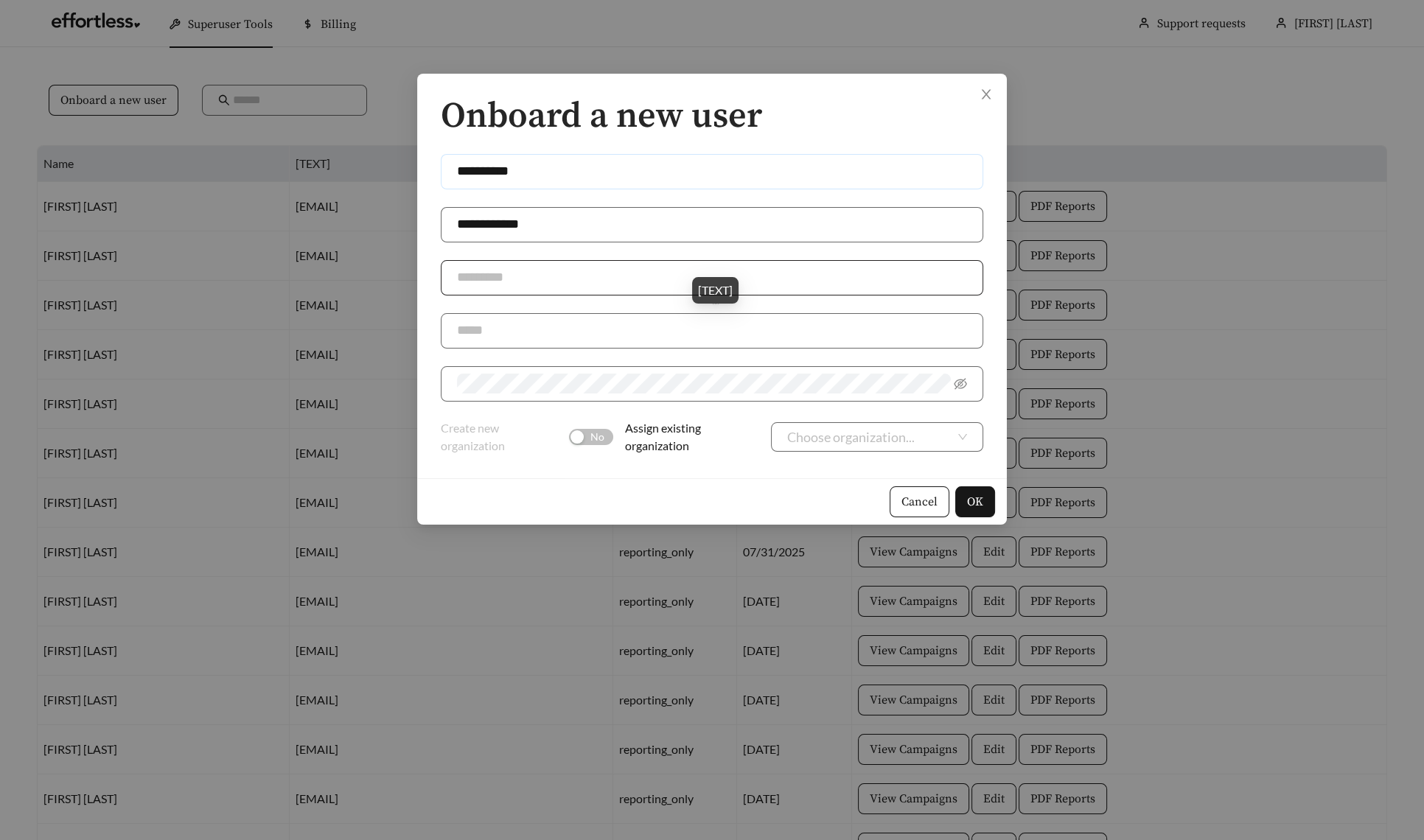 type on "**********" 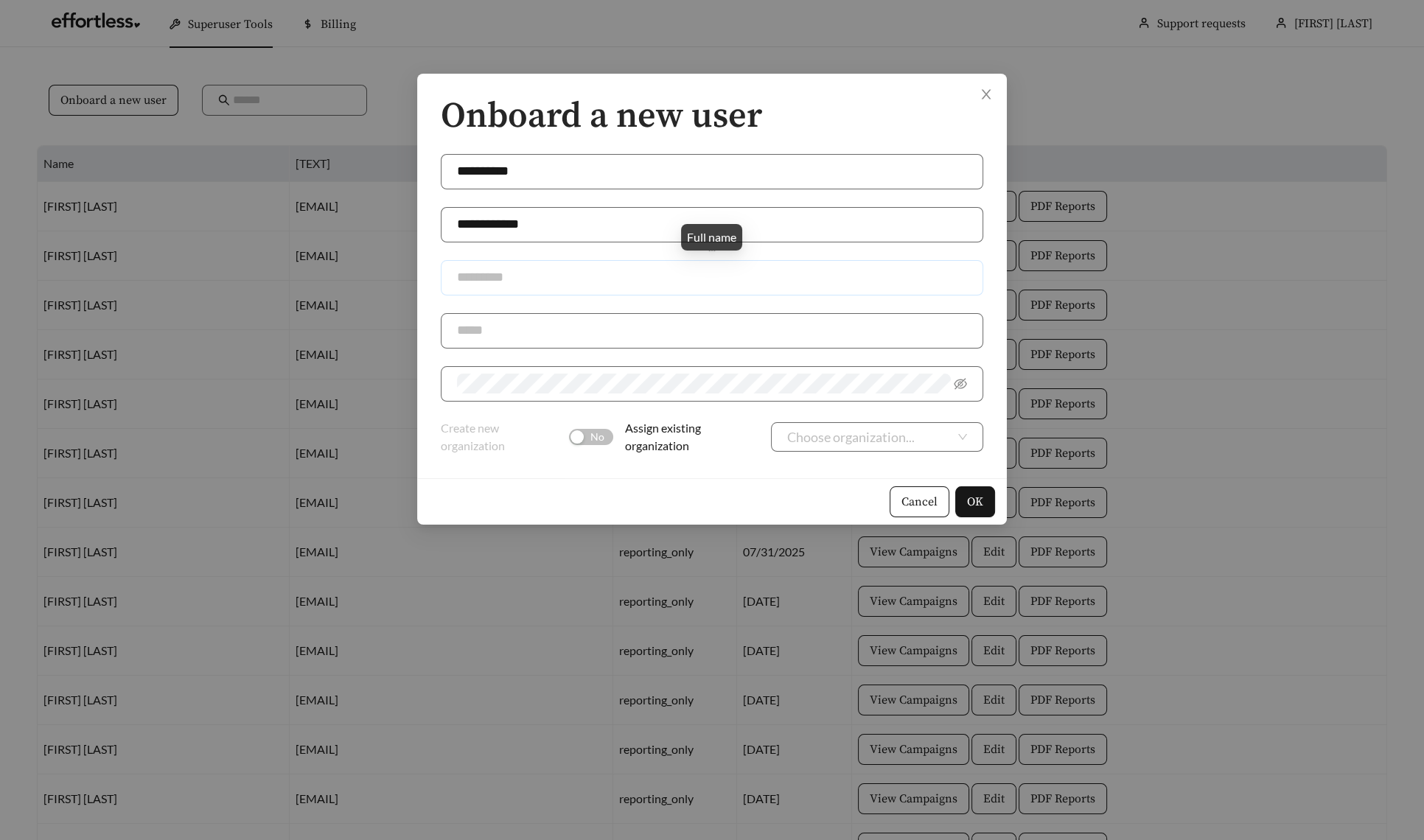 click at bounding box center (712, 278) 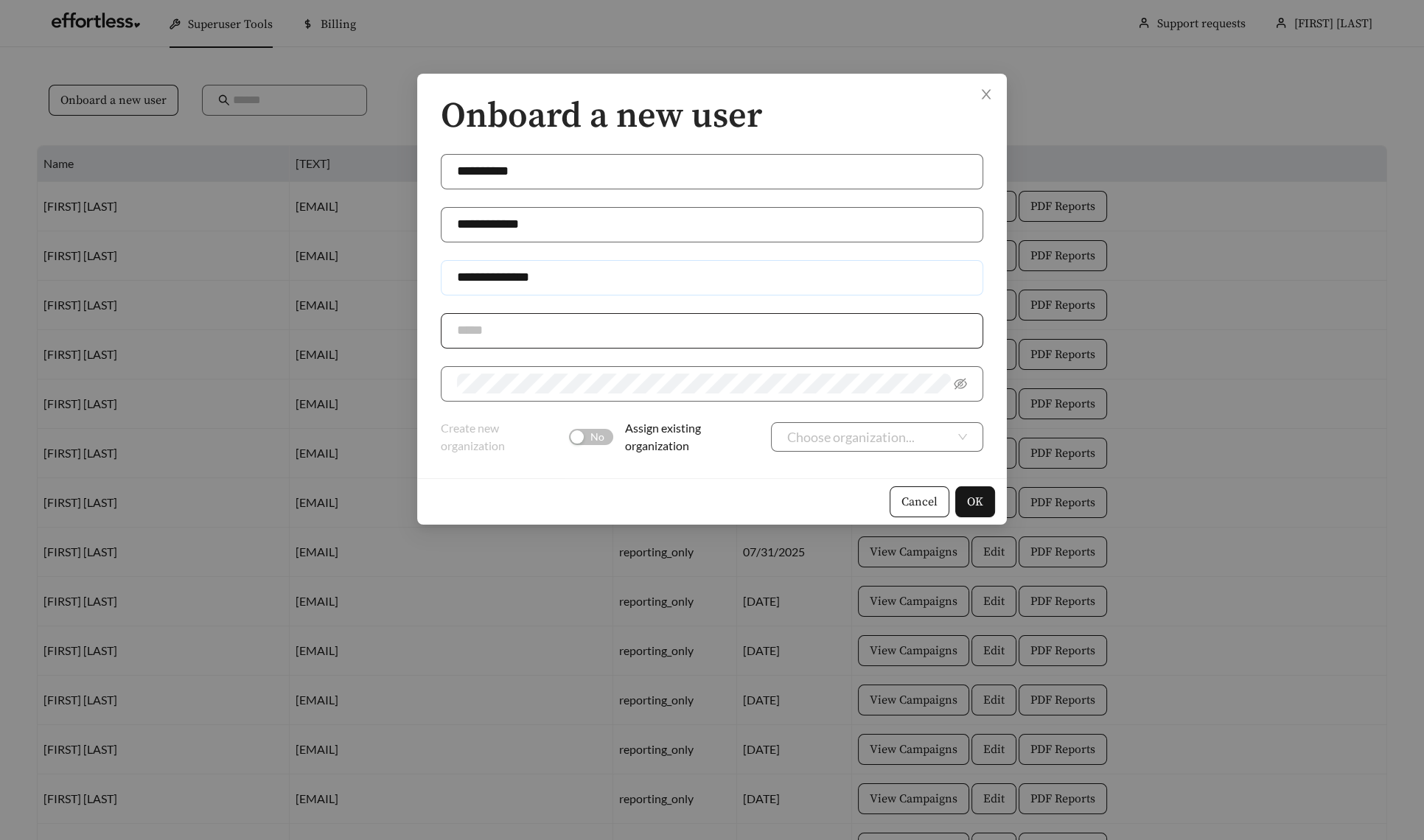type on "**********" 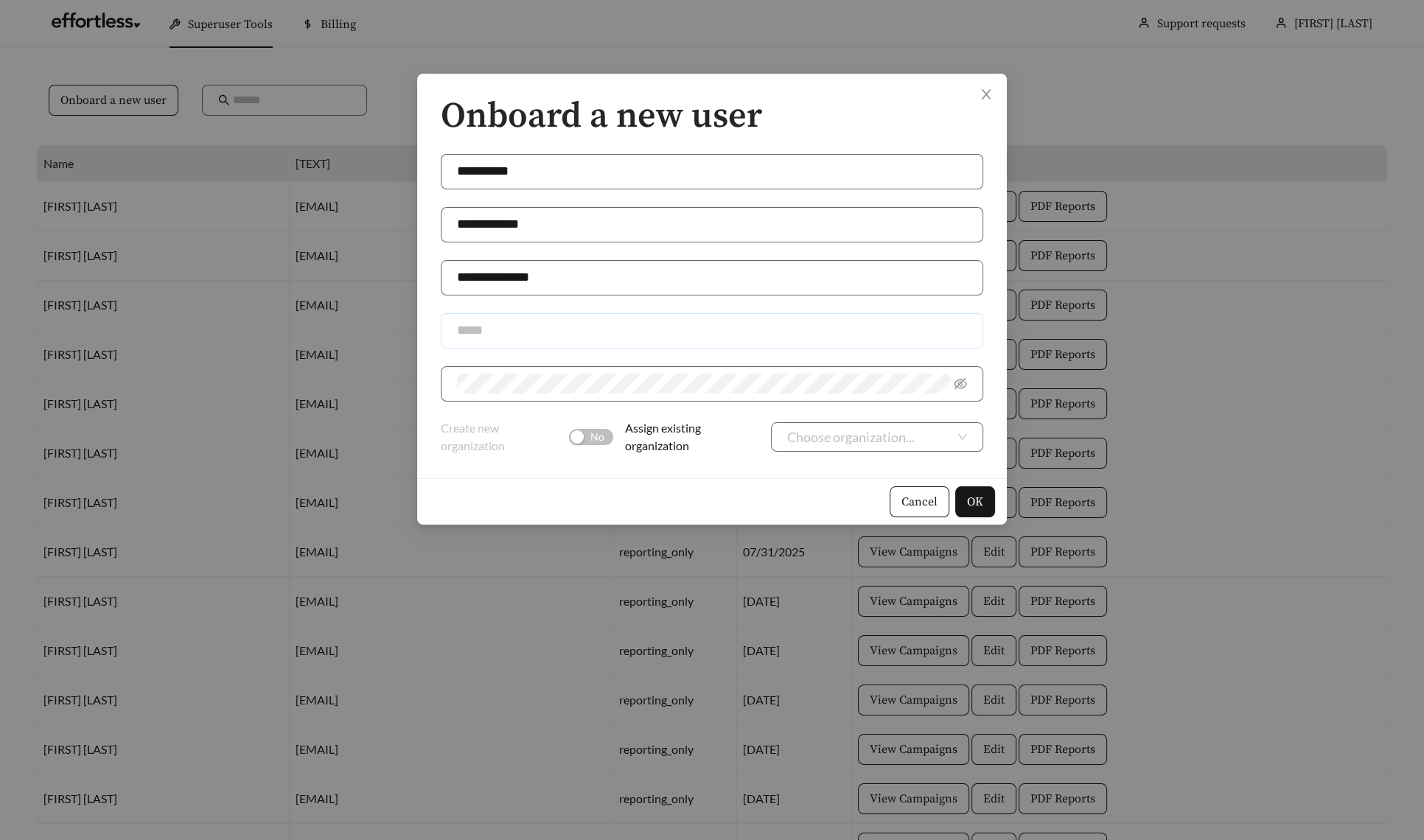 click at bounding box center (712, 331) 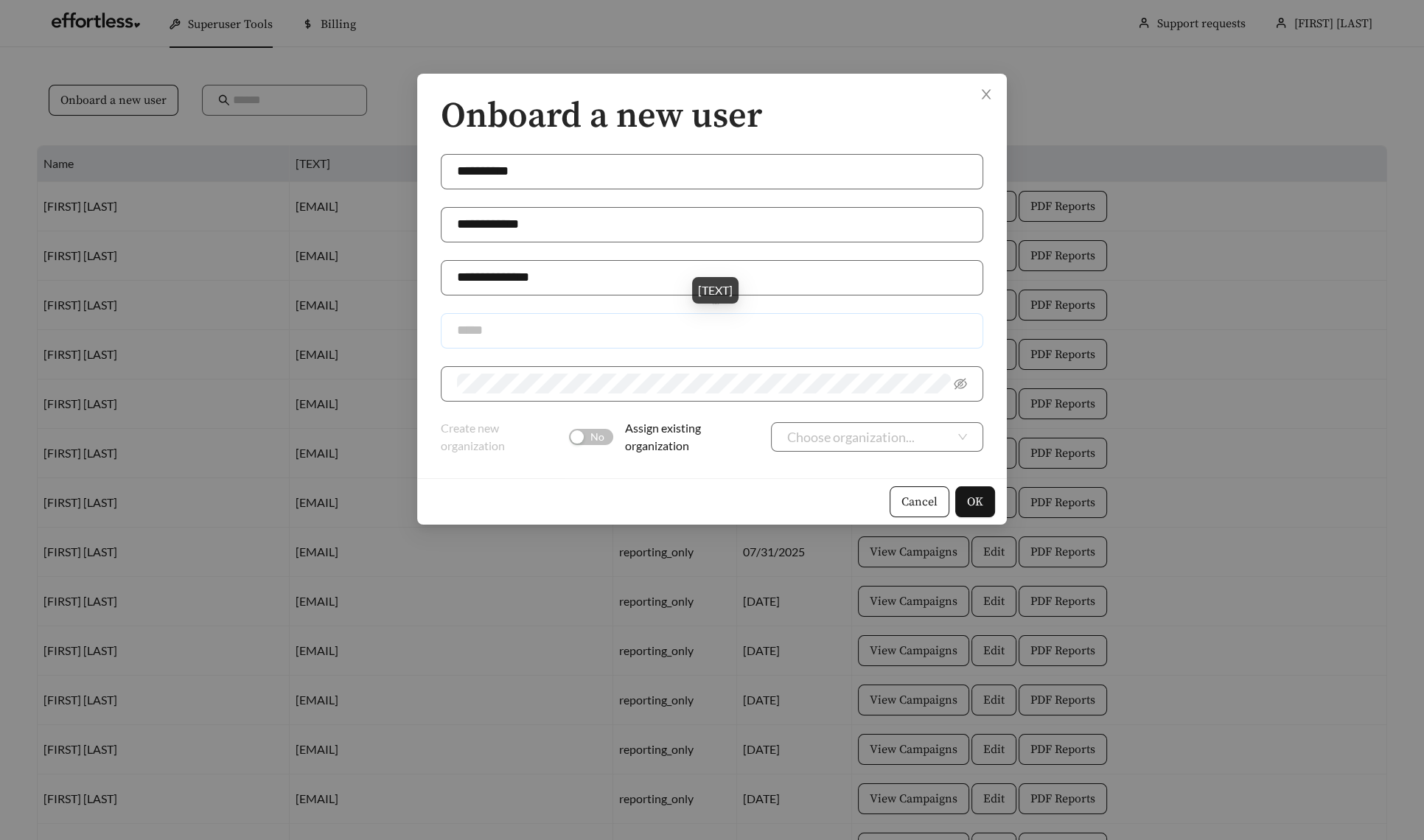 paste on "**********" 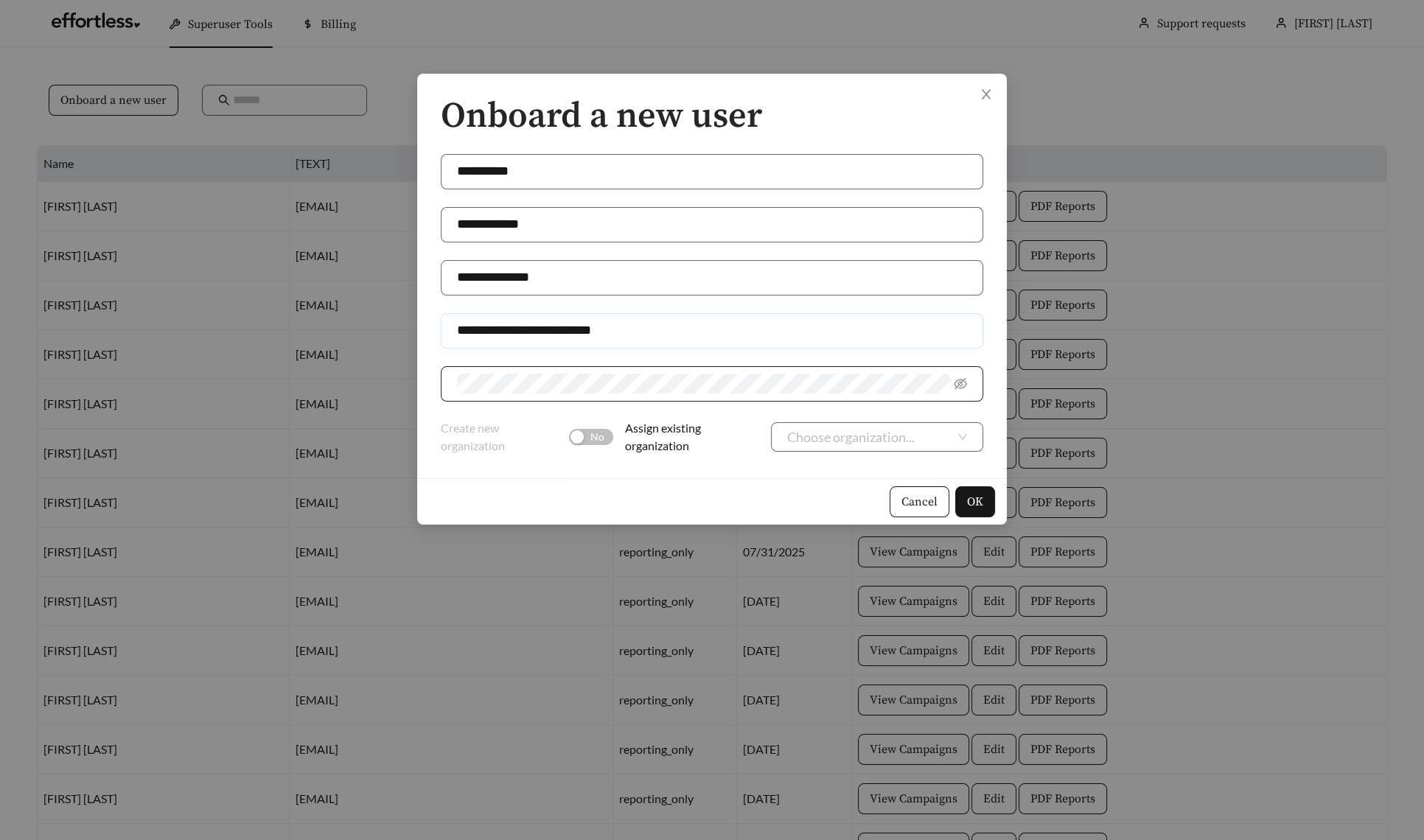 type on "**********" 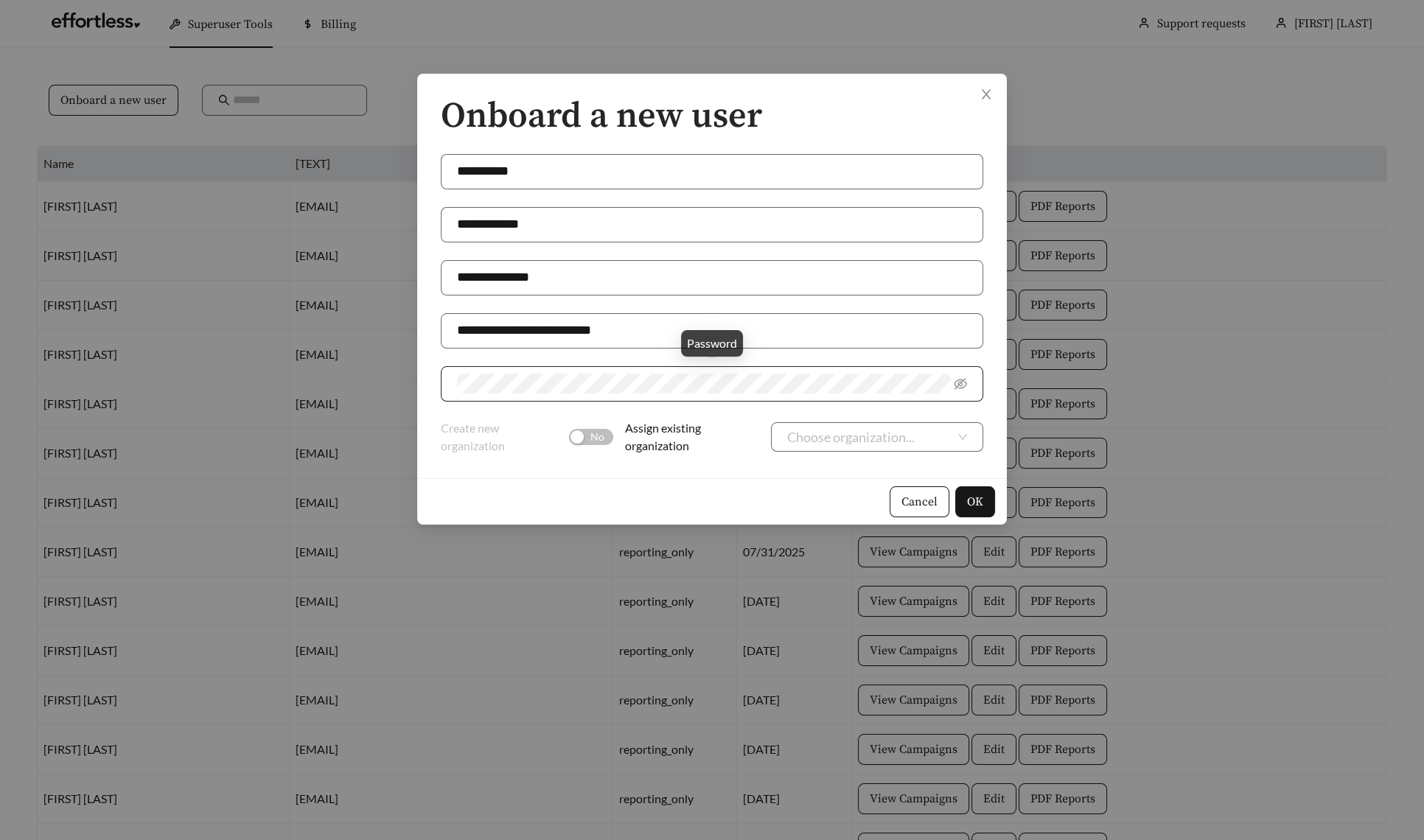 click at bounding box center [712, 384] 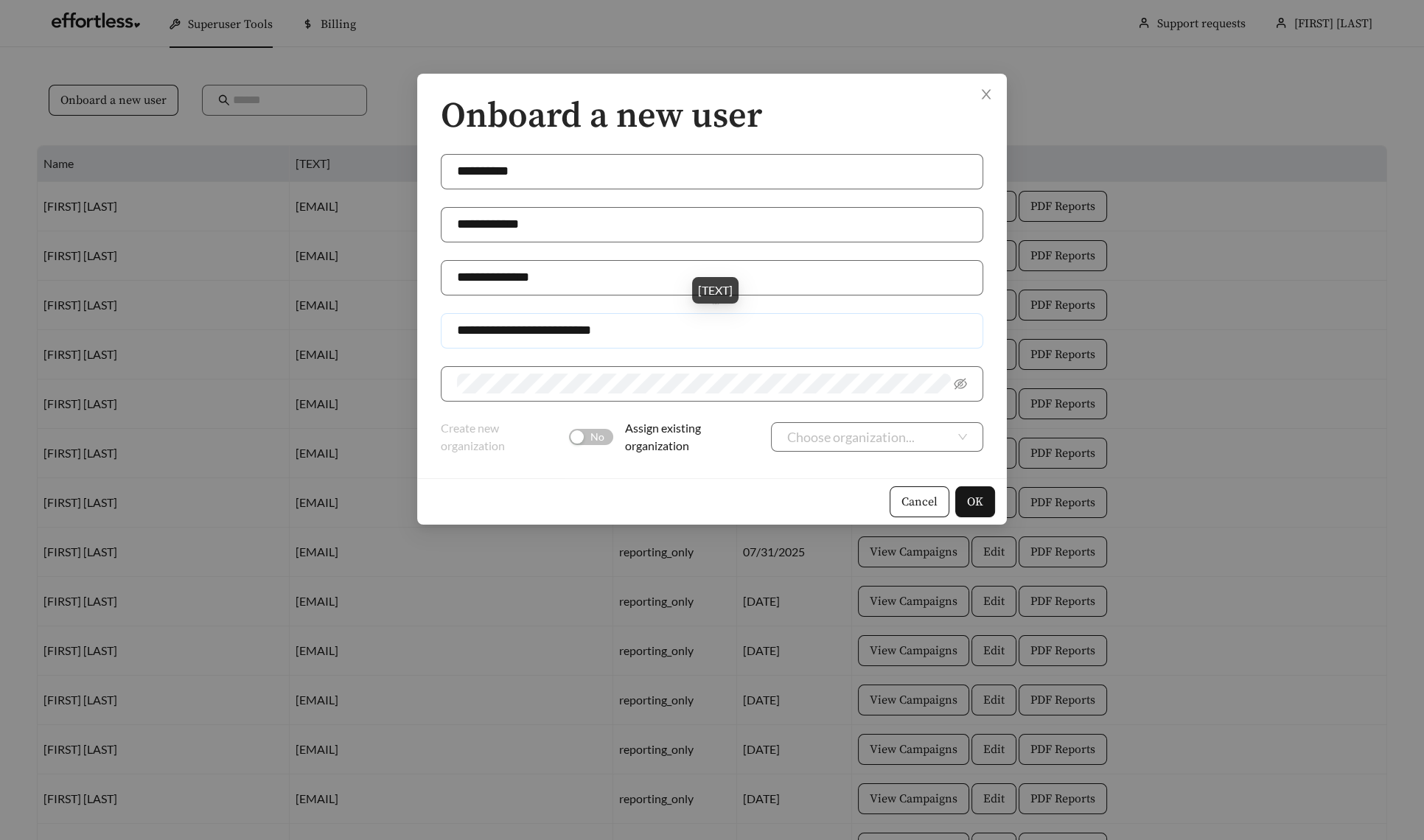 click on "**********" at bounding box center (712, 331) 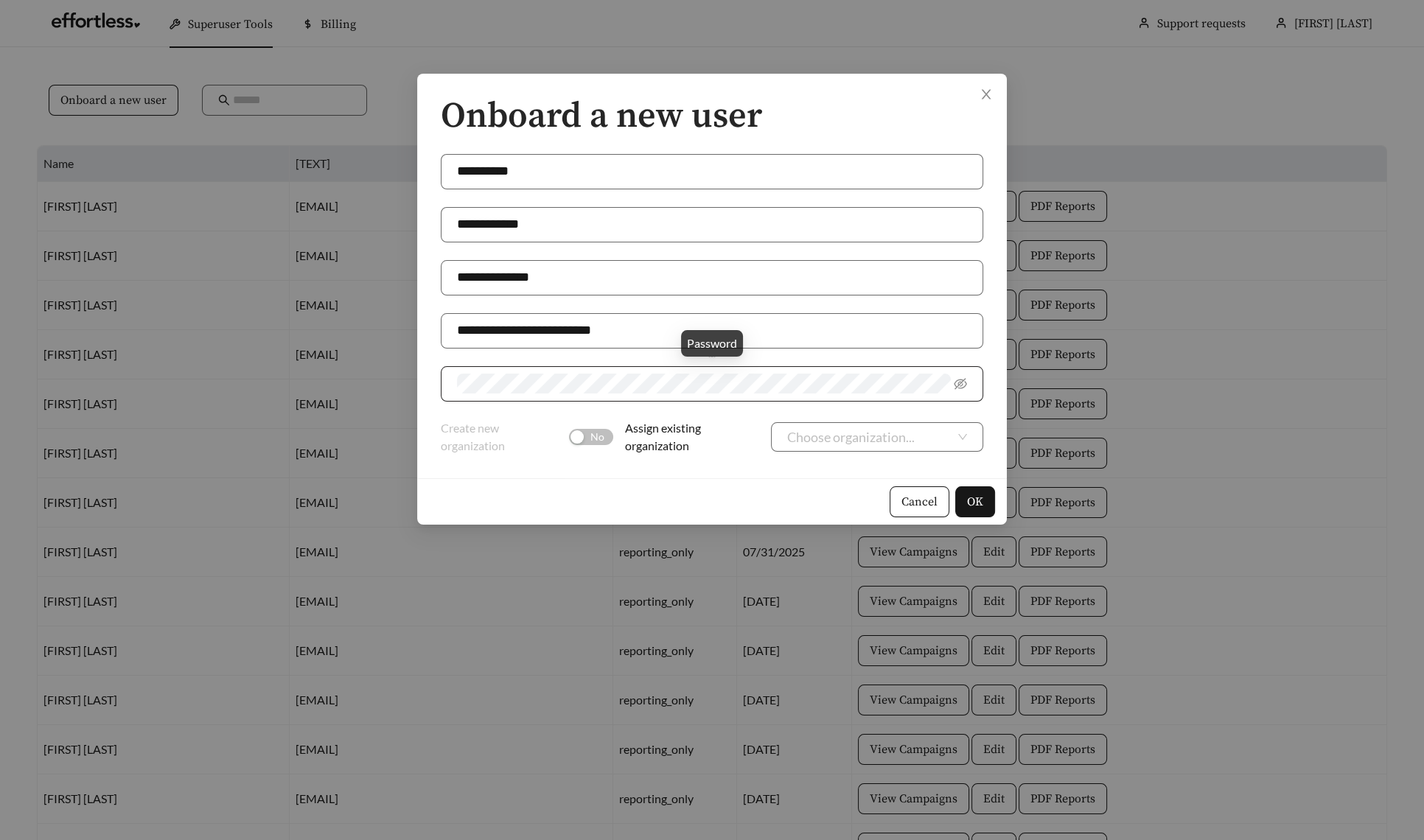 click at bounding box center (712, 384) 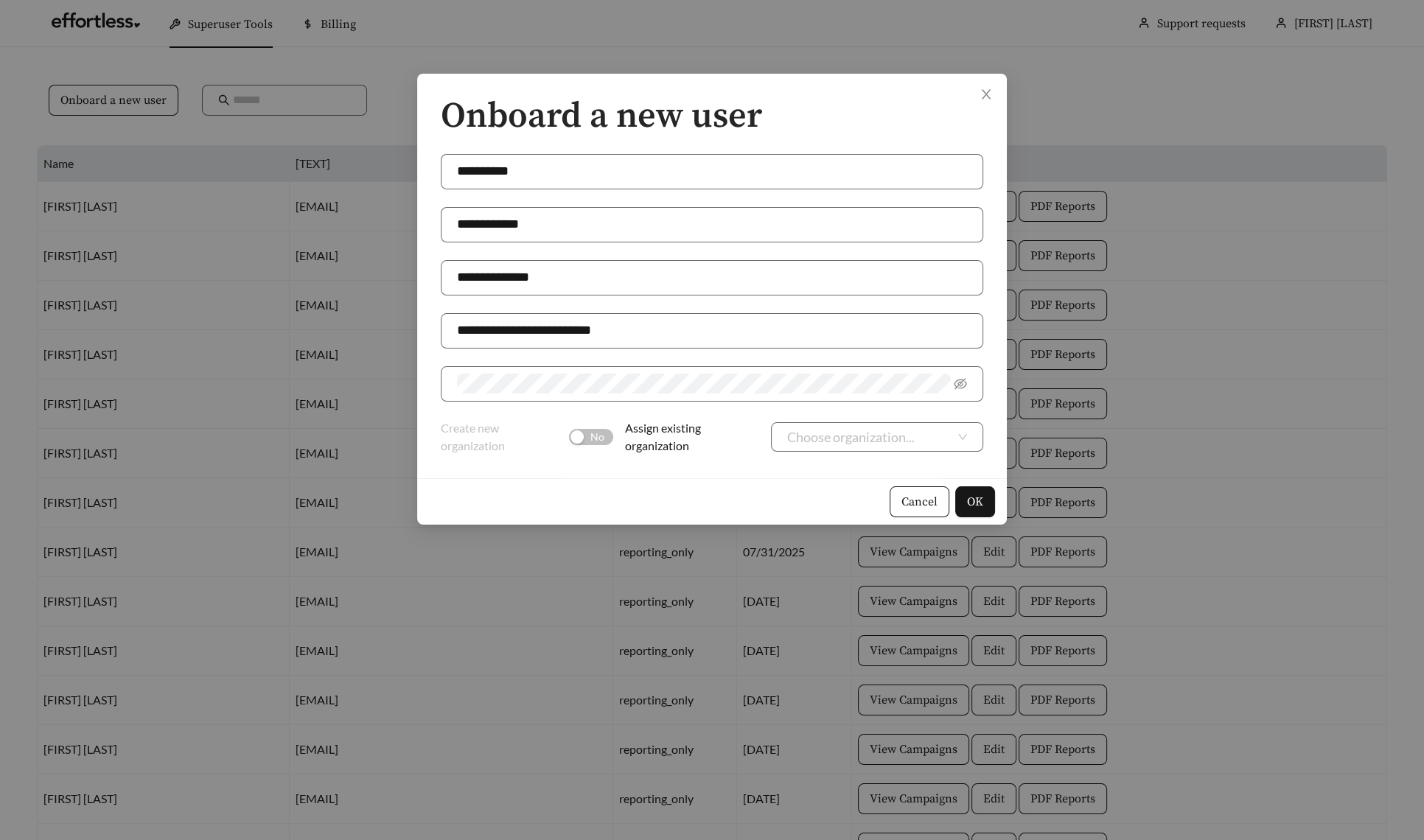 click on "Create new organization" at bounding box center (499, 437) 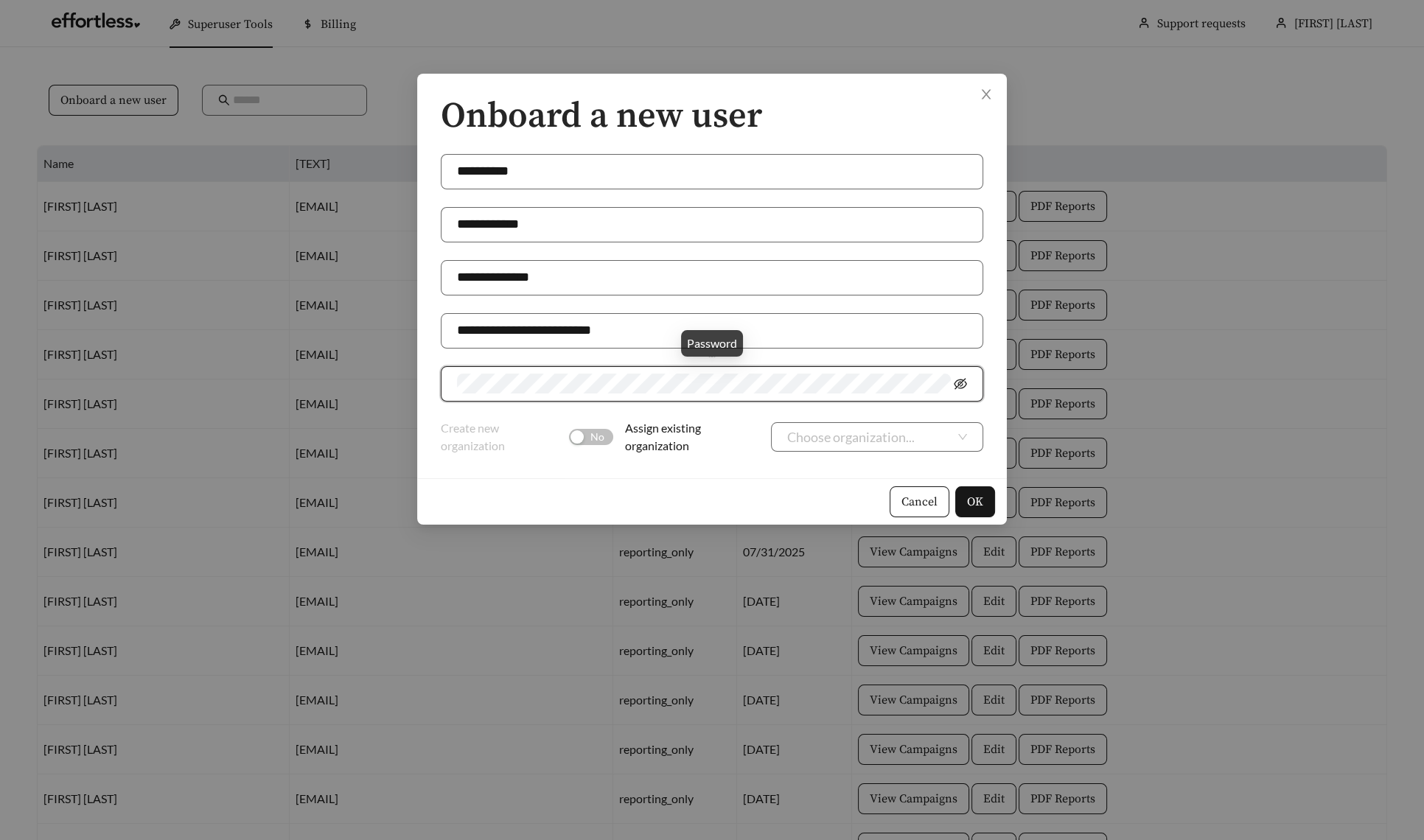 click 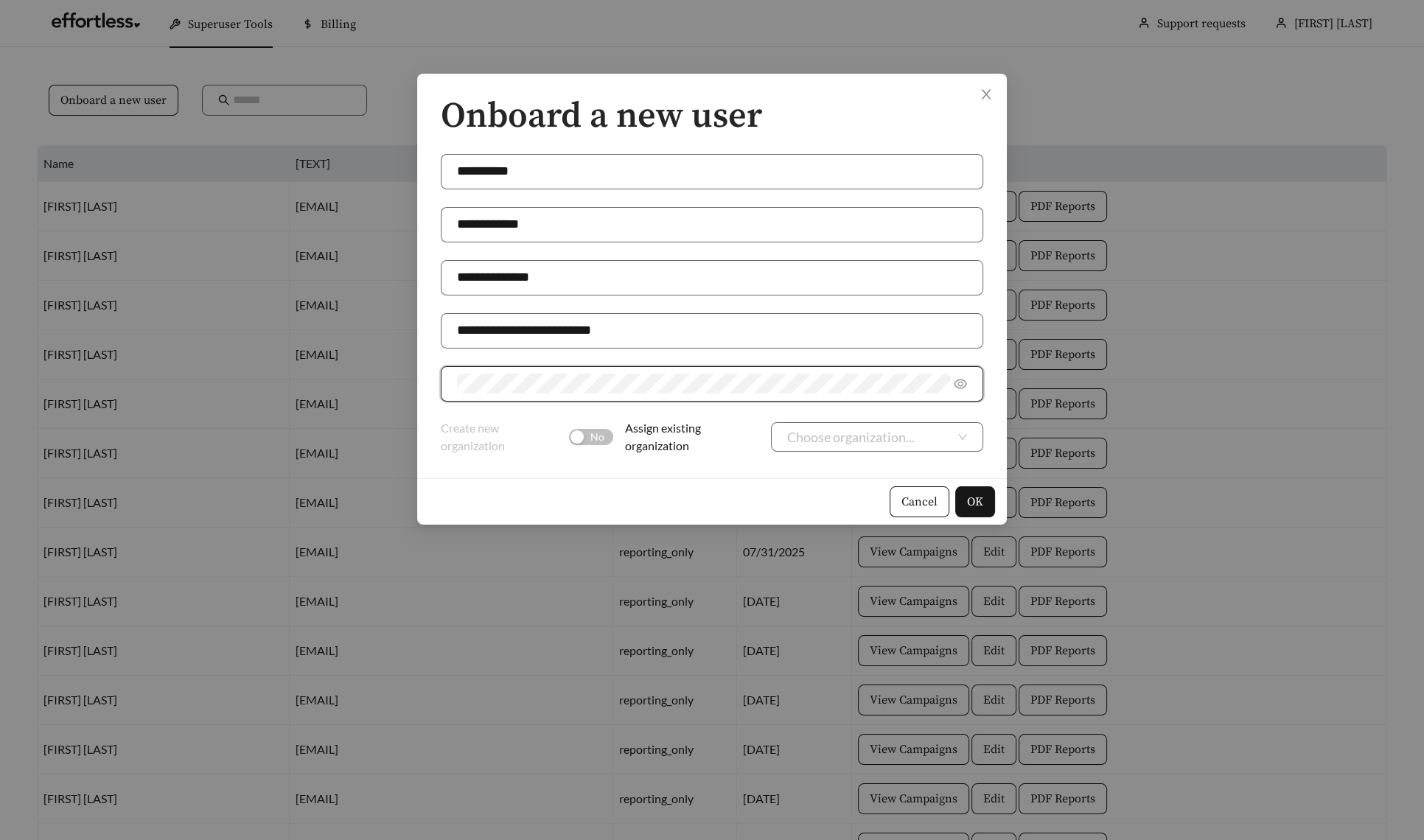 click at bounding box center (712, 384) 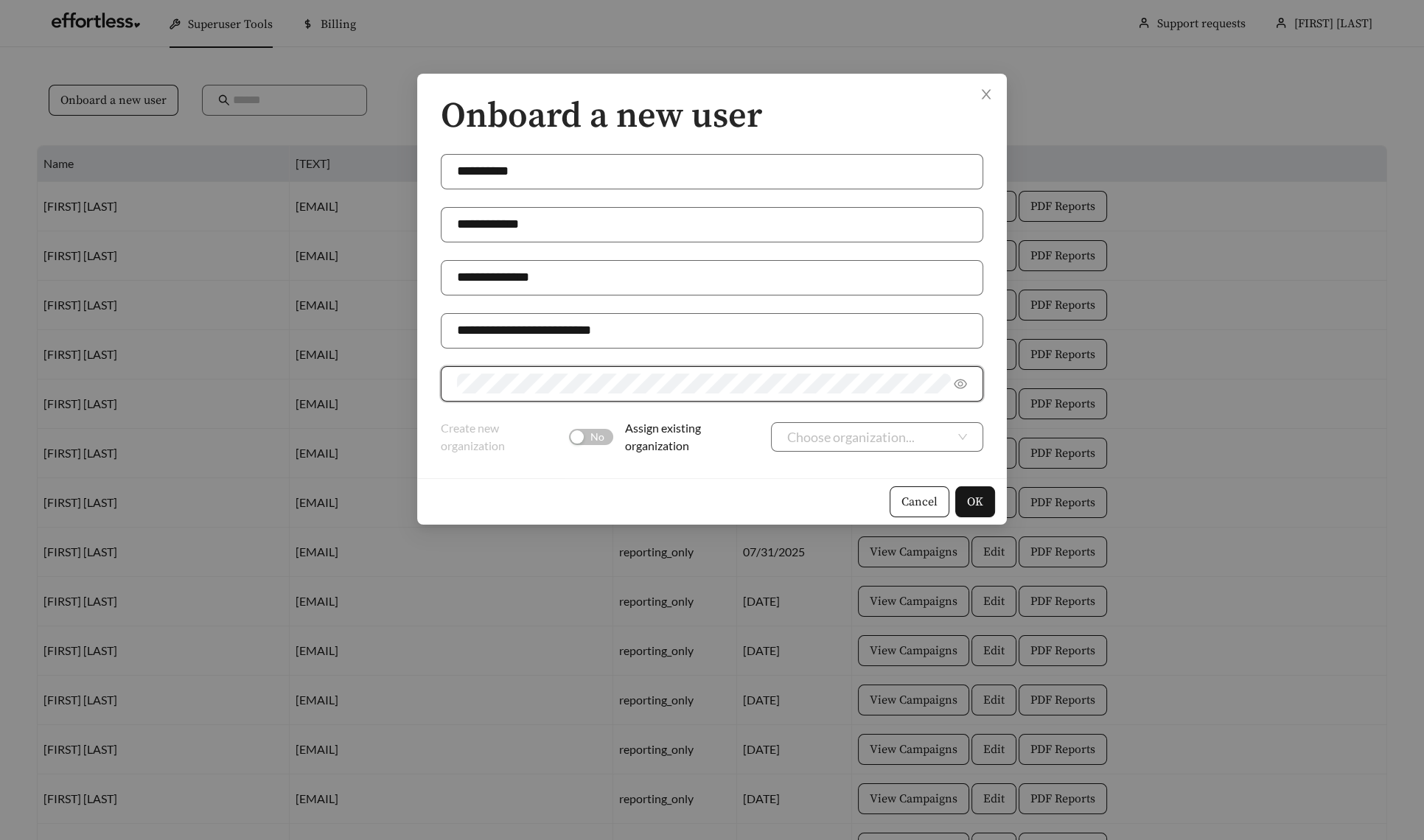 click on "**********" at bounding box center (712, 276) 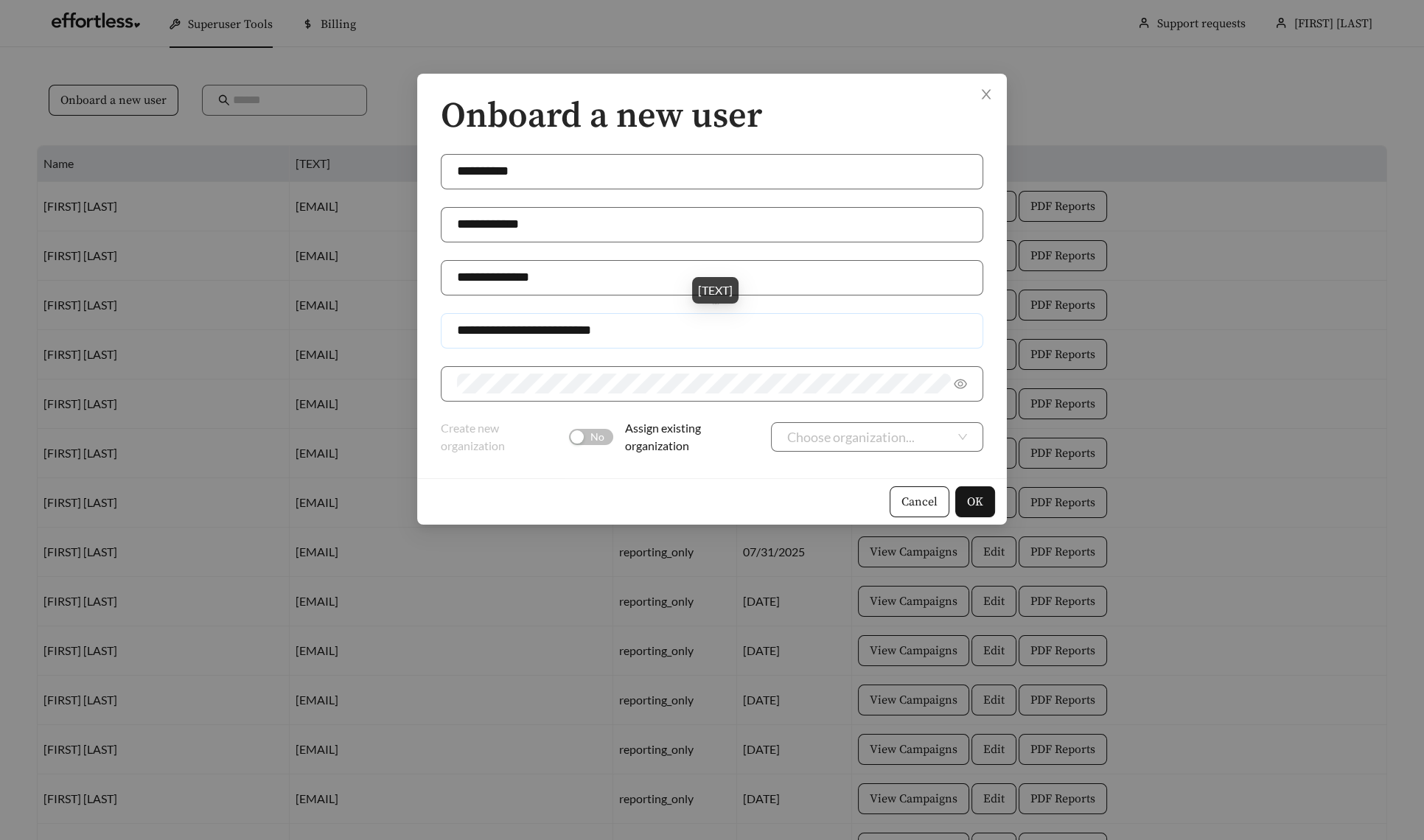 click on "**********" at bounding box center (712, 331) 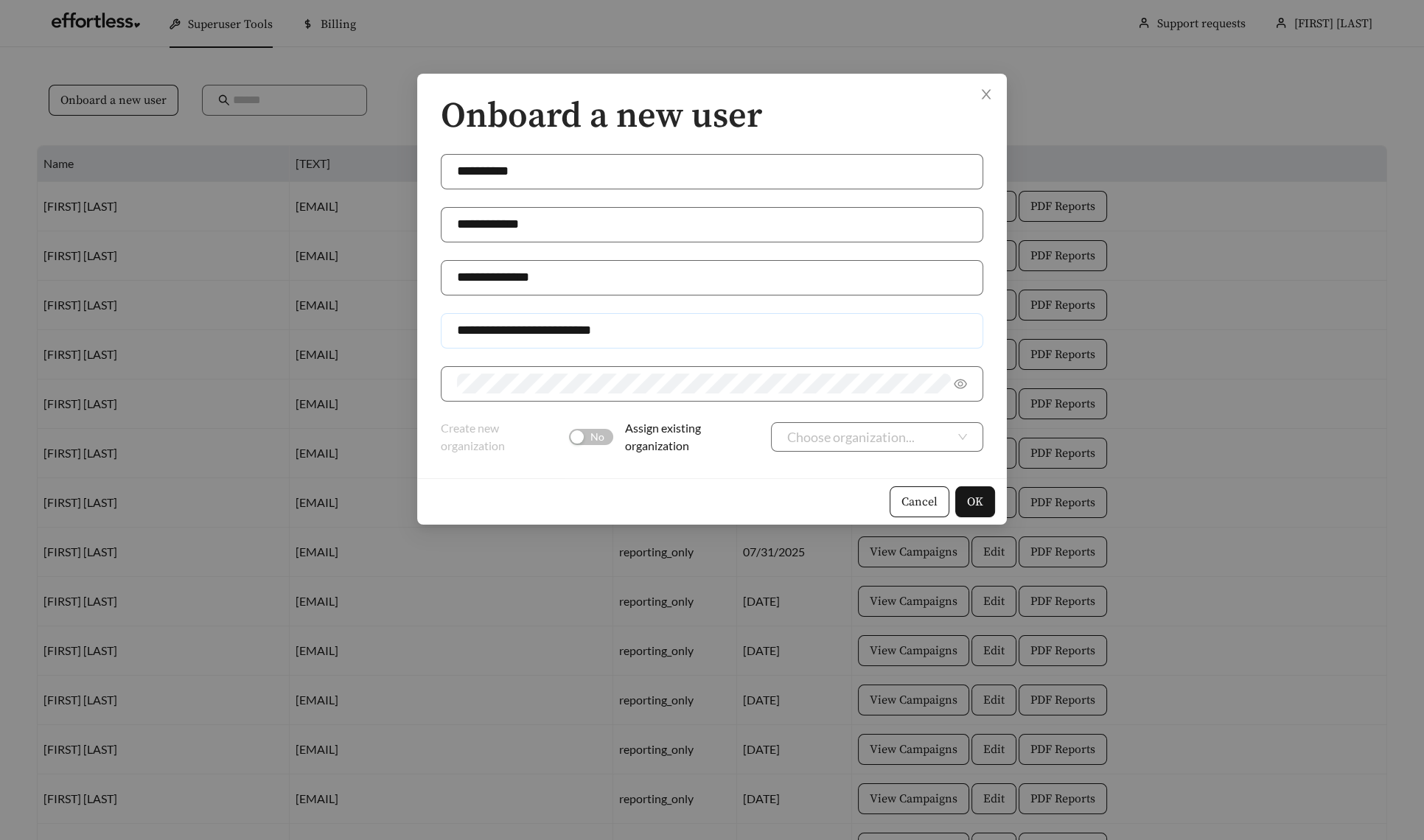 drag, startPoint x: 660, startPoint y: 335, endPoint x: 418, endPoint y: 329, distance: 242.07437 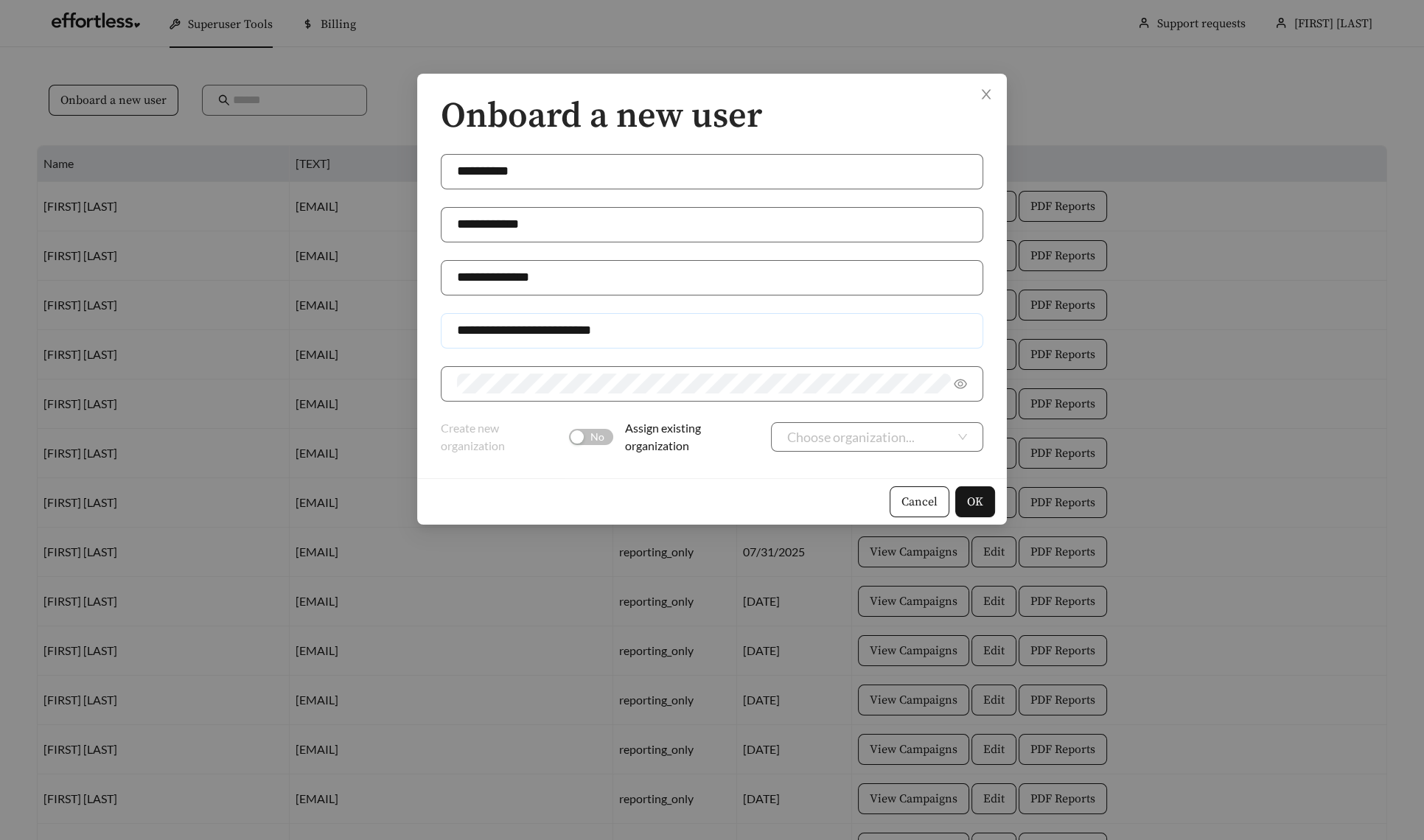 click on "**********" at bounding box center [712, 331] 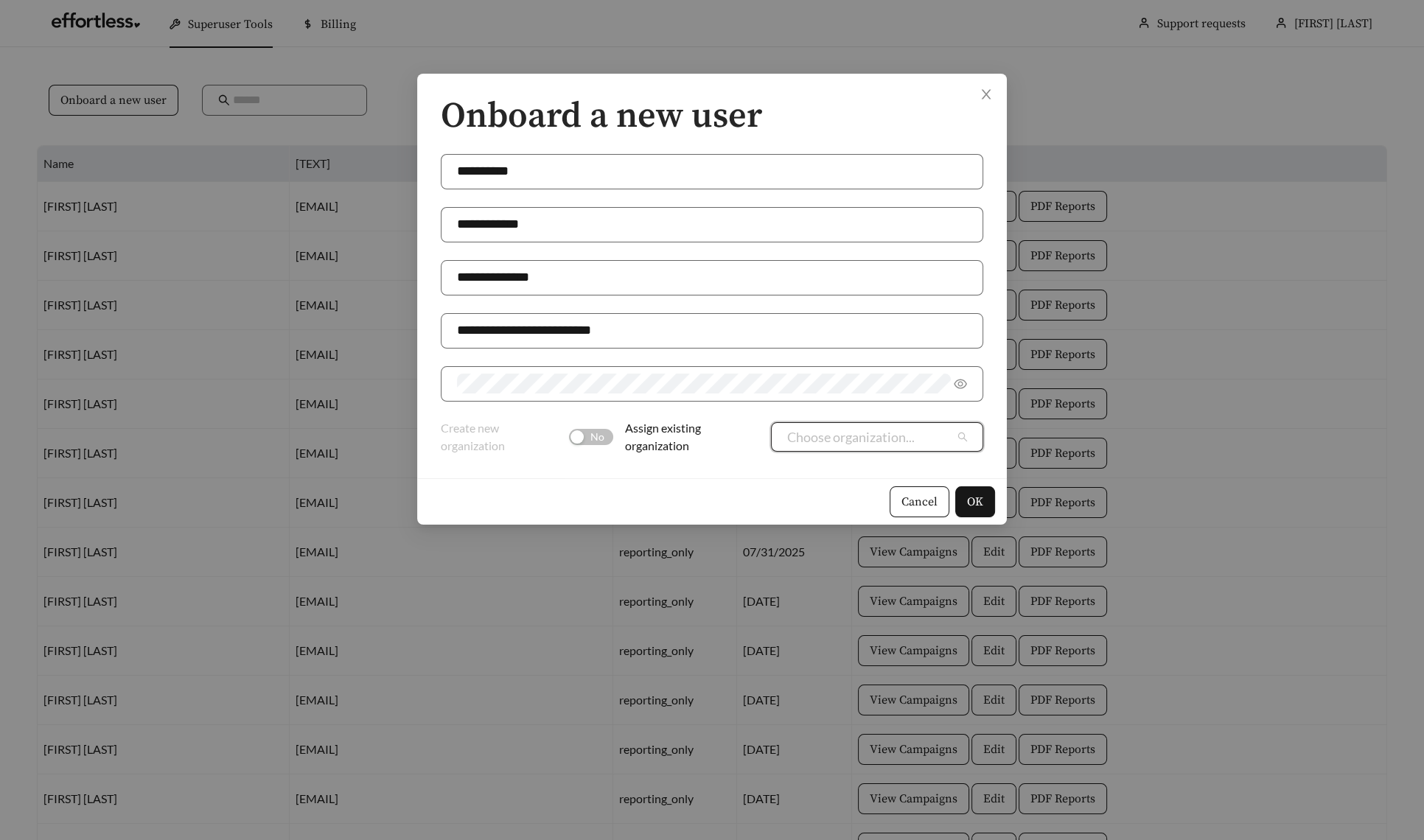 click at bounding box center [871, 437] 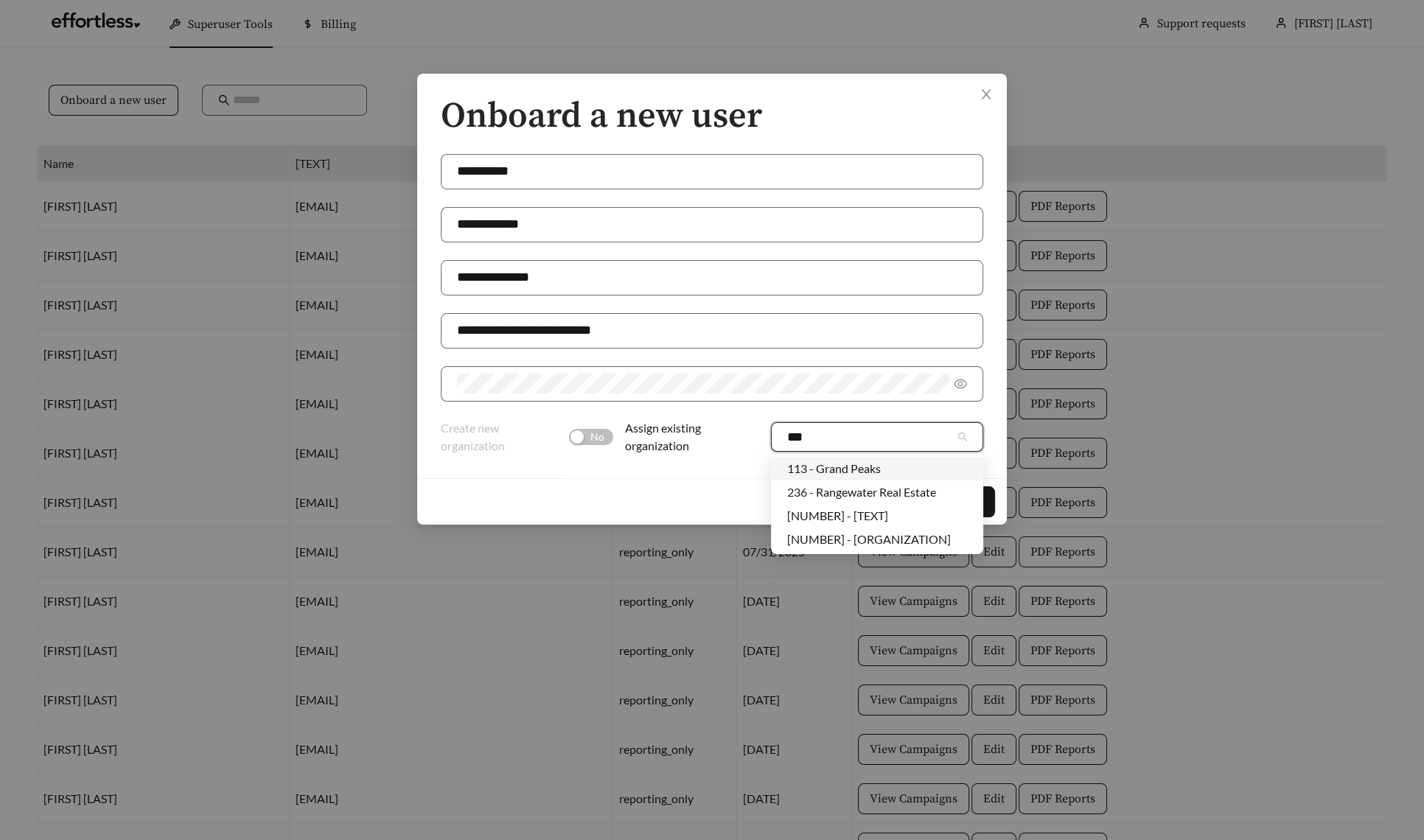 type on "****" 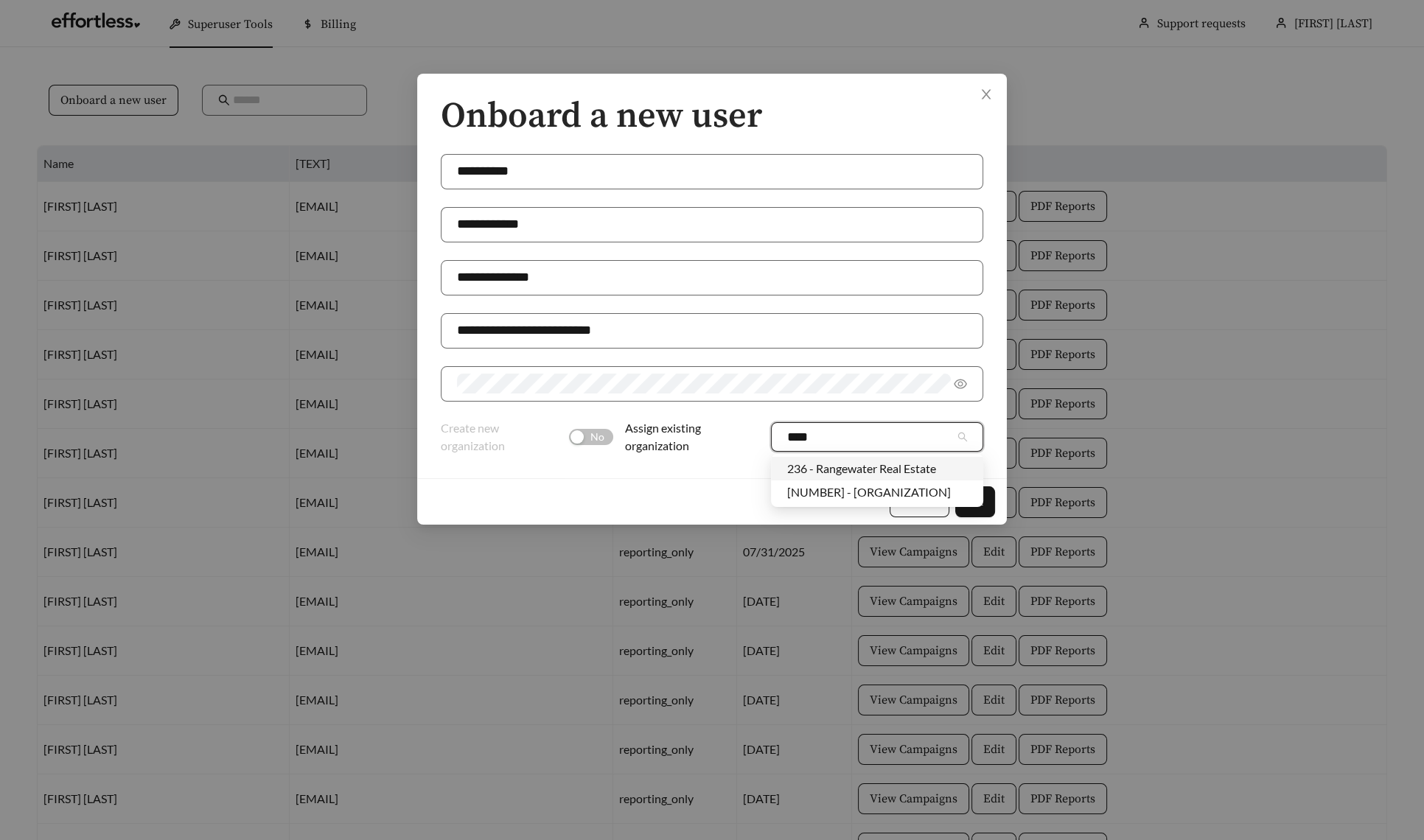 click on "236 - Rangewater Real Estate" at bounding box center [877, 469] 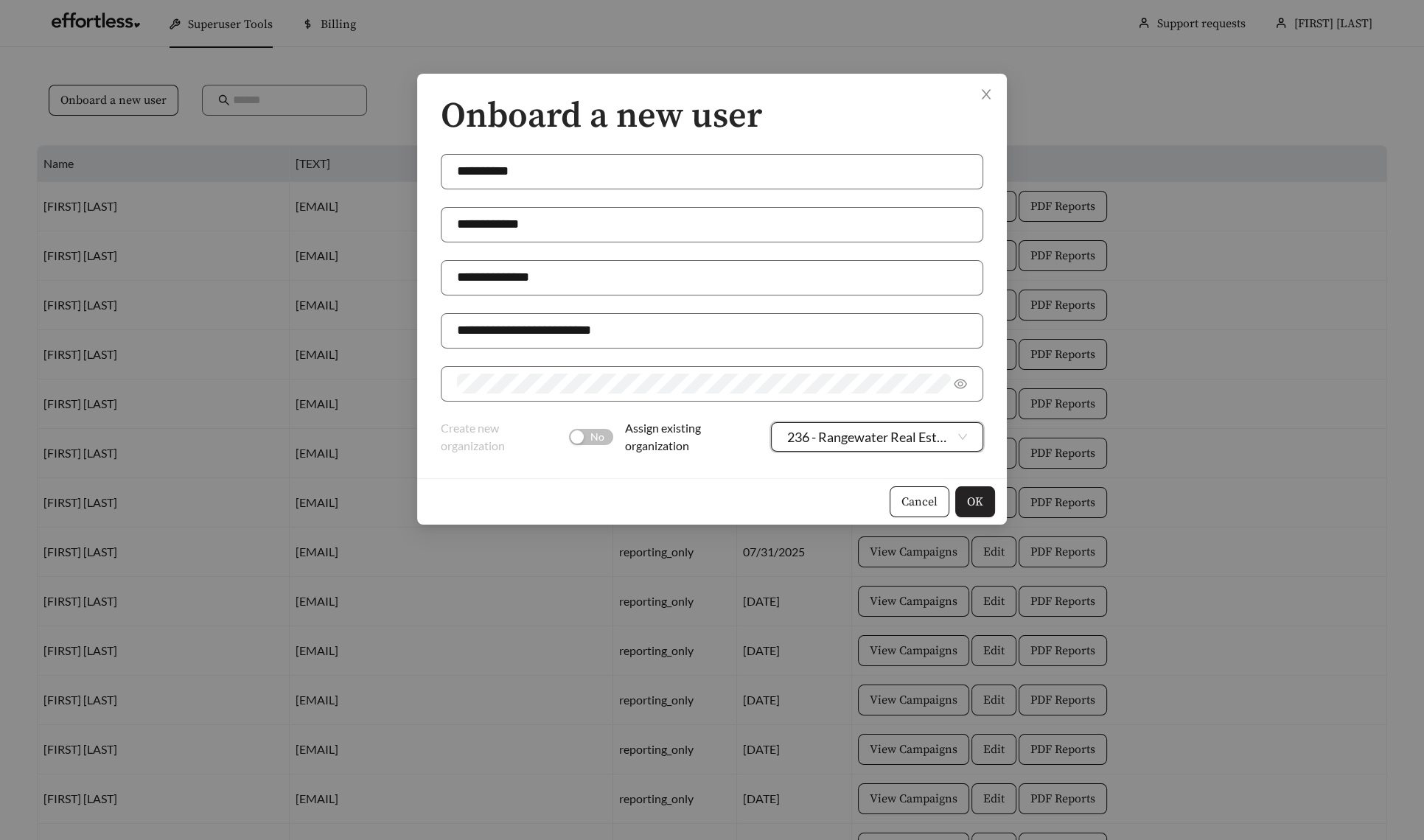 click on "OK" at bounding box center [975, 502] 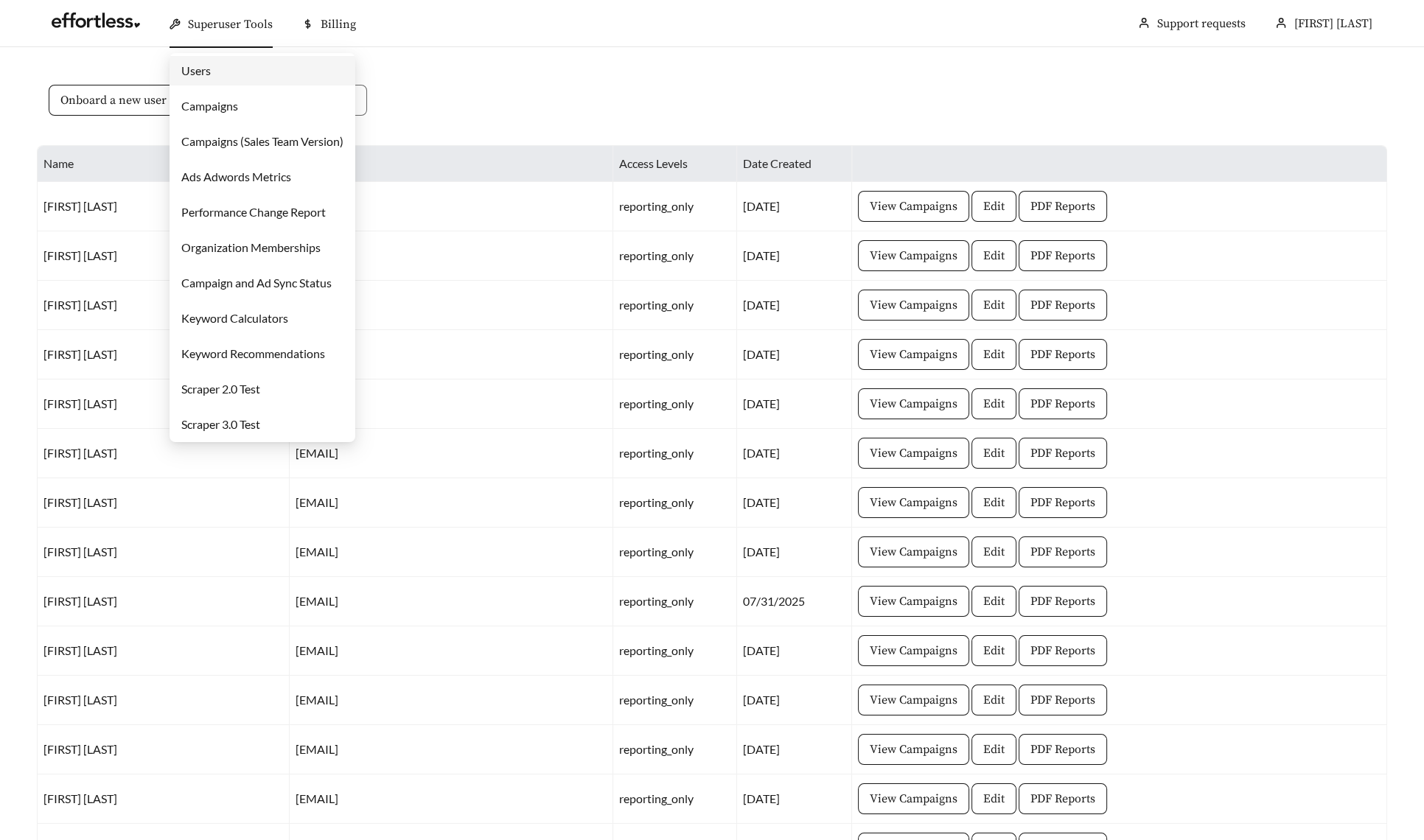 click on "Campaigns" at bounding box center (209, 105) 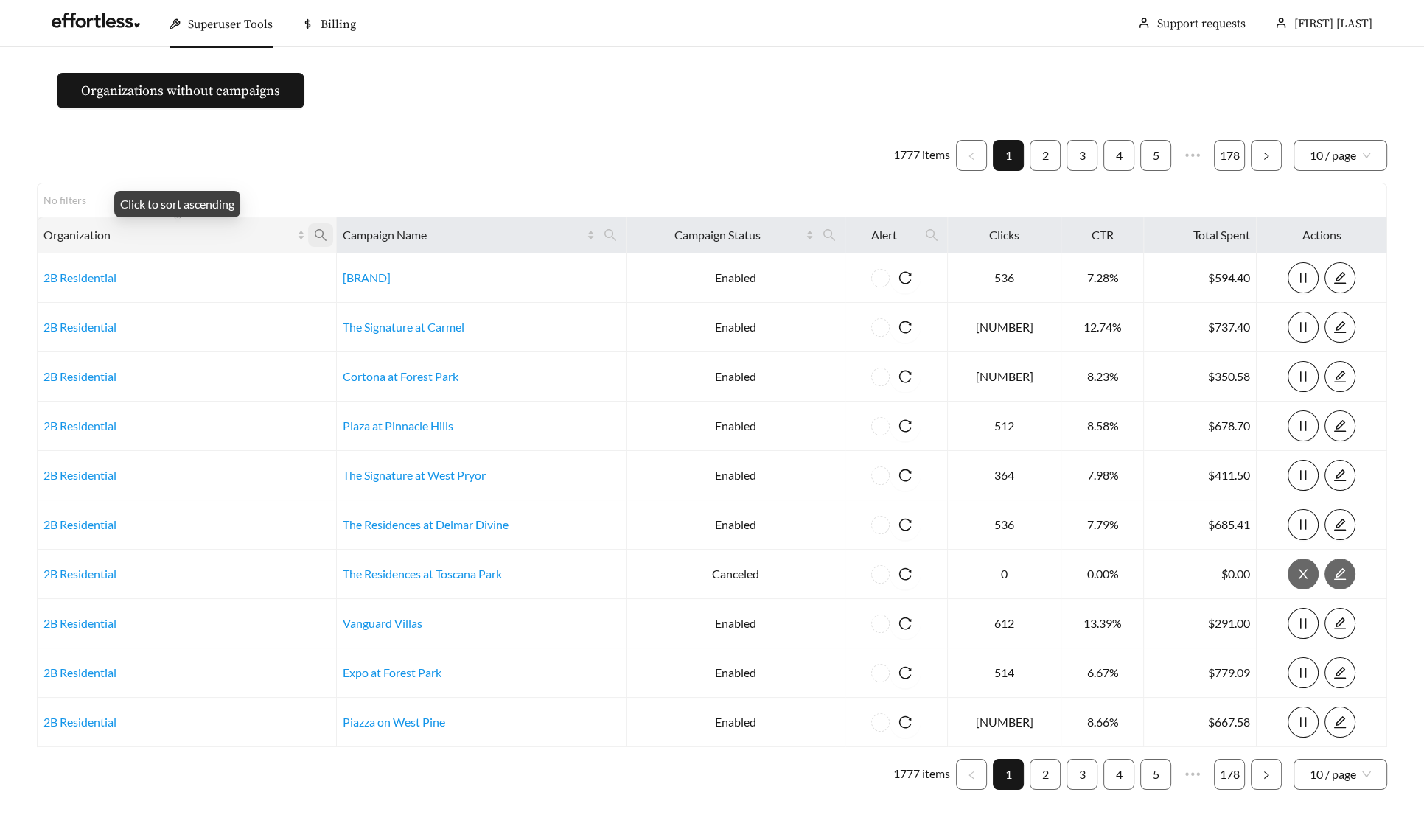 click 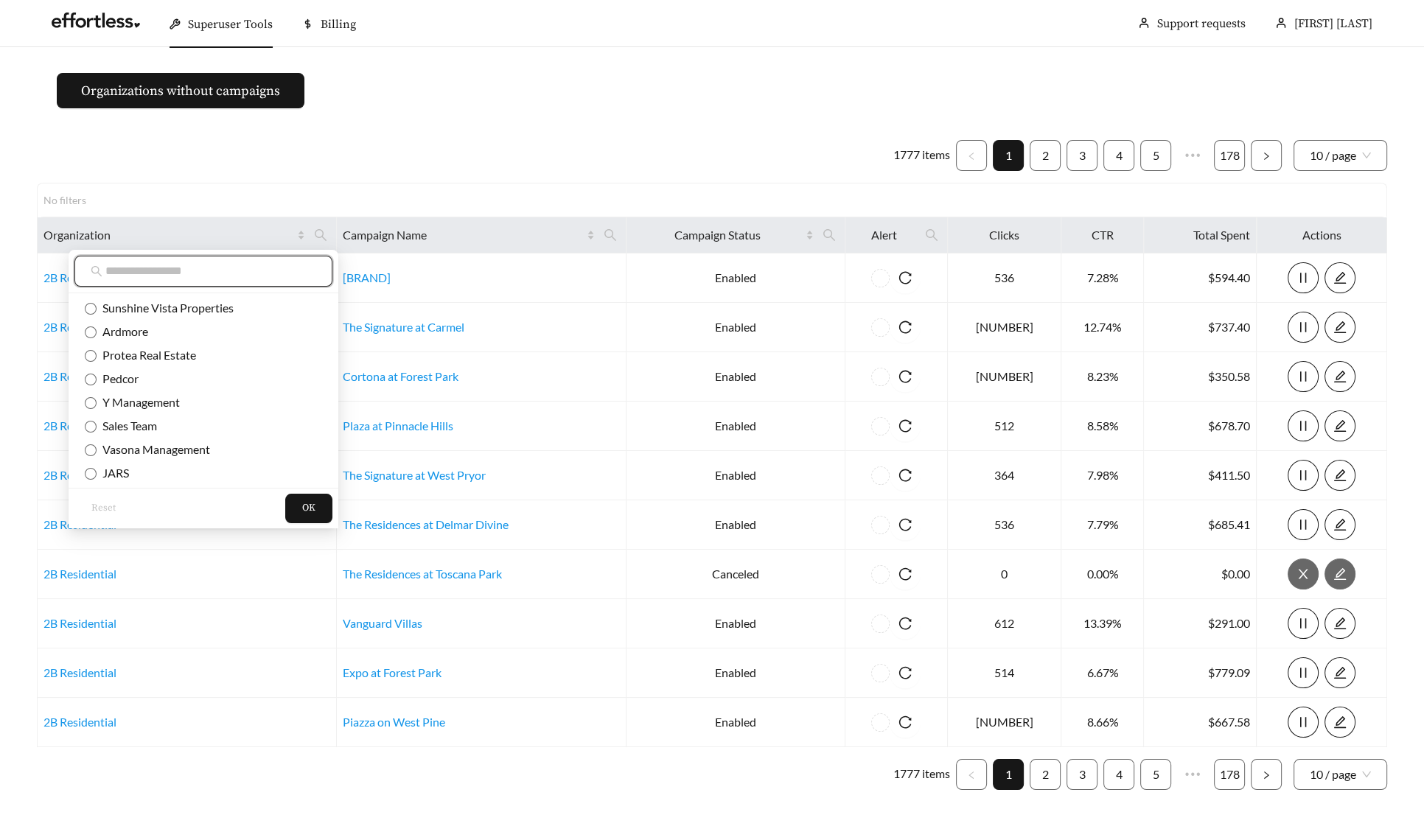 click at bounding box center [211, 271] 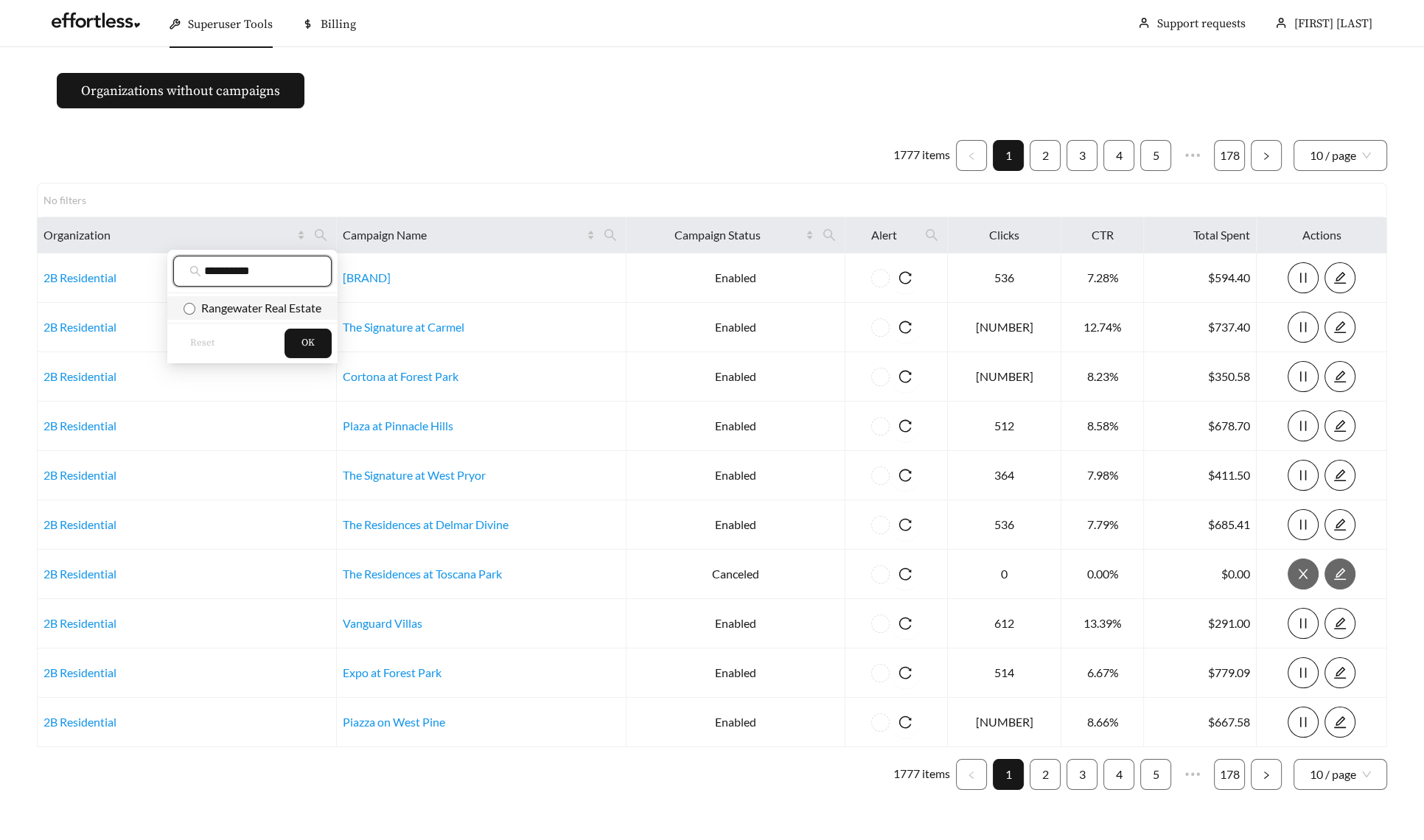 type on "**********" 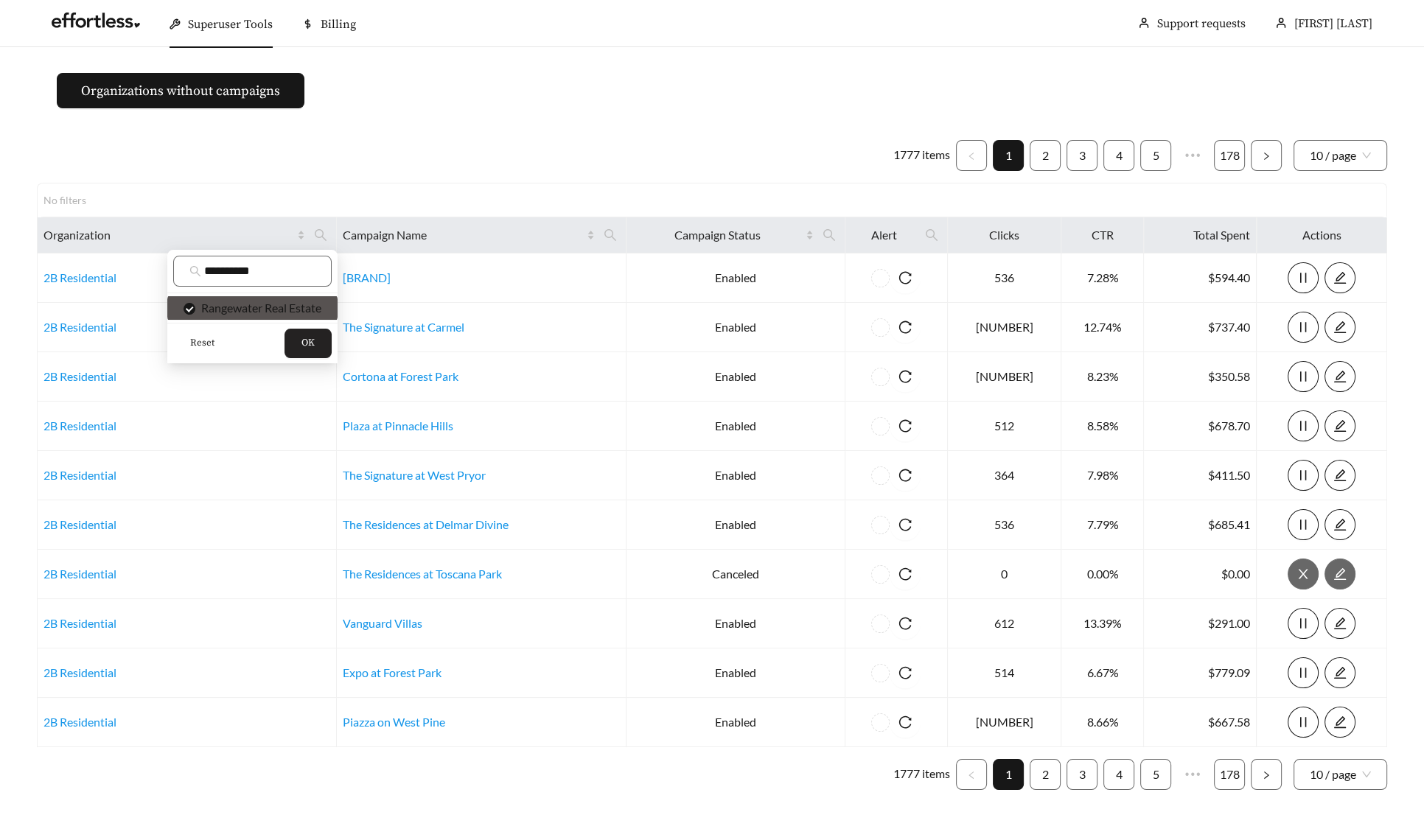 click on "OK" at bounding box center [308, 343] 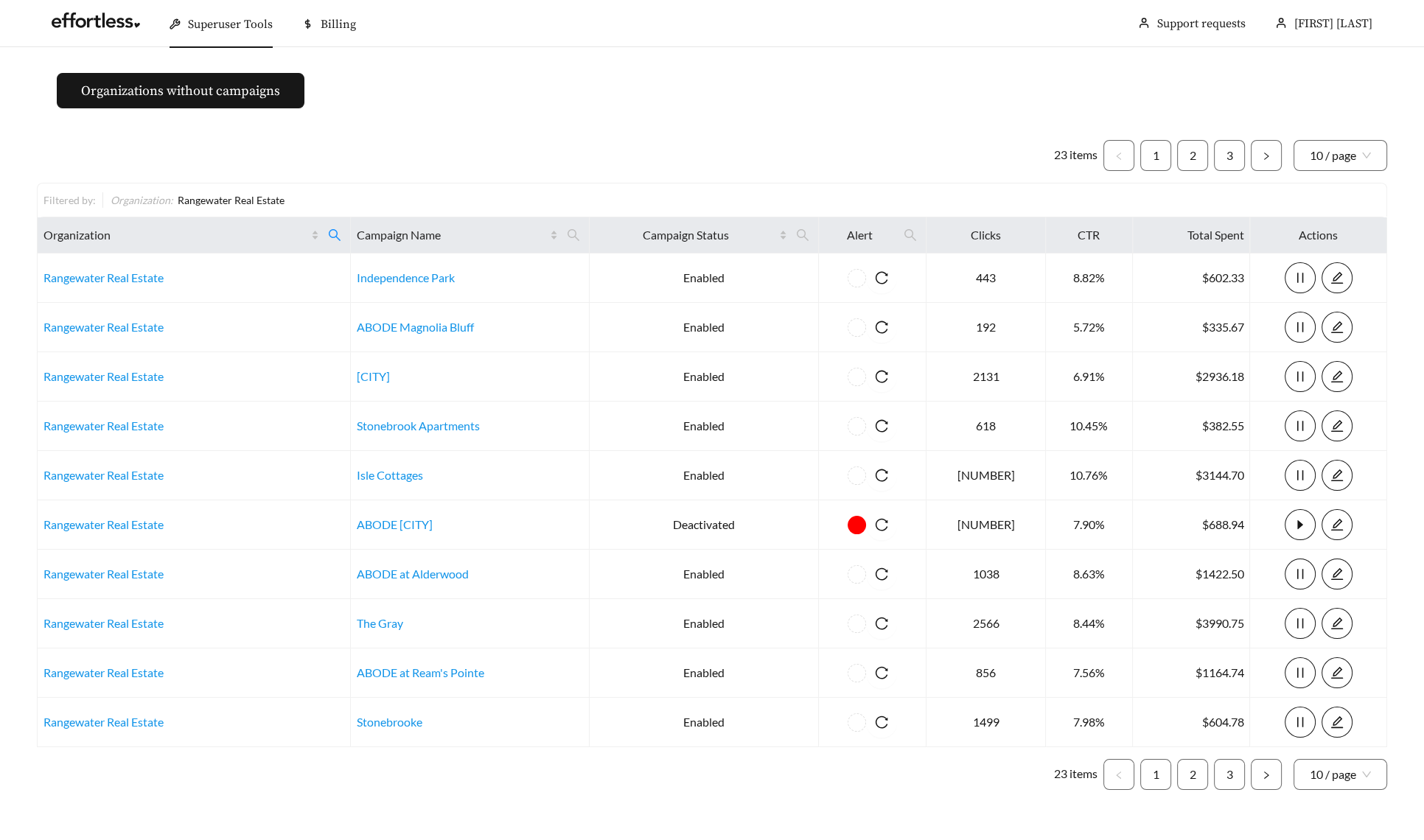 click on "Rangewater Real Estate" at bounding box center [103, 326] 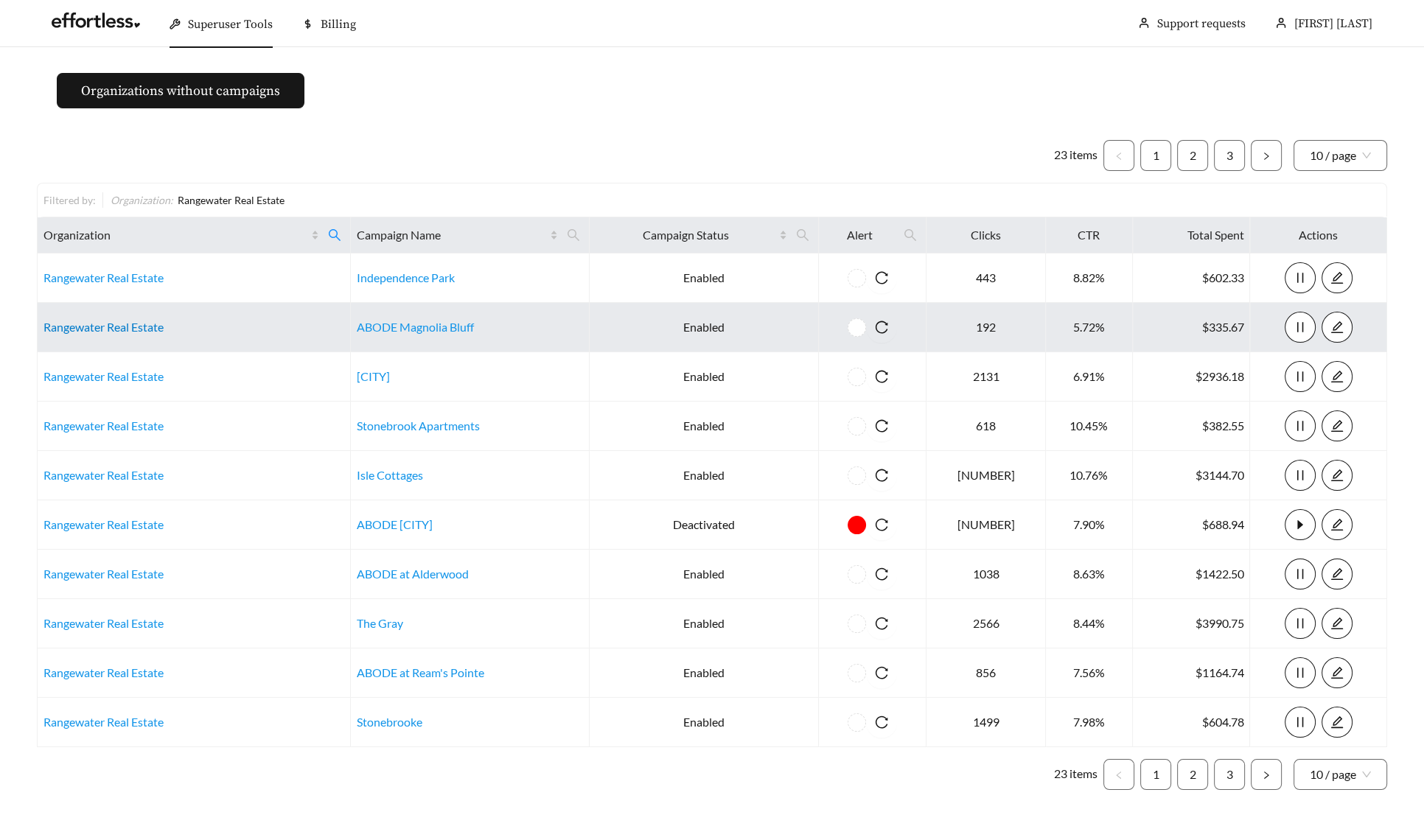 click on "Rangewater Real Estate" at bounding box center [103, 326] 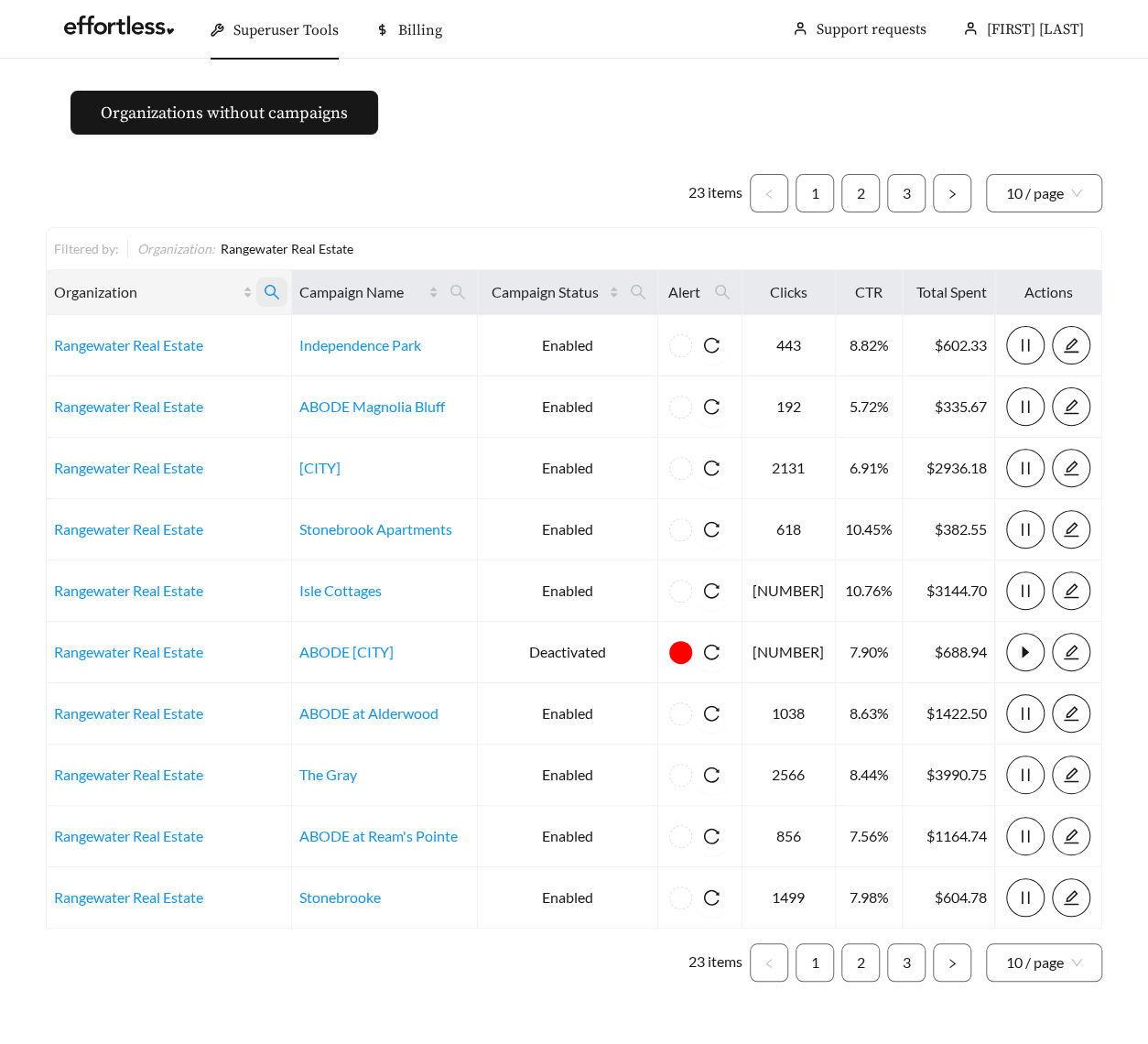 click 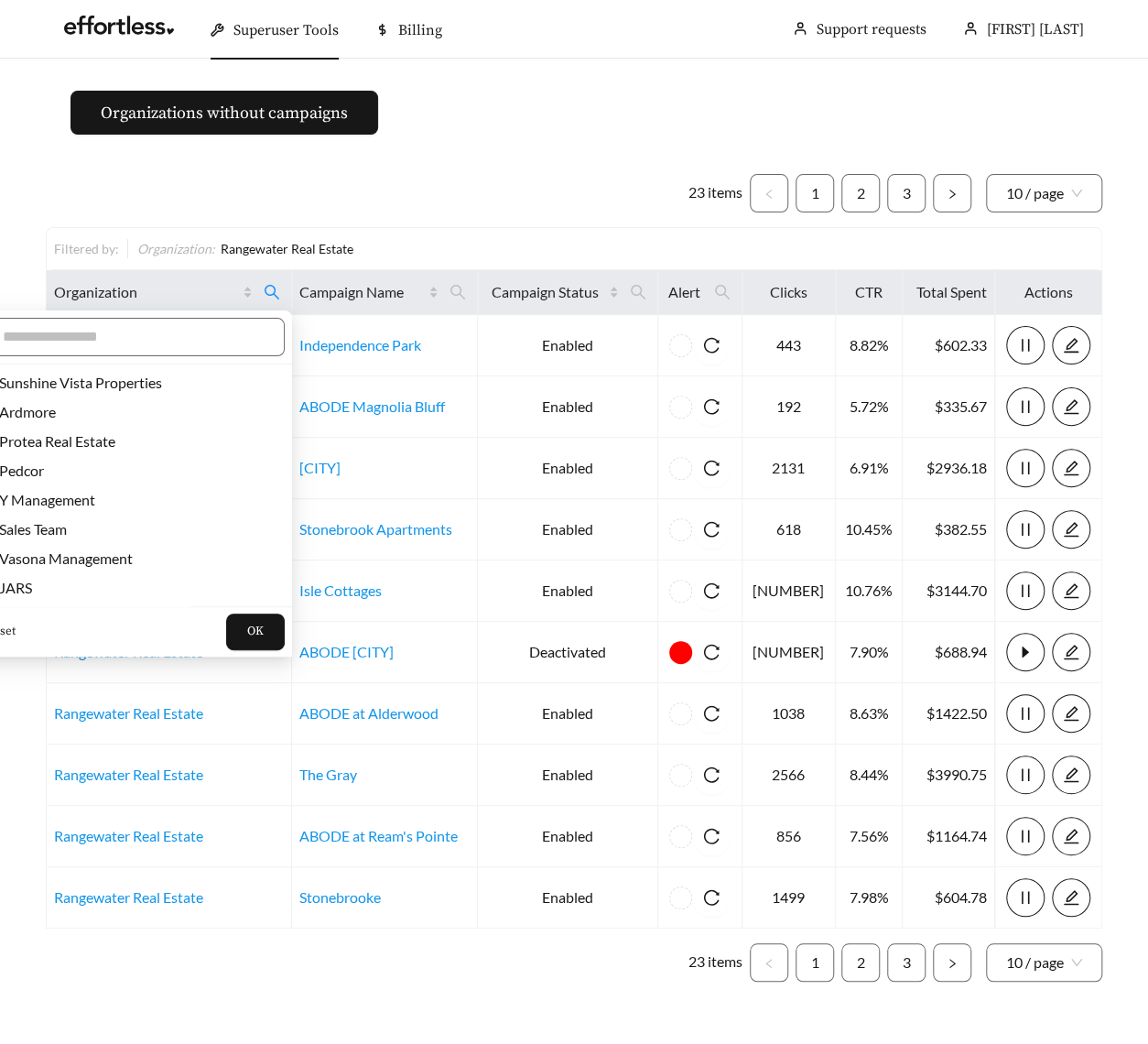click on "Reset" at bounding box center (0, 632) 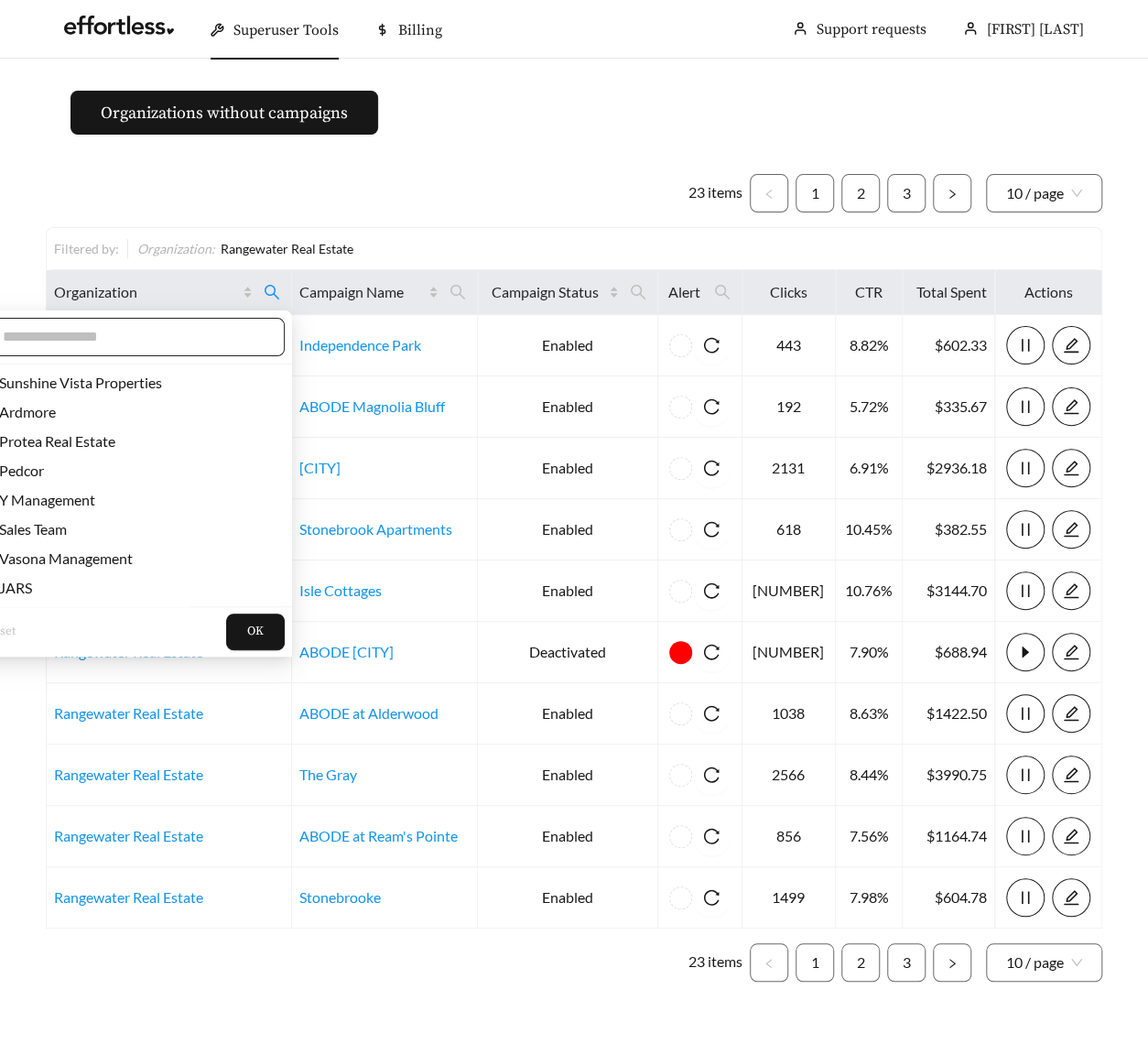 click at bounding box center (134, 337) 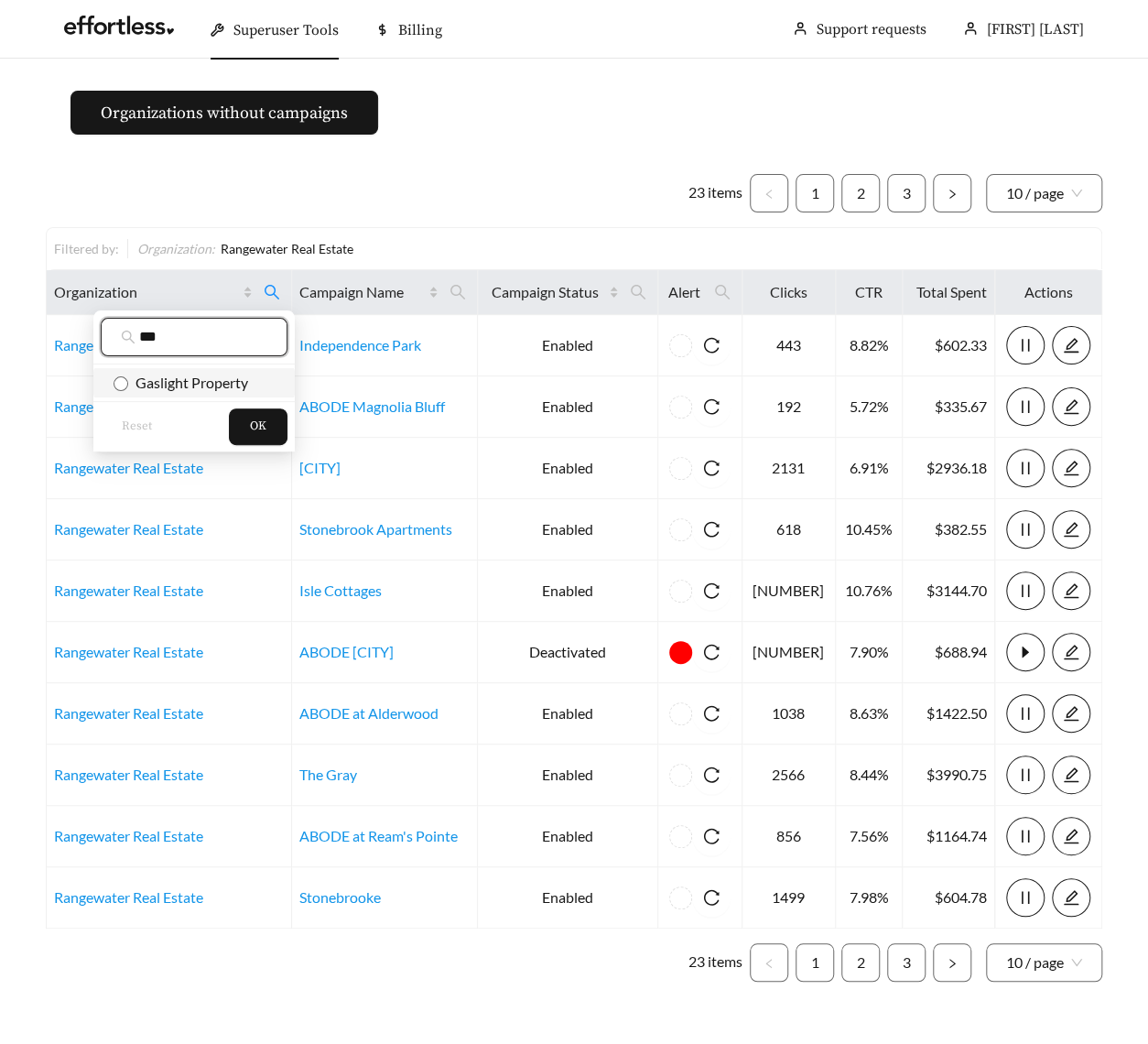 type on "***" 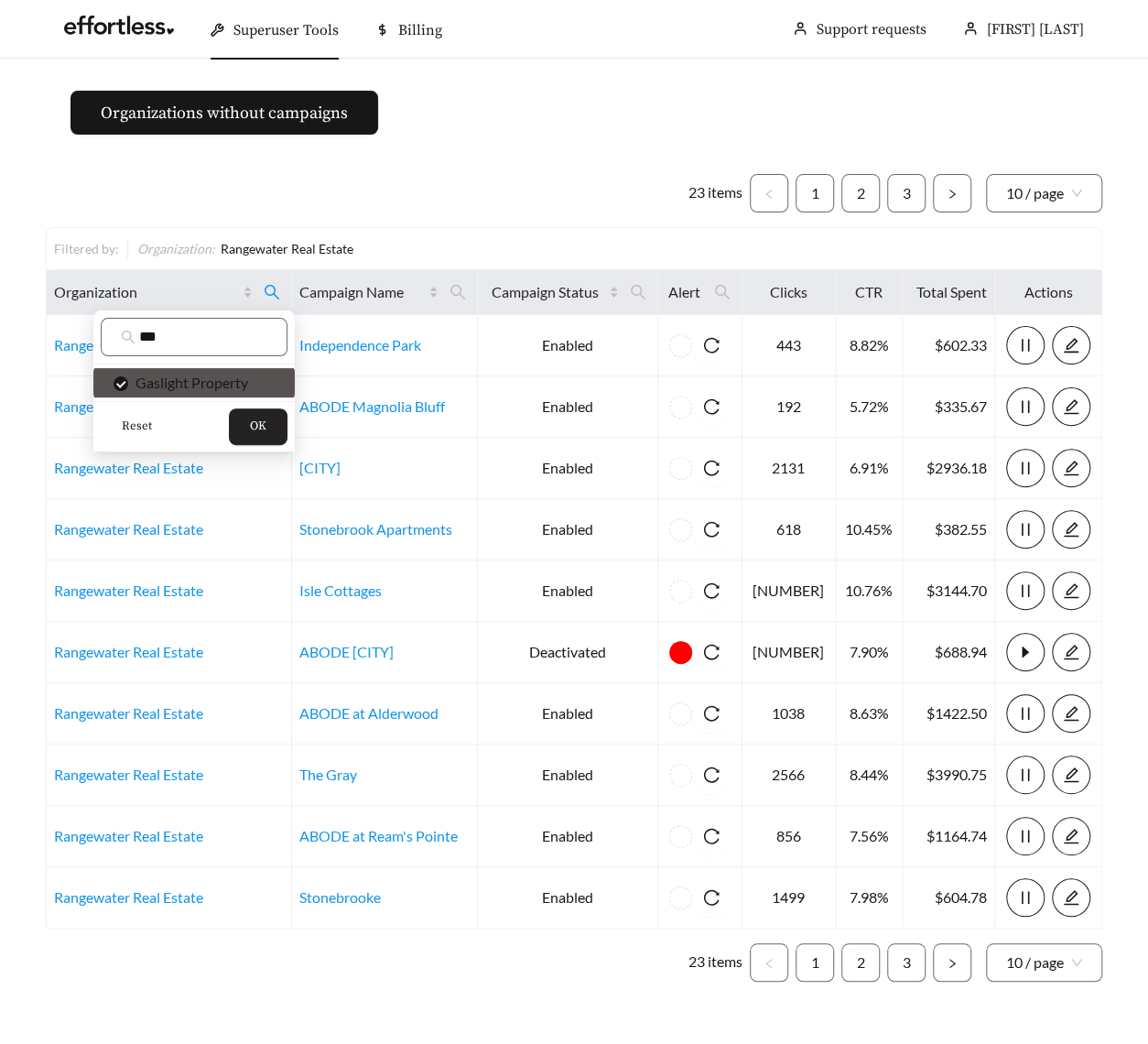 click on "OK" at bounding box center [258, 427] 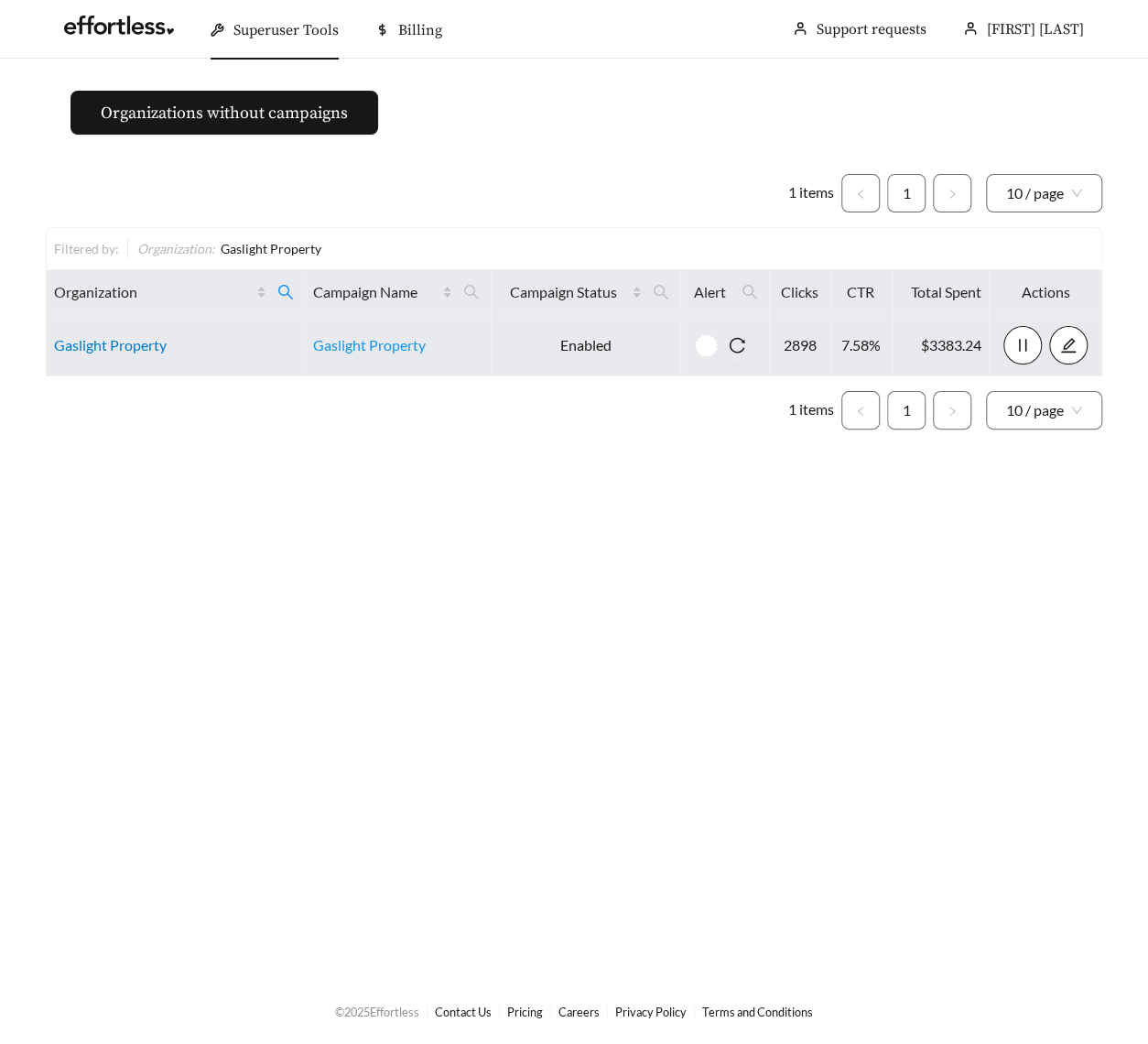 click on "Gaslight Property" at bounding box center [110, 344] 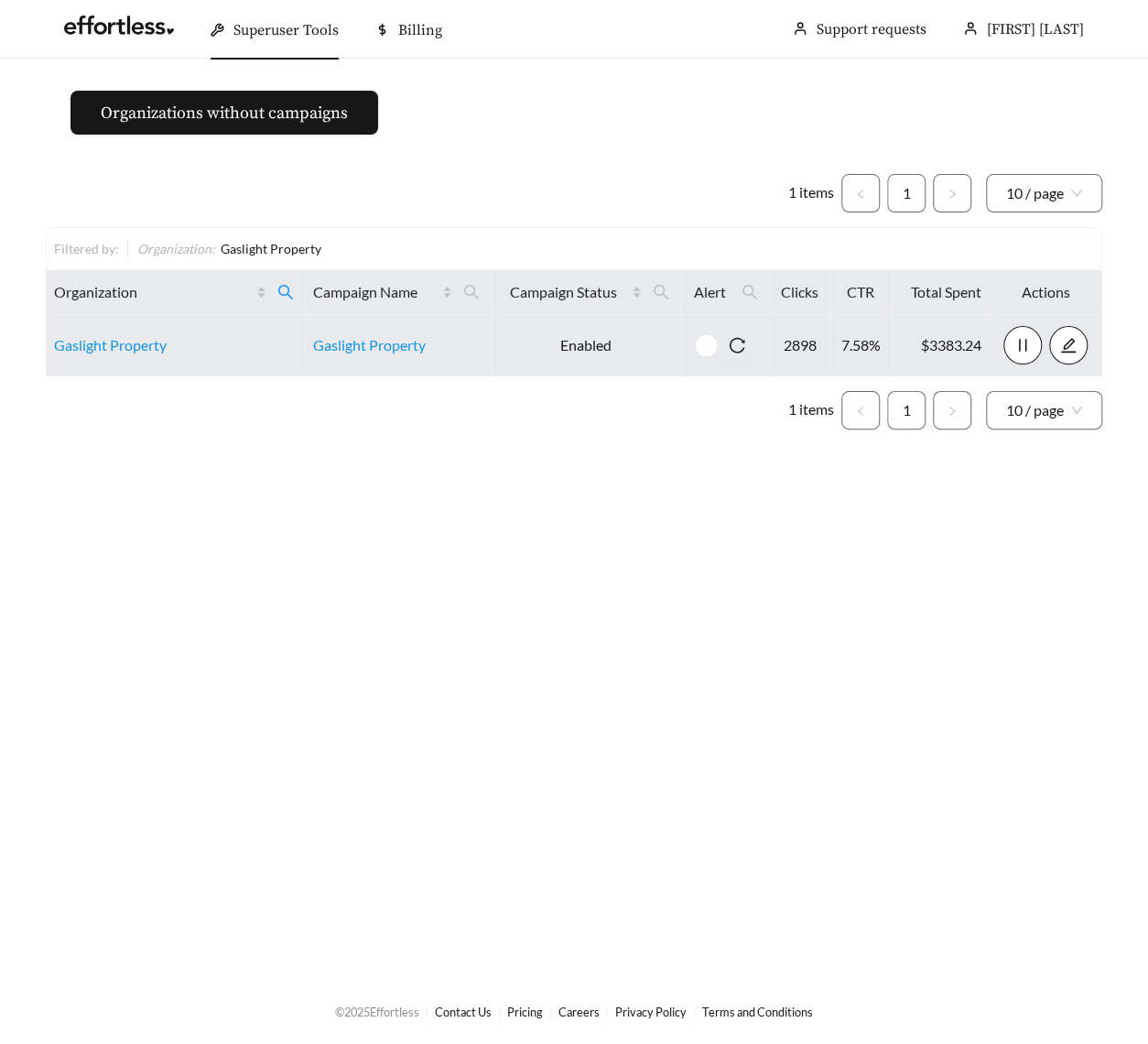 click on "Gaslight Property" at bounding box center (176, 345) 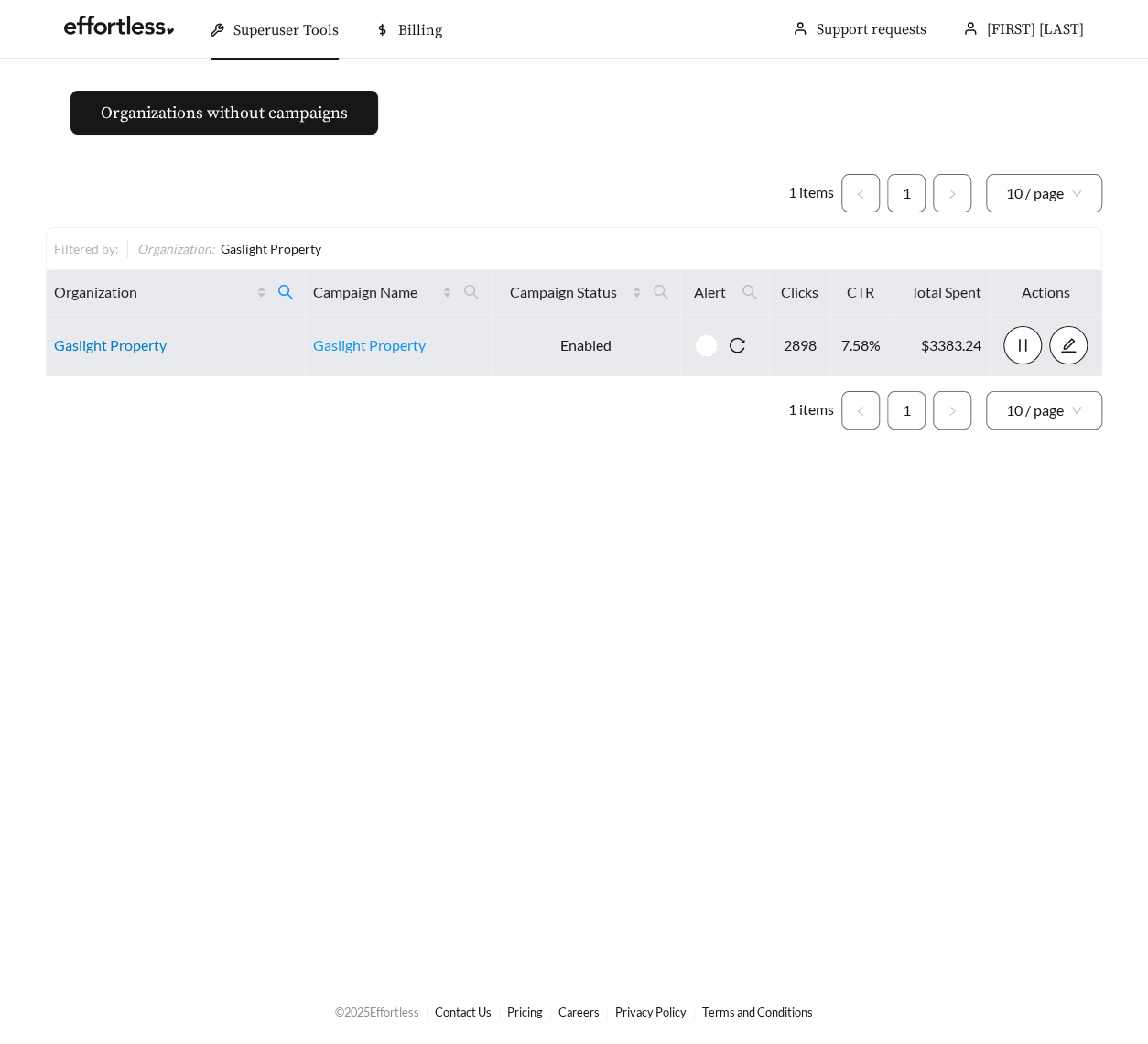 click on "Gaslight Property" at bounding box center [110, 344] 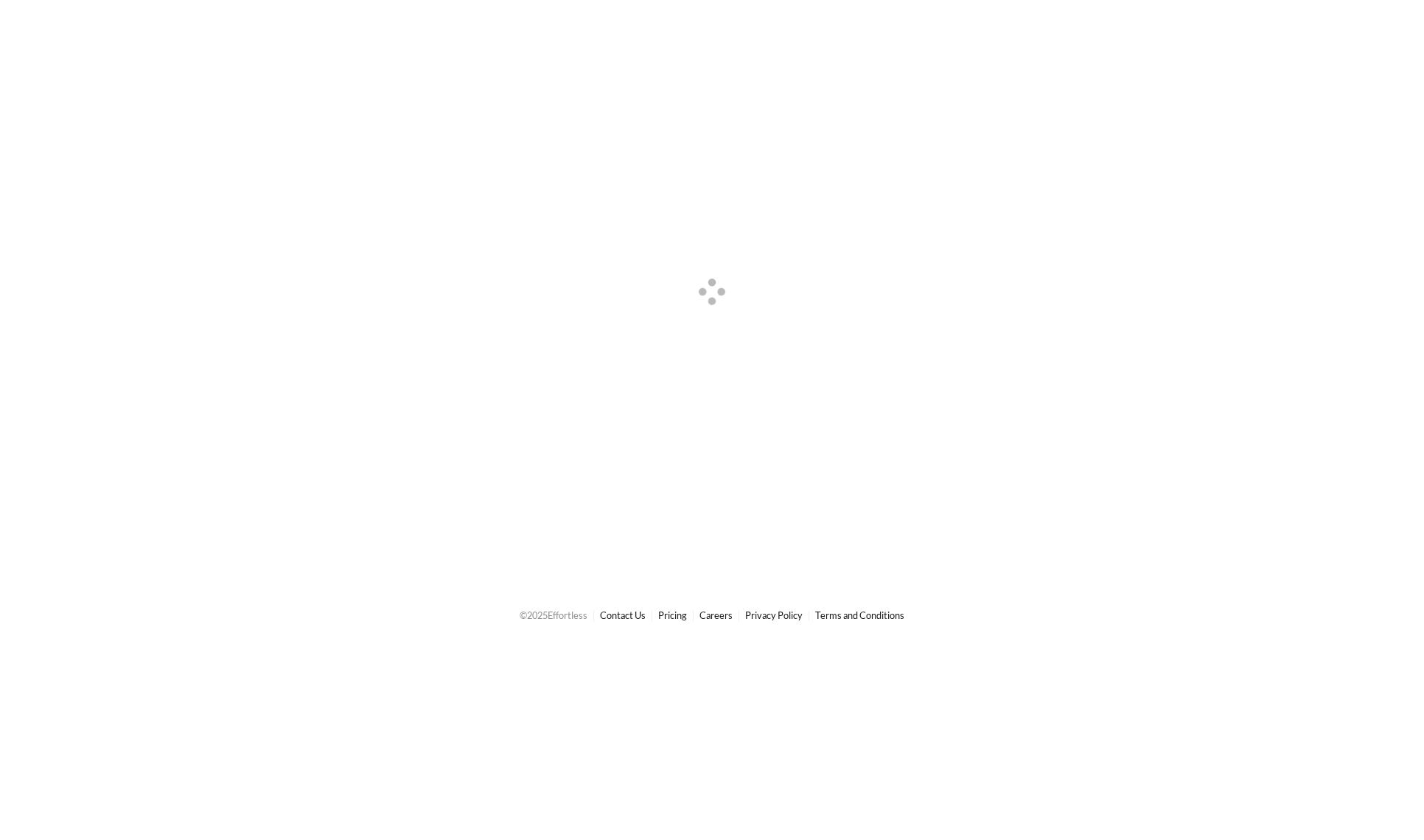 scroll, scrollTop: 0, scrollLeft: 0, axis: both 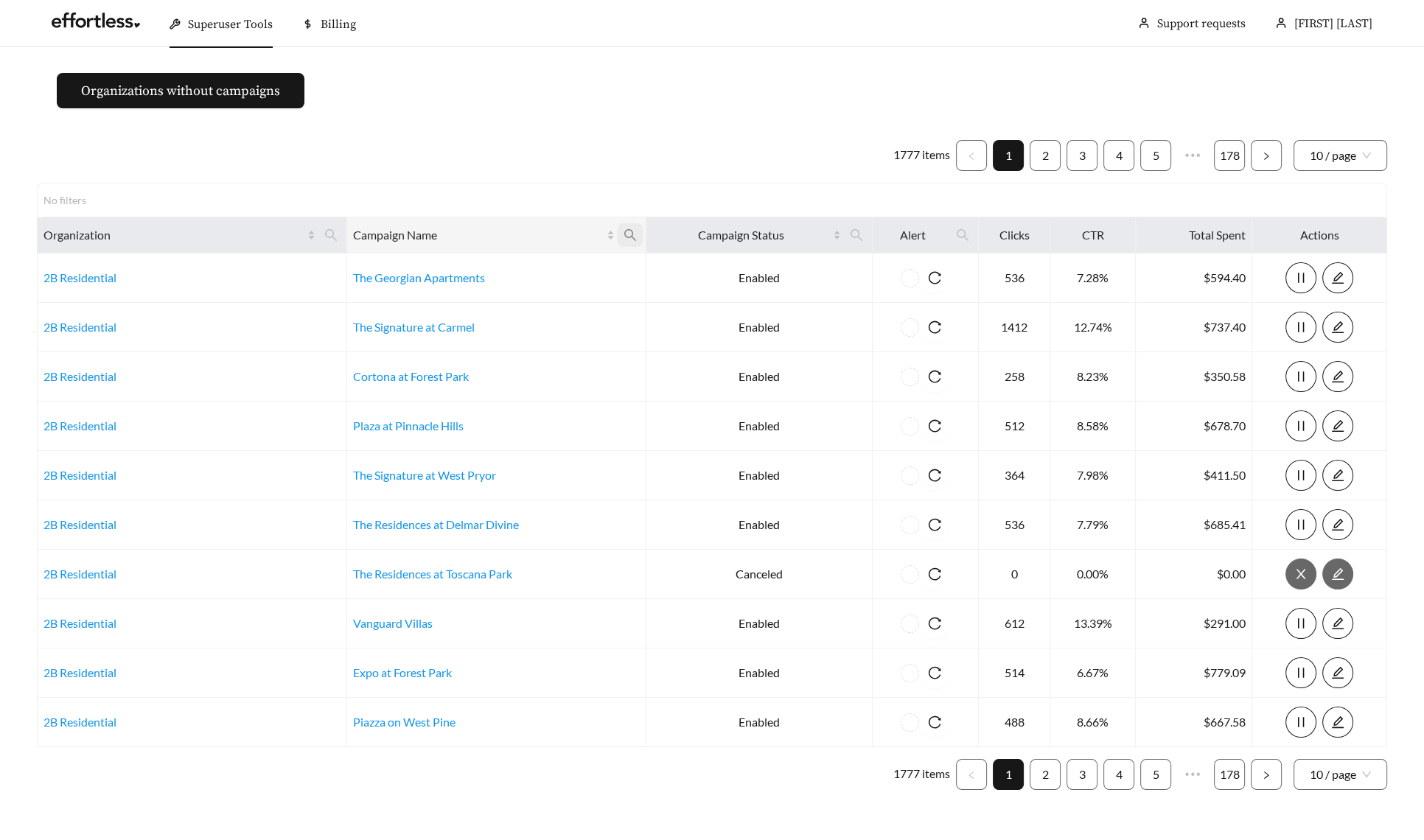 click at bounding box center (630, 235) 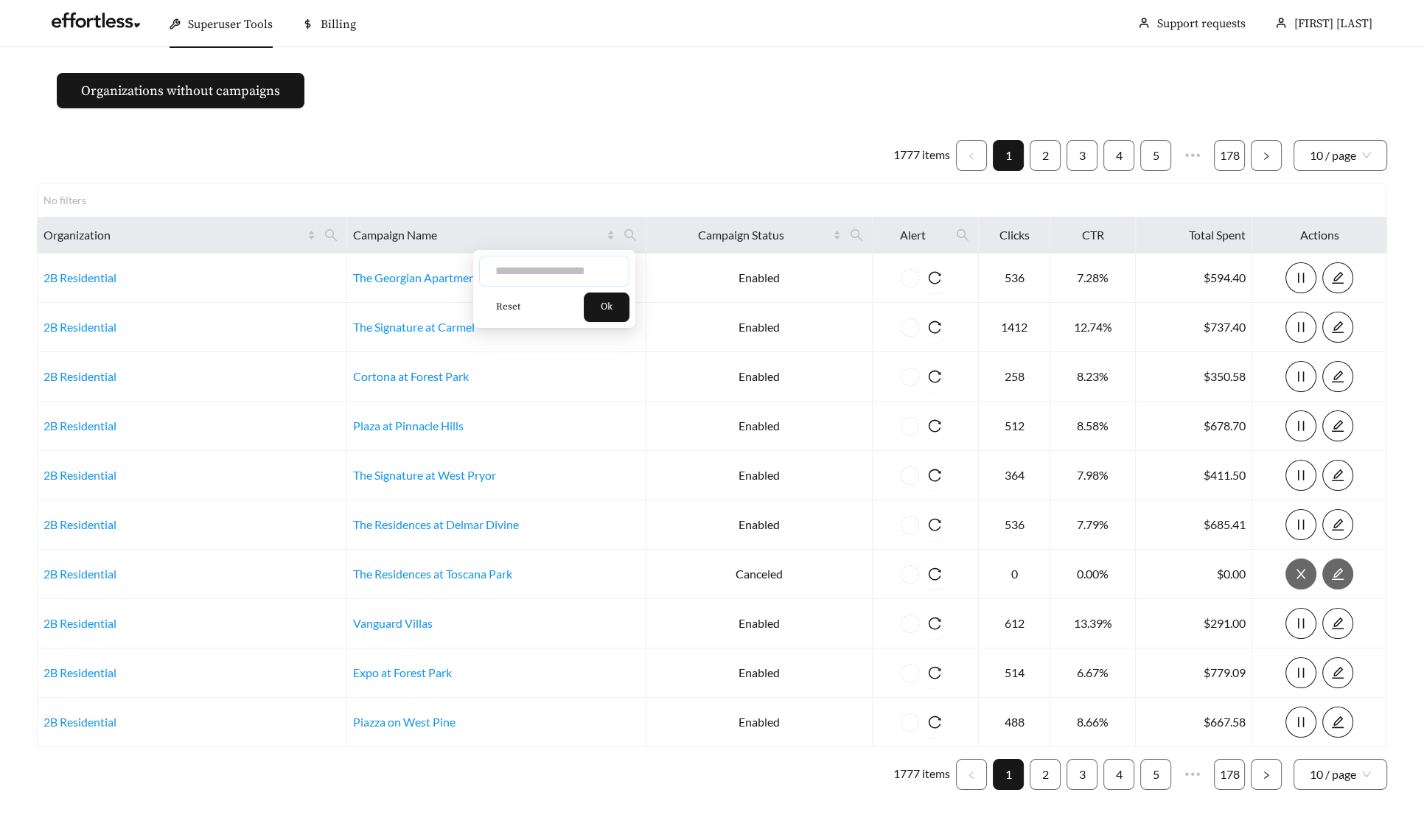 click at bounding box center [554, 271] 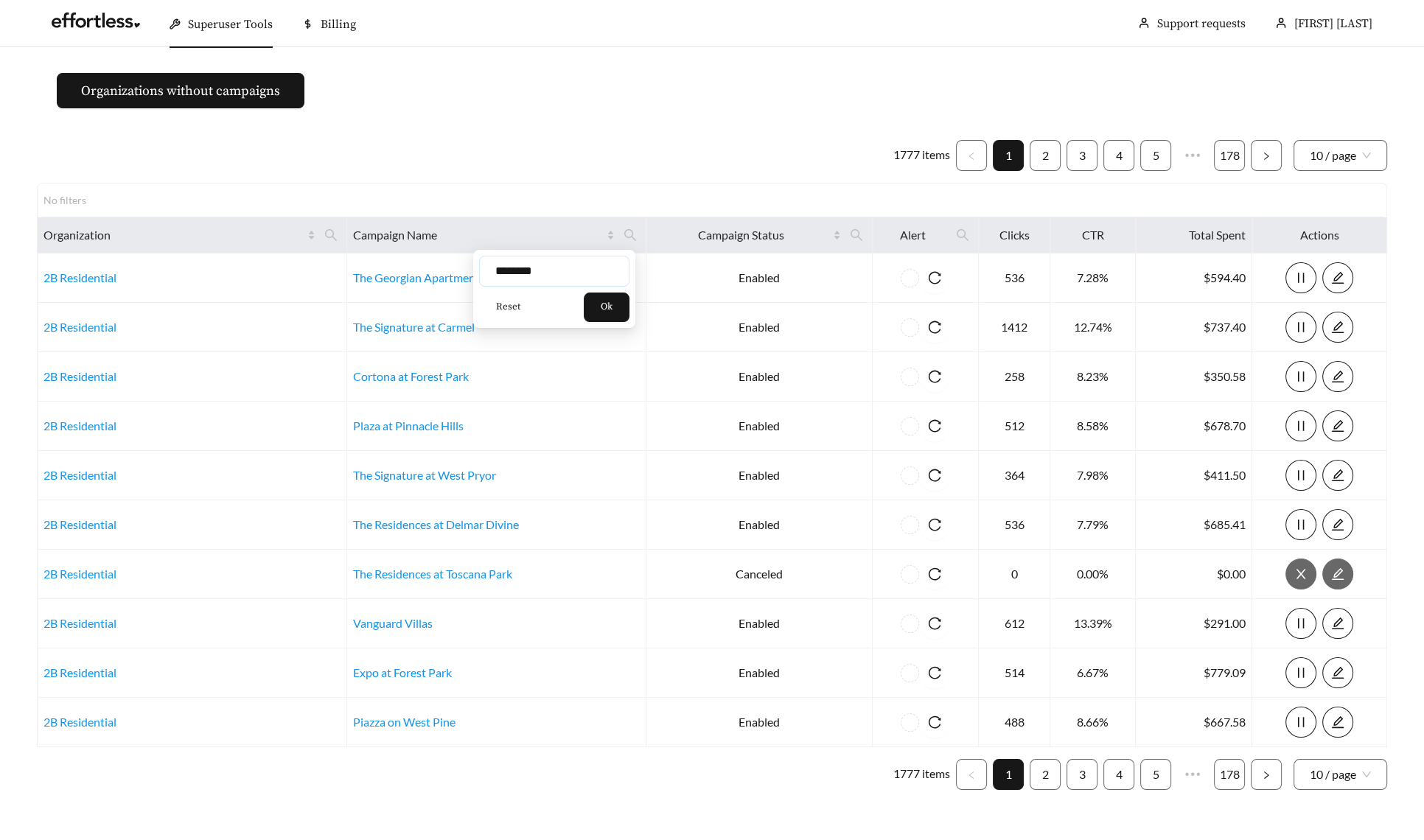 type on "********" 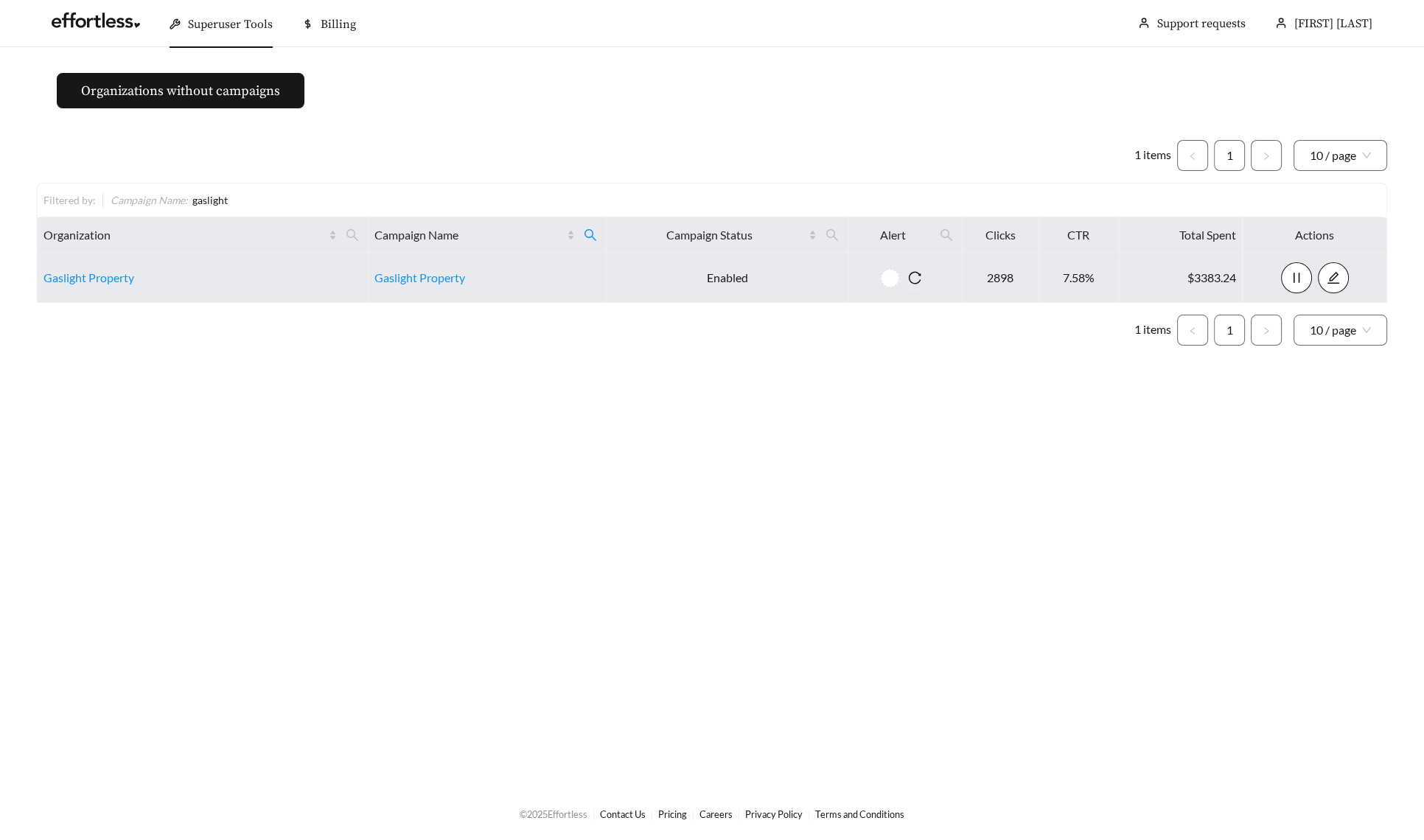 click on "Gaslight Property" at bounding box center [203, 278] 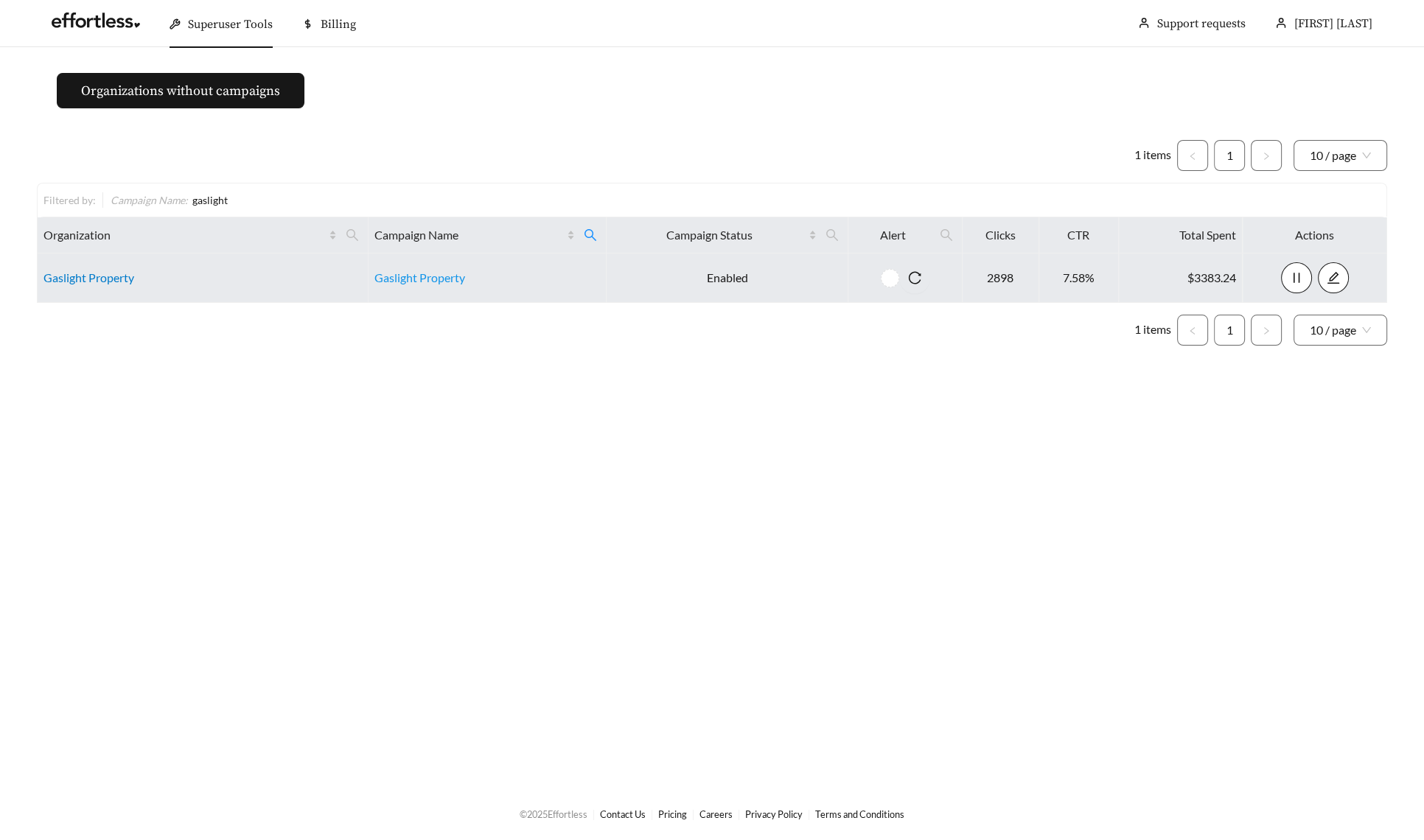 click on "Gaslight Property" at bounding box center [88, 277] 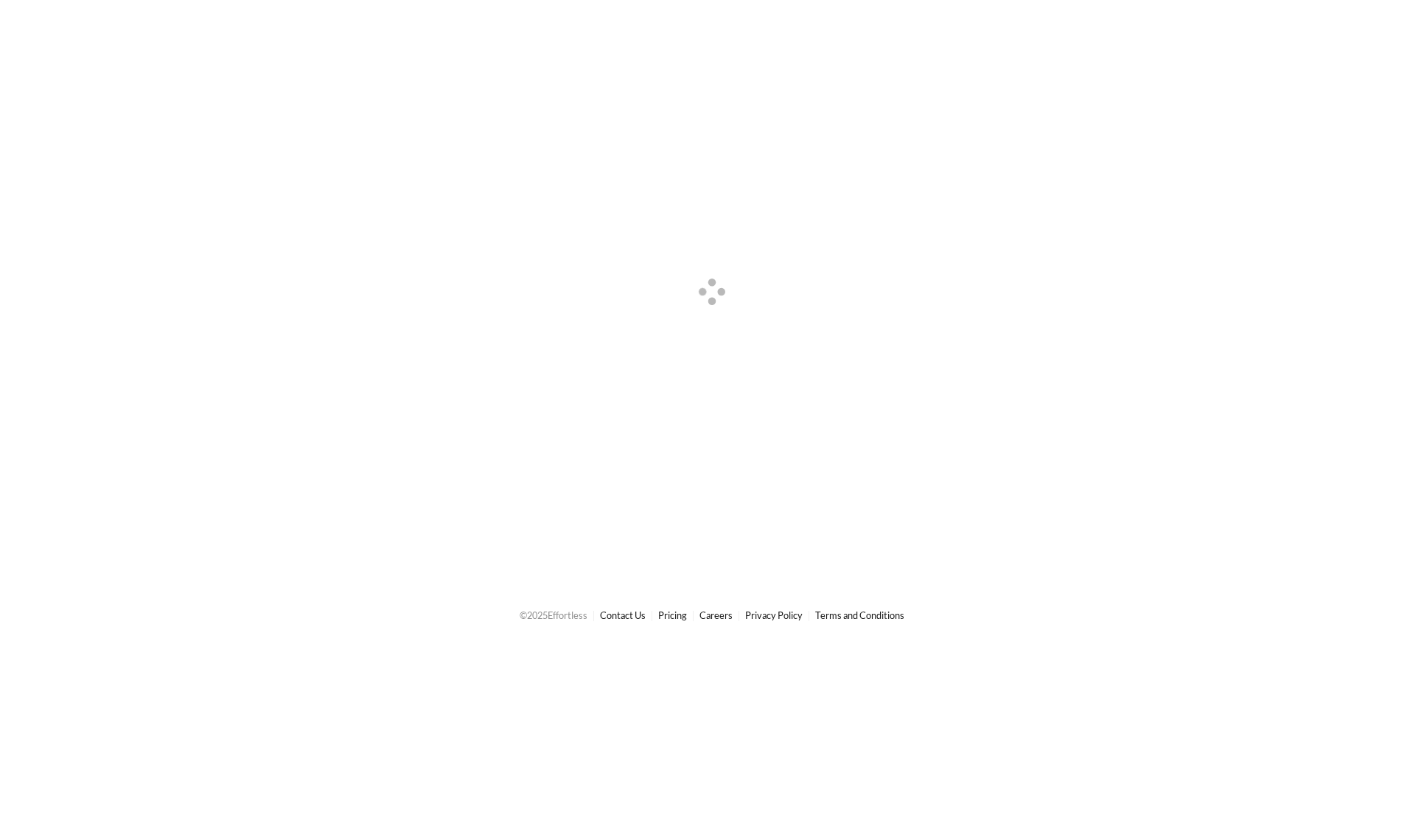 scroll, scrollTop: 0, scrollLeft: 0, axis: both 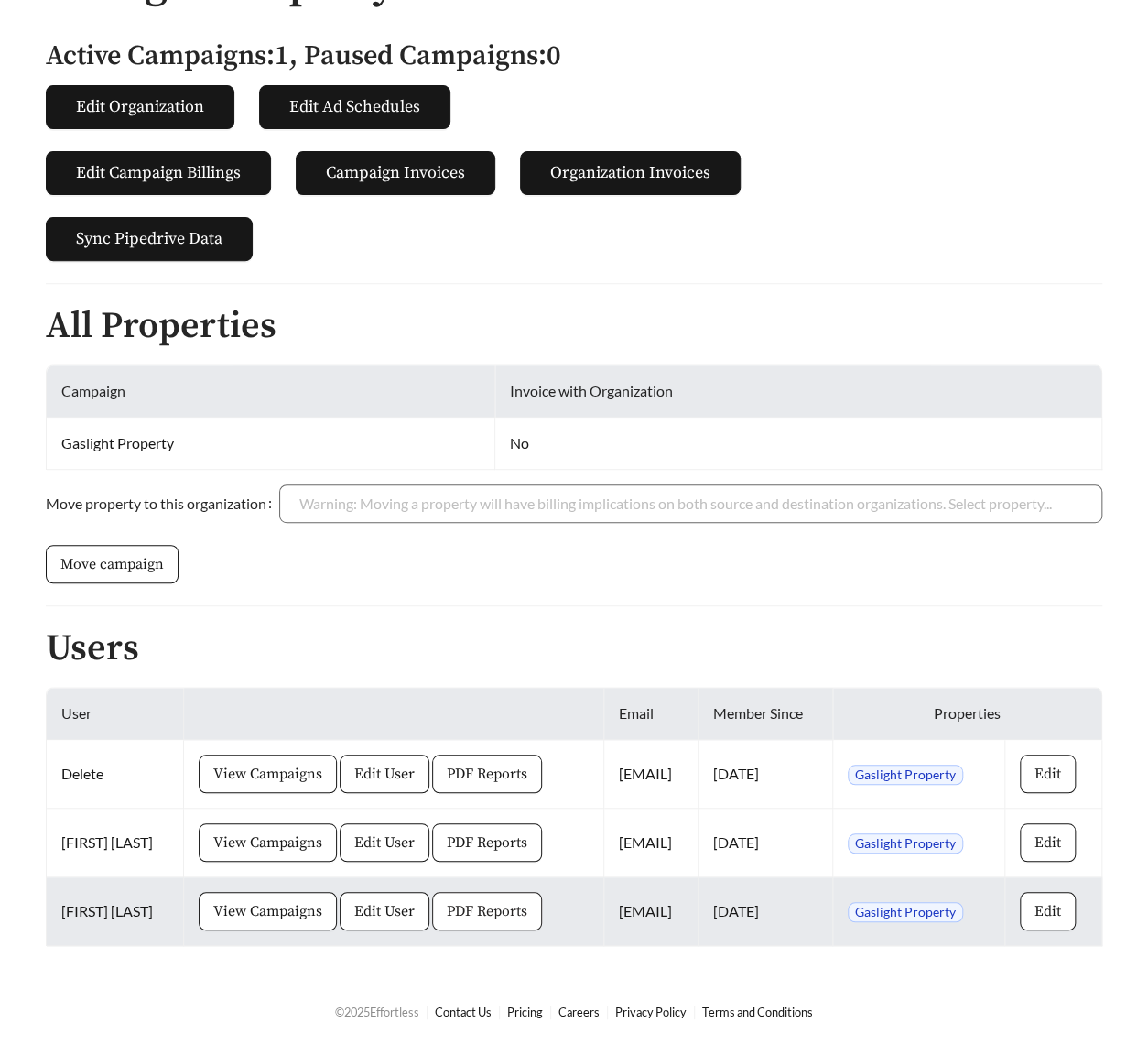 click on "PDF Reports" at bounding box center (487, 911) 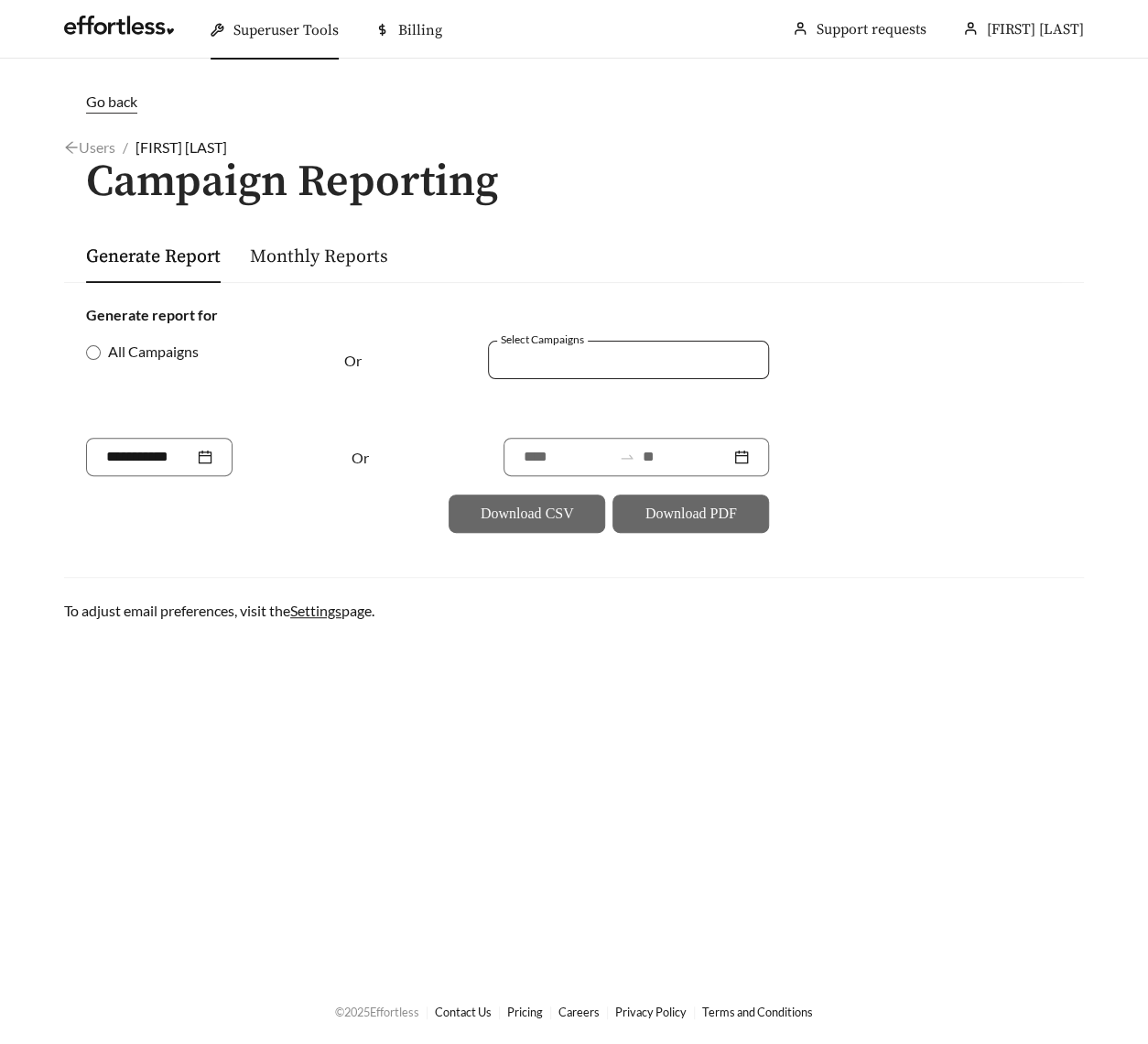 click at bounding box center (628, 360) 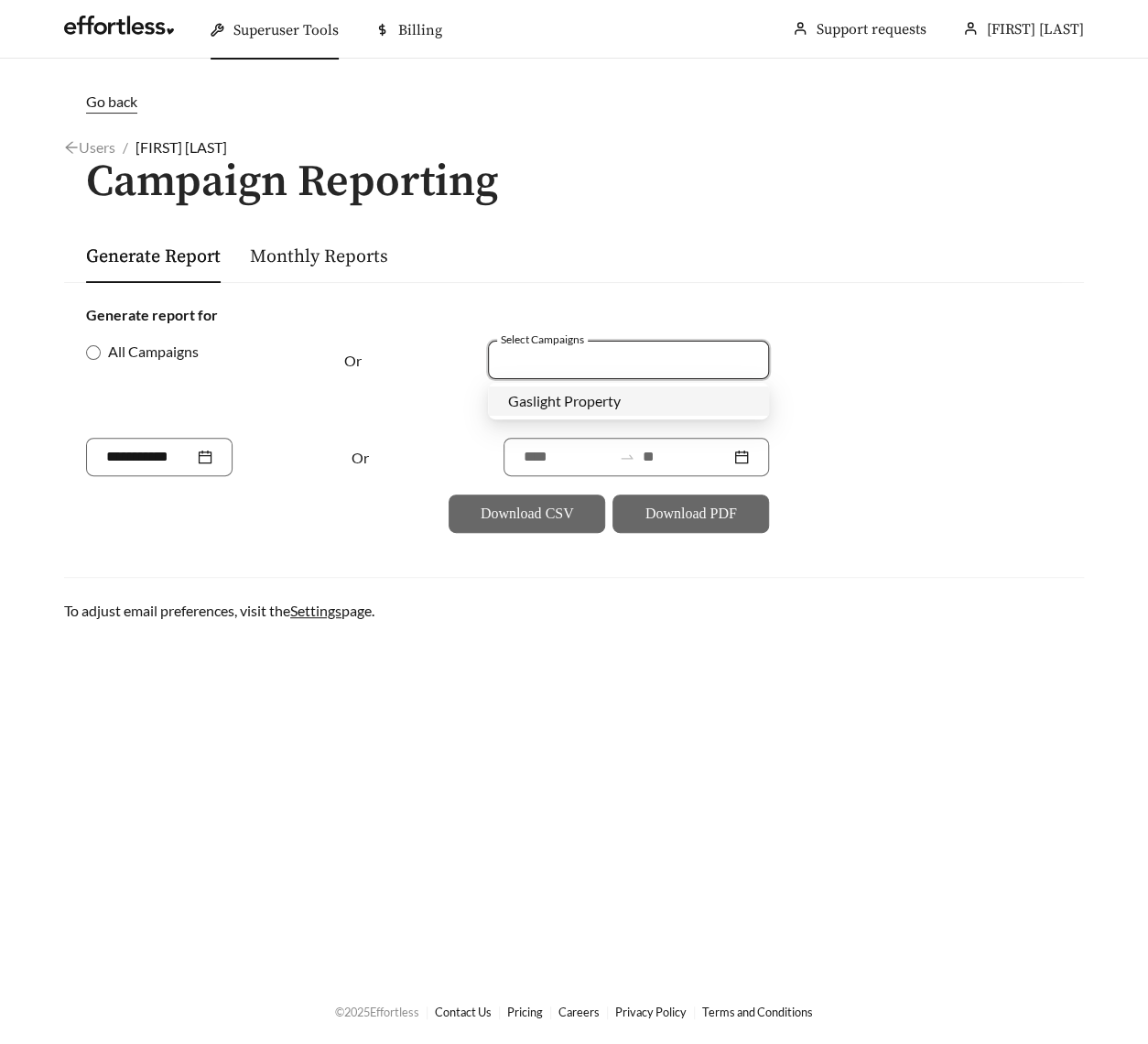 click on "Gaslight Property" at bounding box center (564, 400) 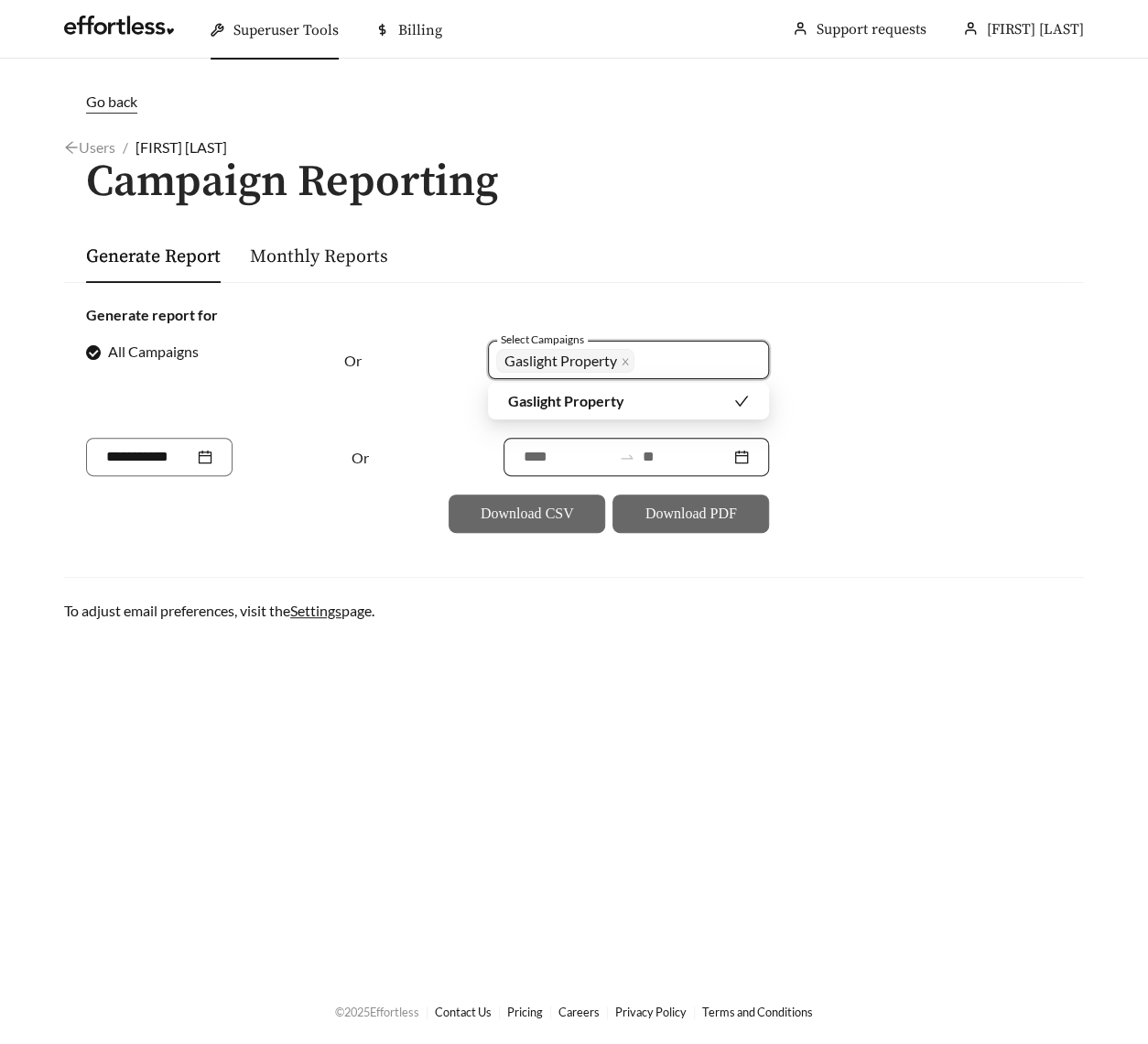 click at bounding box center [636, 457] 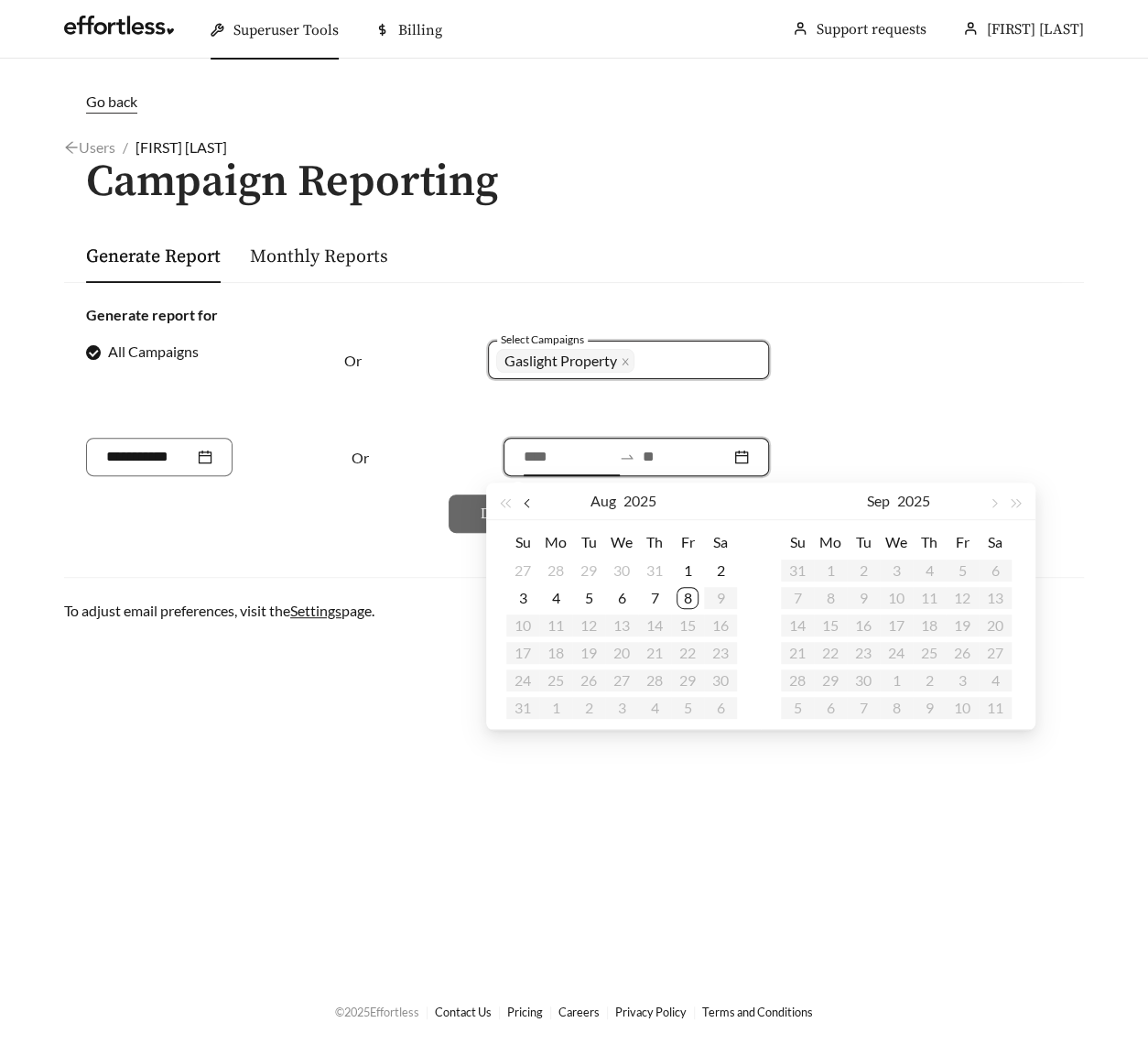 click at bounding box center (529, 501) 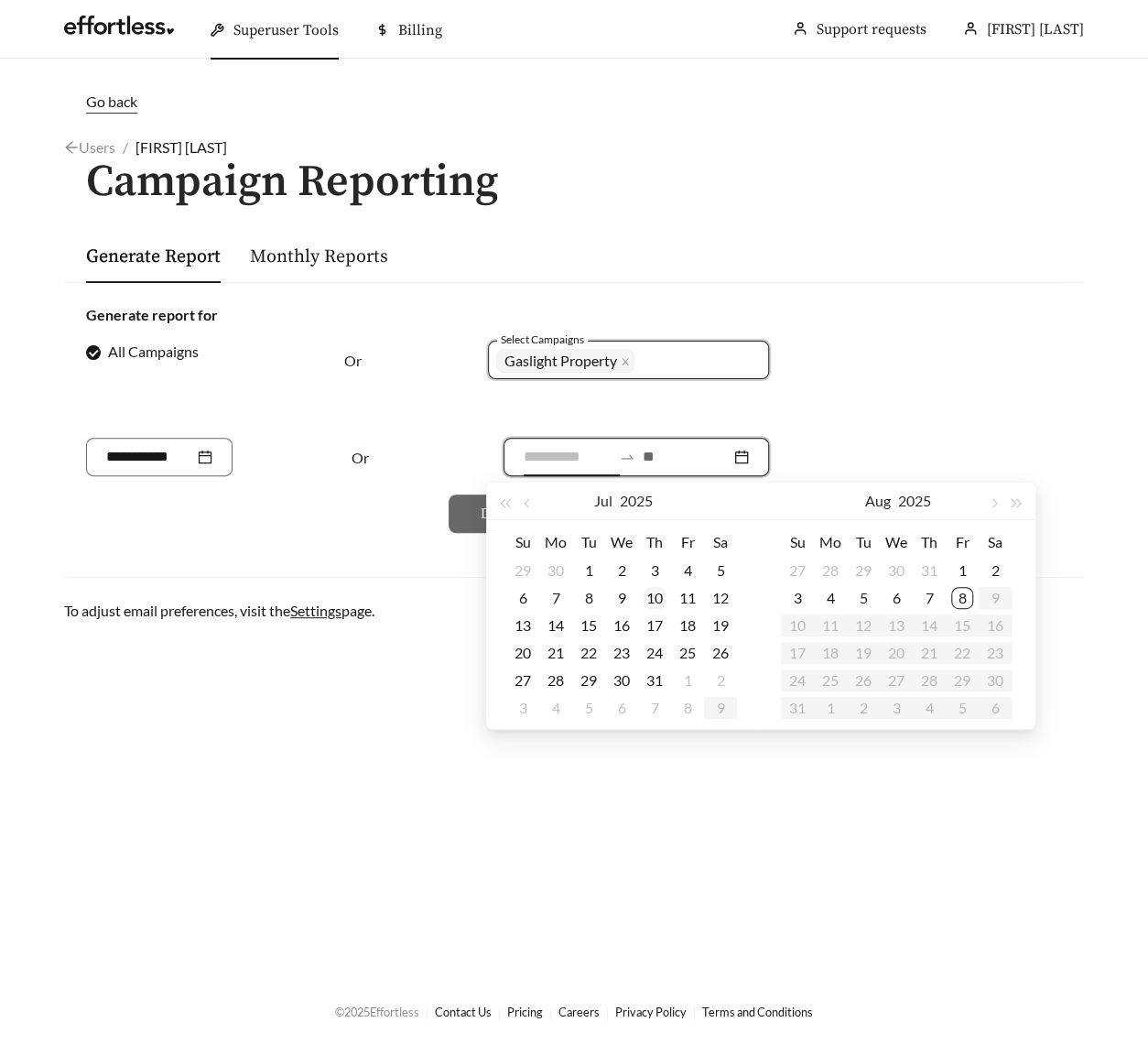 type on "**********" 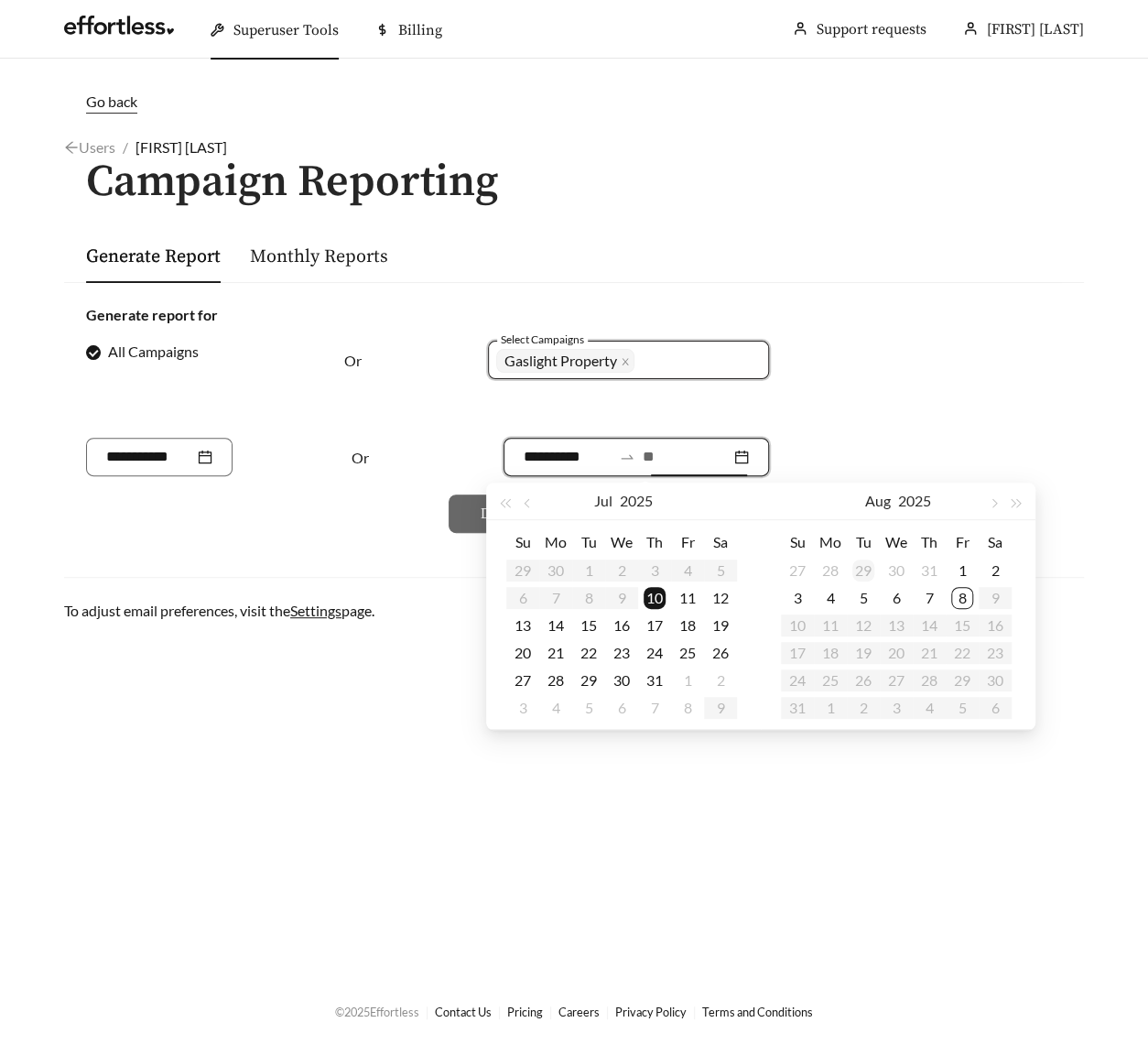 type on "**********" 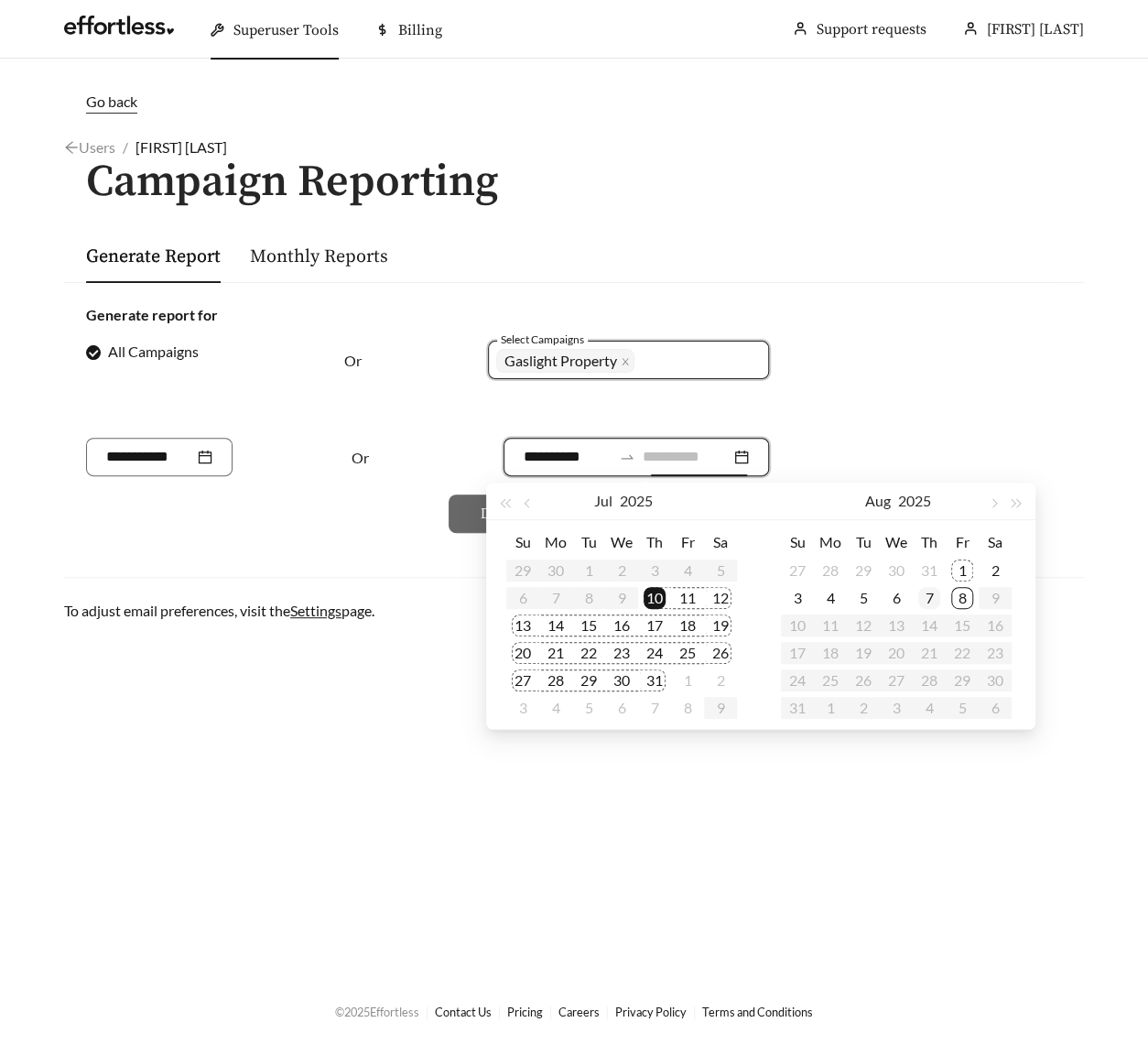 type on "**********" 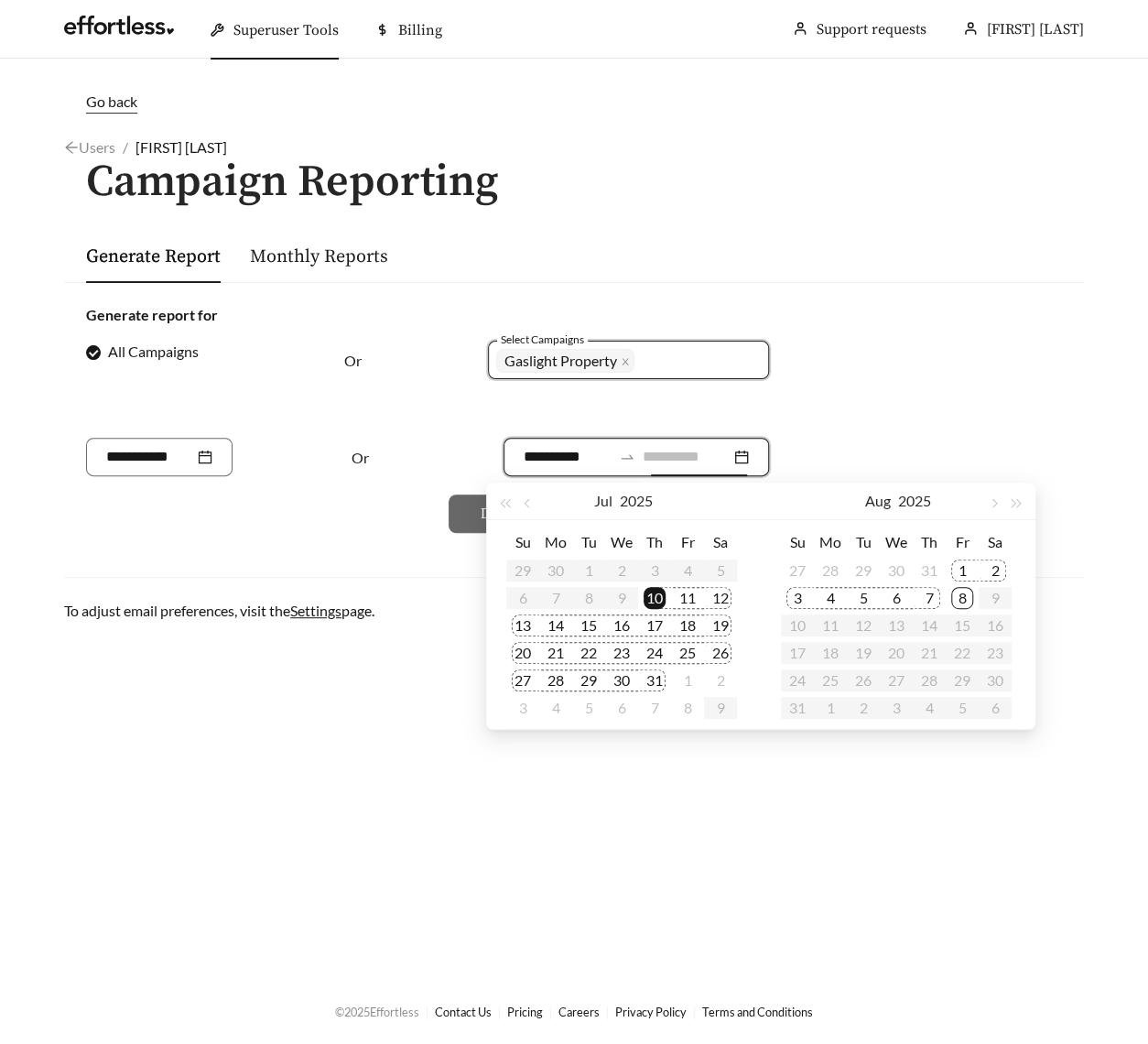 click on "7" at bounding box center (929, 598) 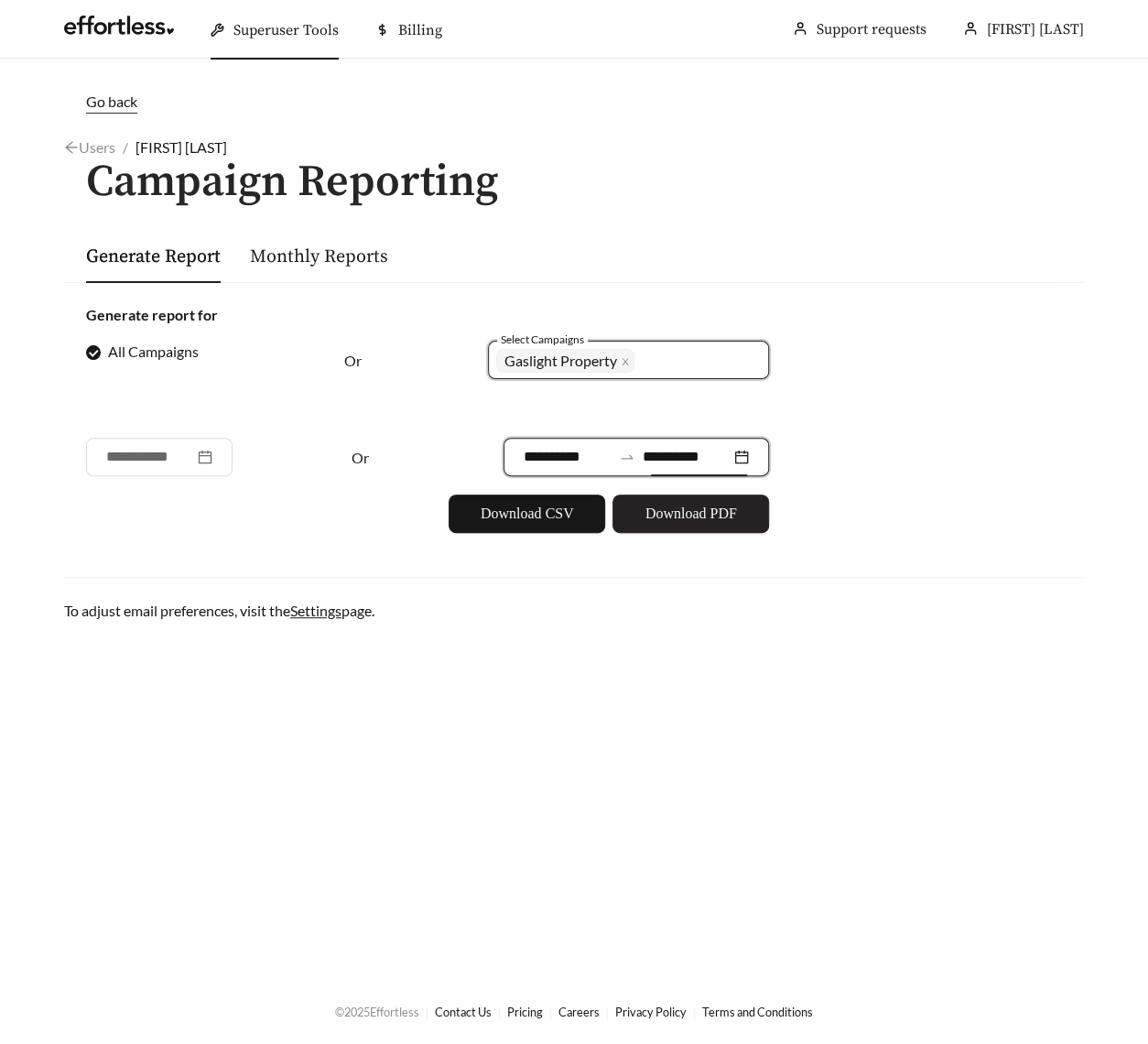 click on "Download PDF" at bounding box center (690, 514) 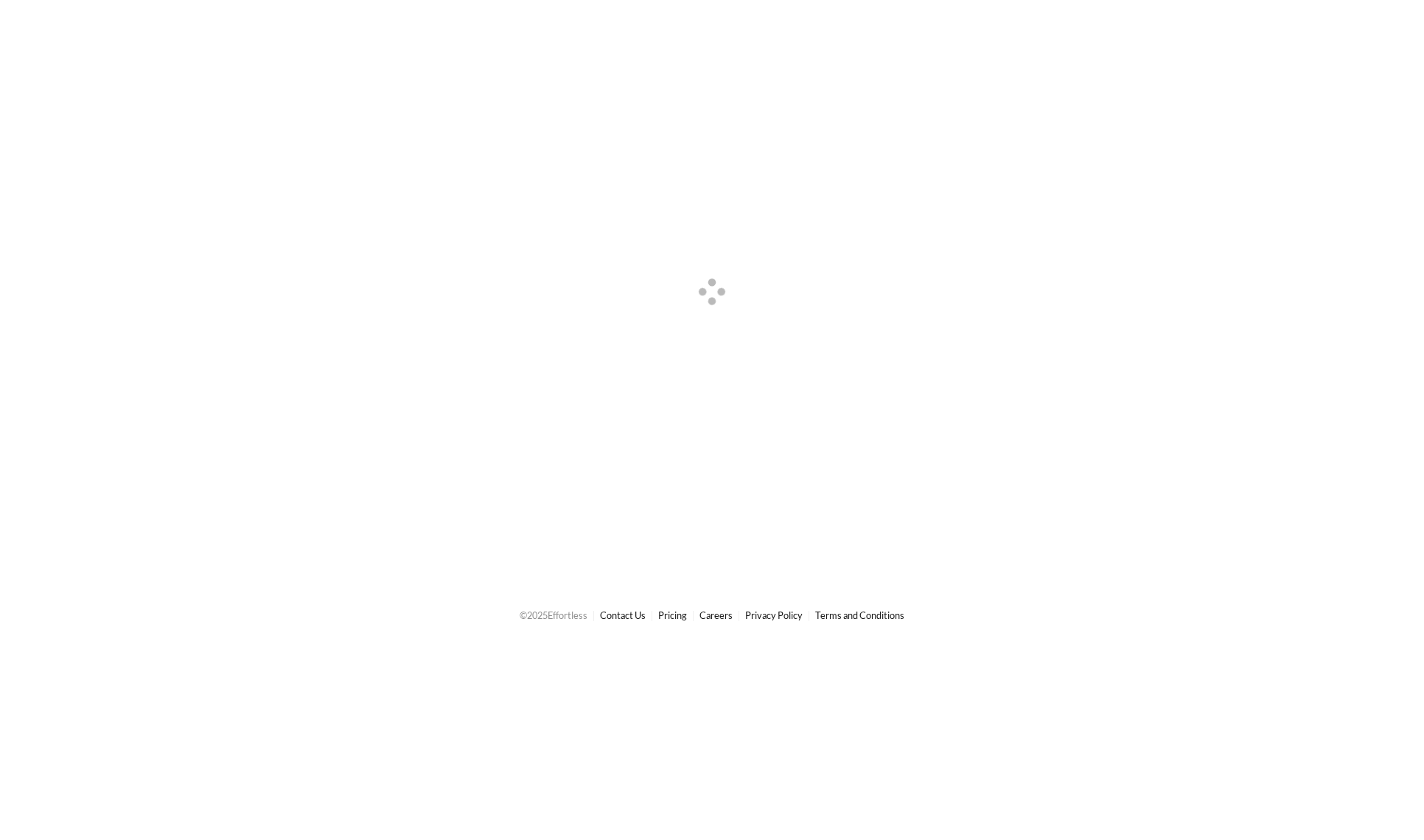 scroll, scrollTop: 0, scrollLeft: 0, axis: both 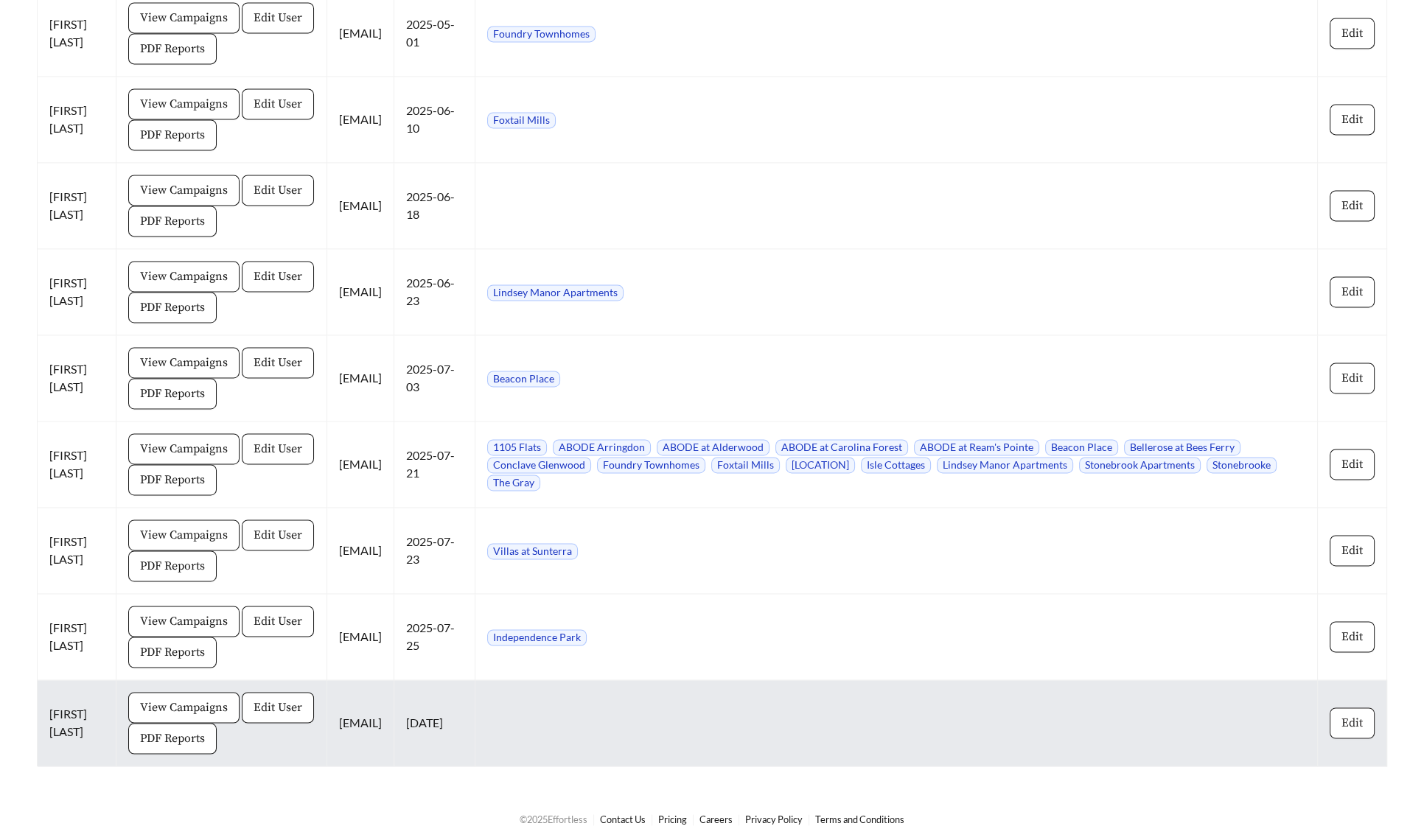 click on "Edit" at bounding box center (1352, 723) 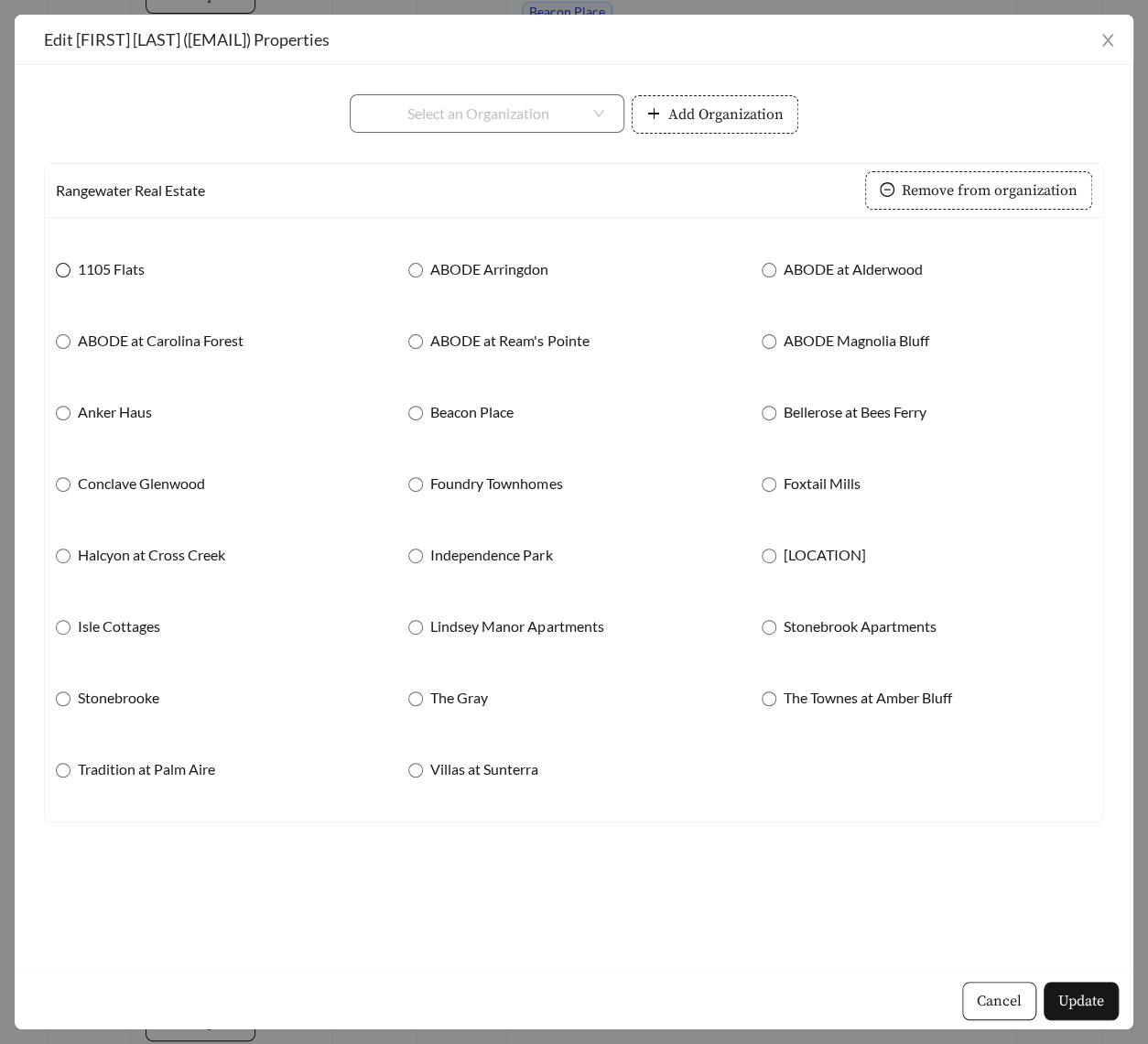 click on "1105 Flats" at bounding box center (111, 269) 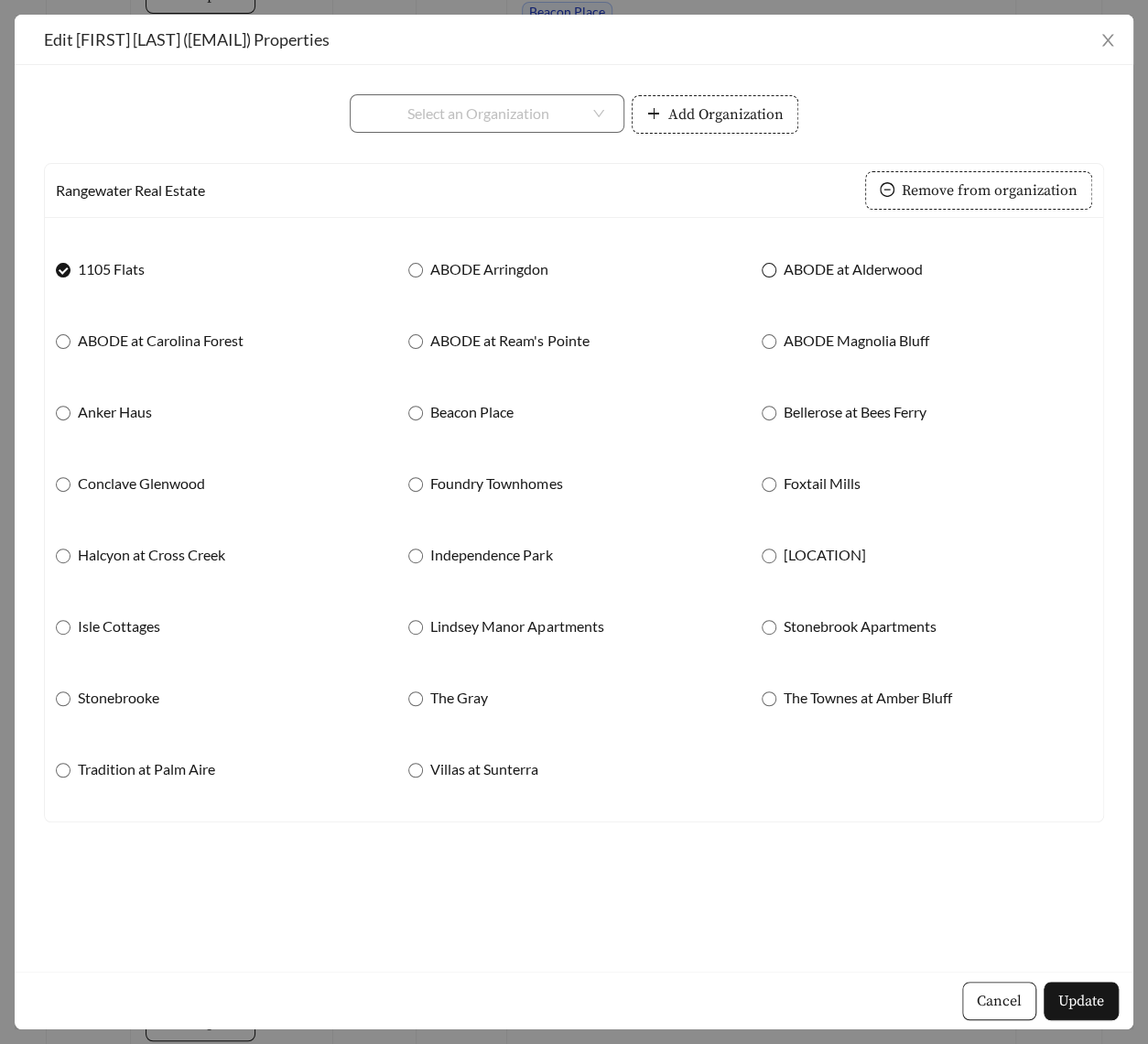 click on "ABODE at Alderwood" at bounding box center [853, 269] 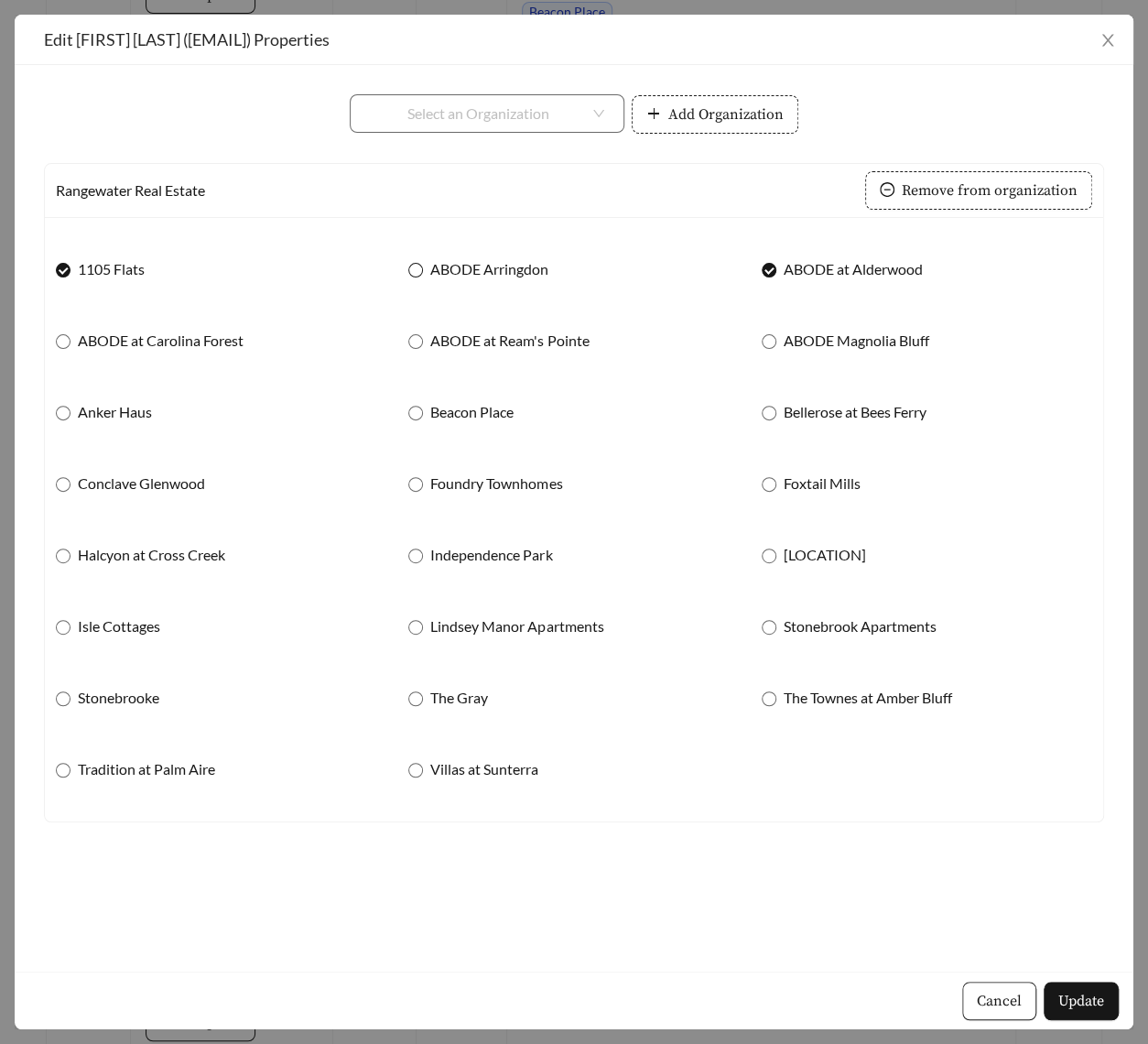 click on "ABODE Arringdon" at bounding box center (489, 269) 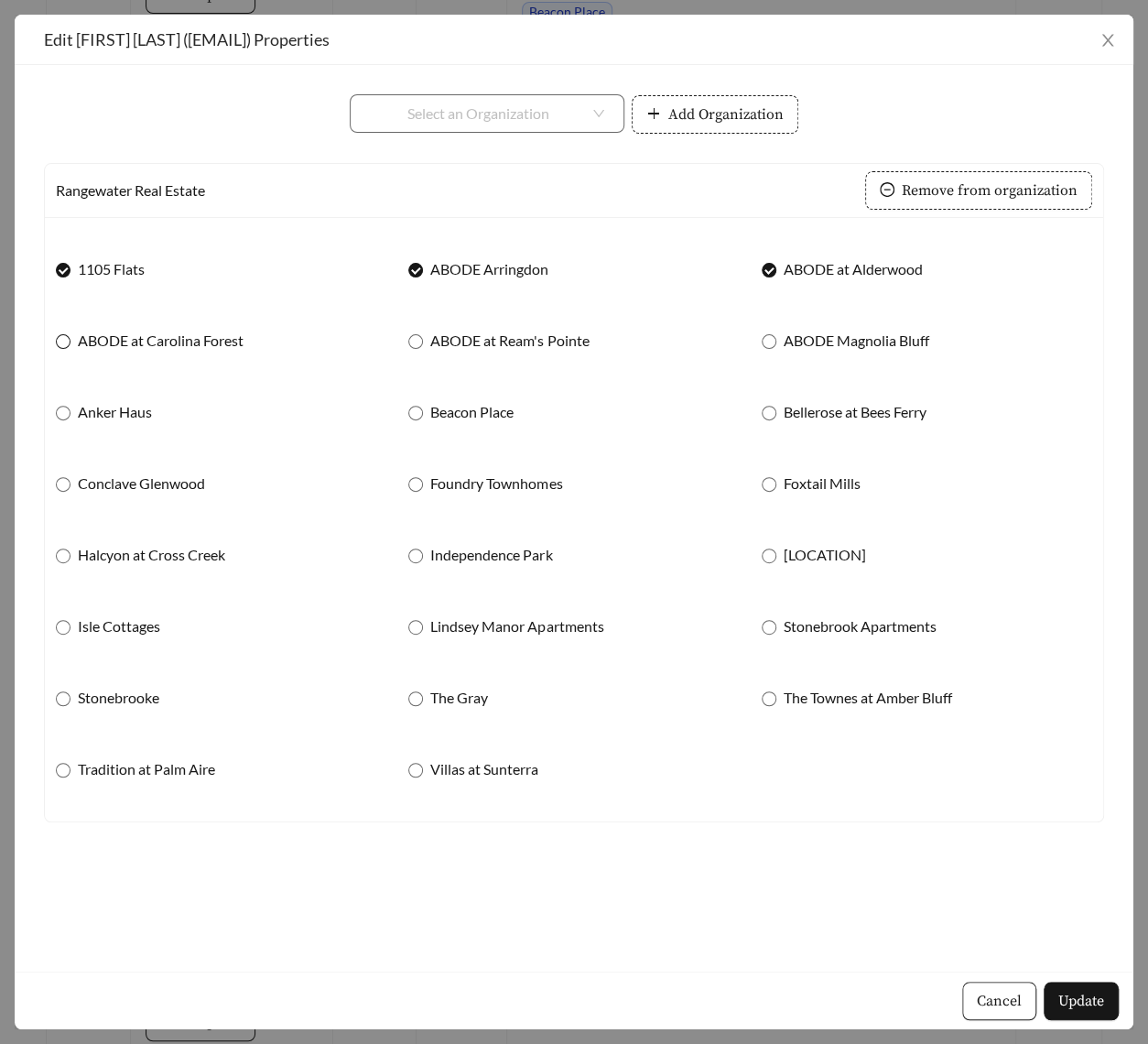 click on "ABODE at Carolina Forest" at bounding box center (160, 341) 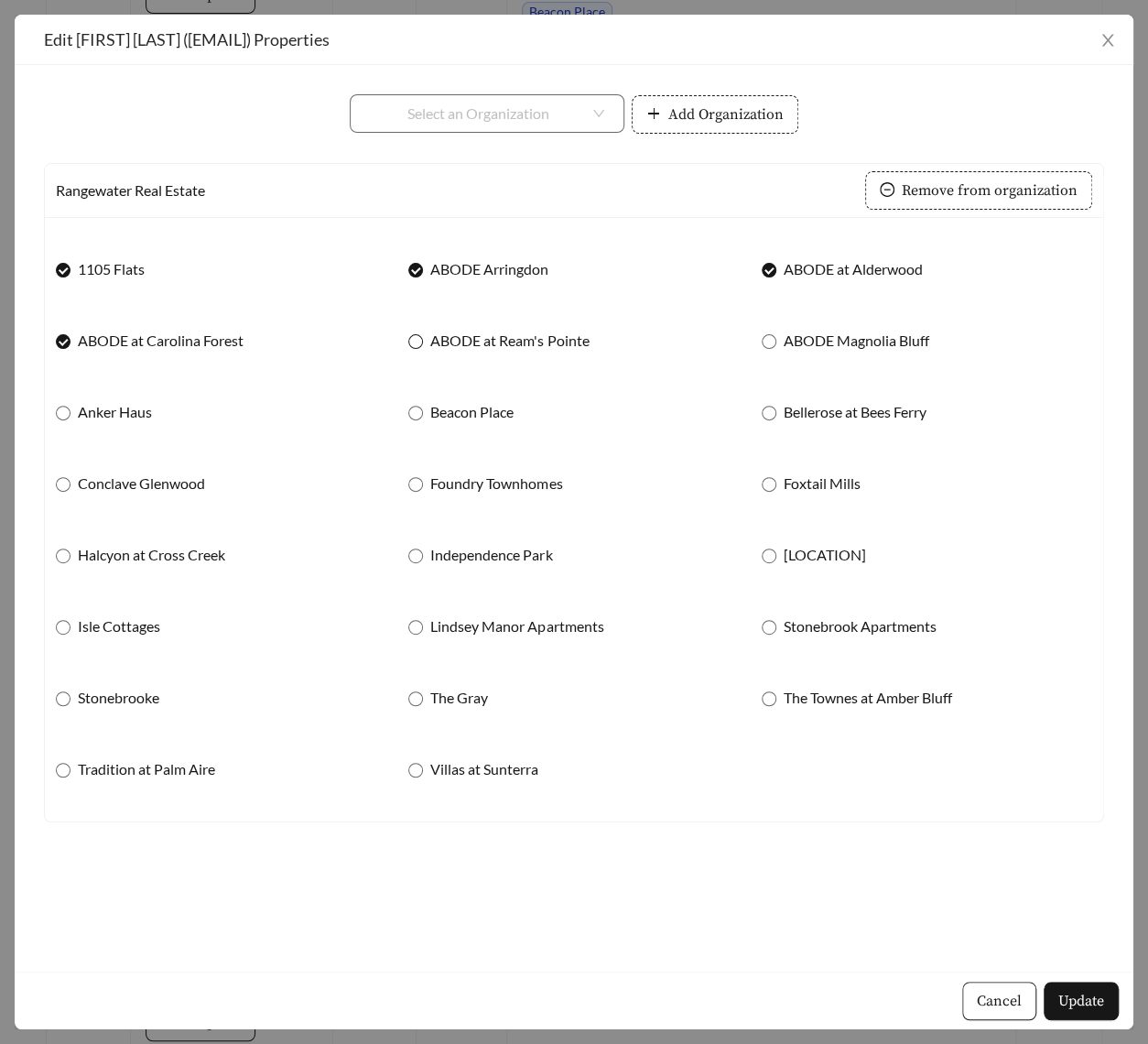click on "ABODE at Ream's Pointe" at bounding box center [509, 341] 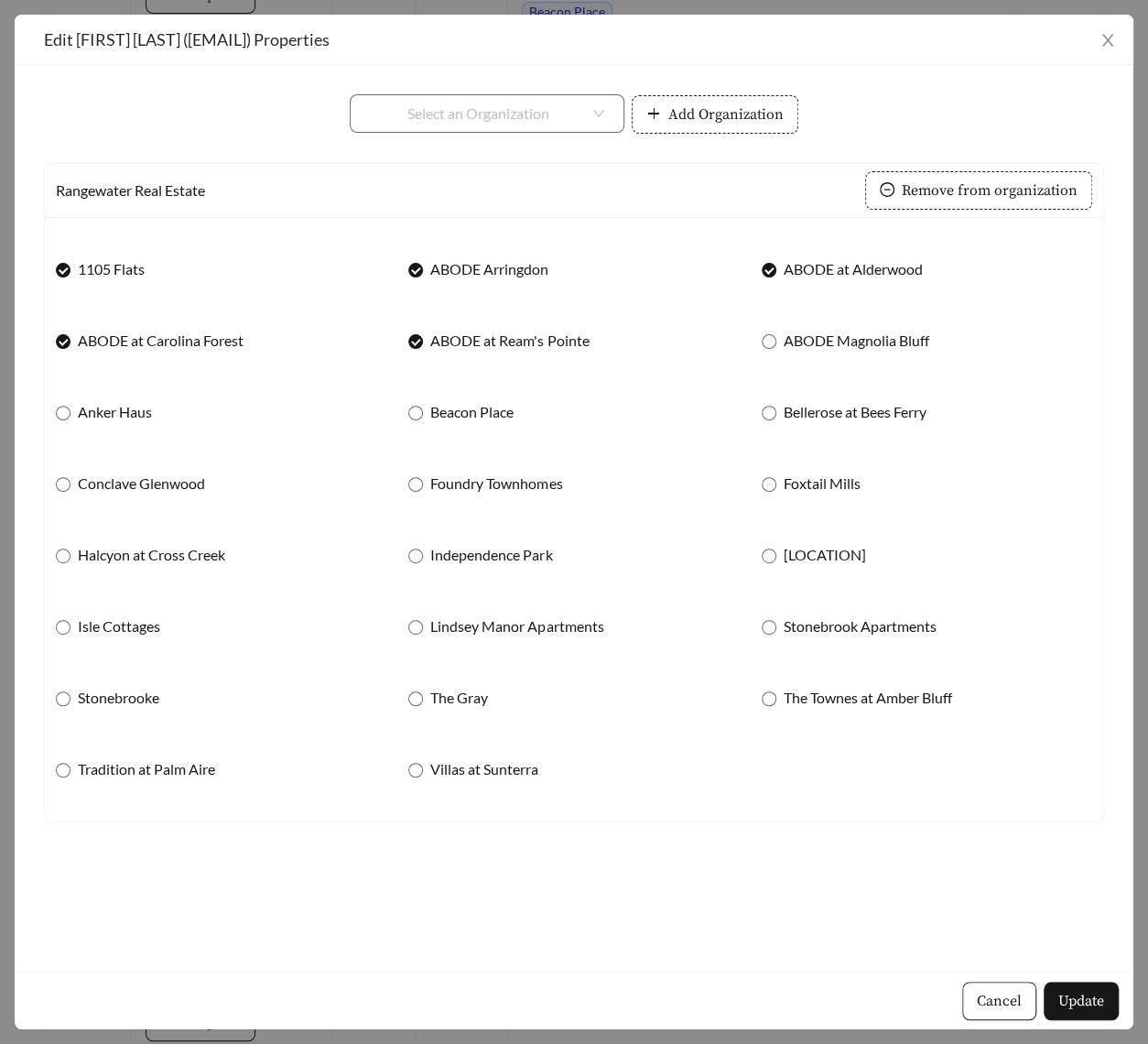 click on "ABODE Magnolia Bluff" at bounding box center (926, 341) 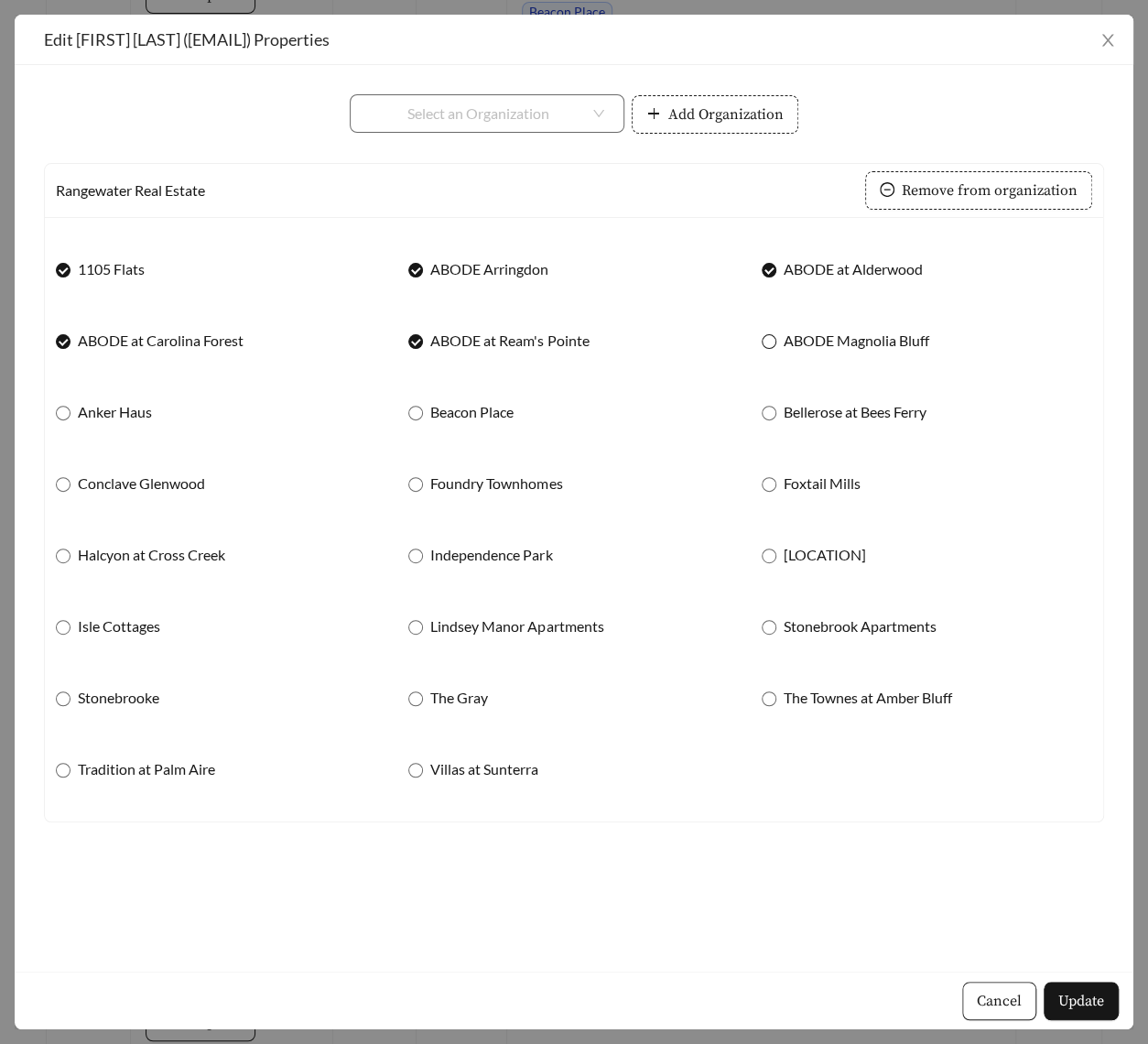 click on "ABODE Magnolia Bluff" at bounding box center [856, 341] 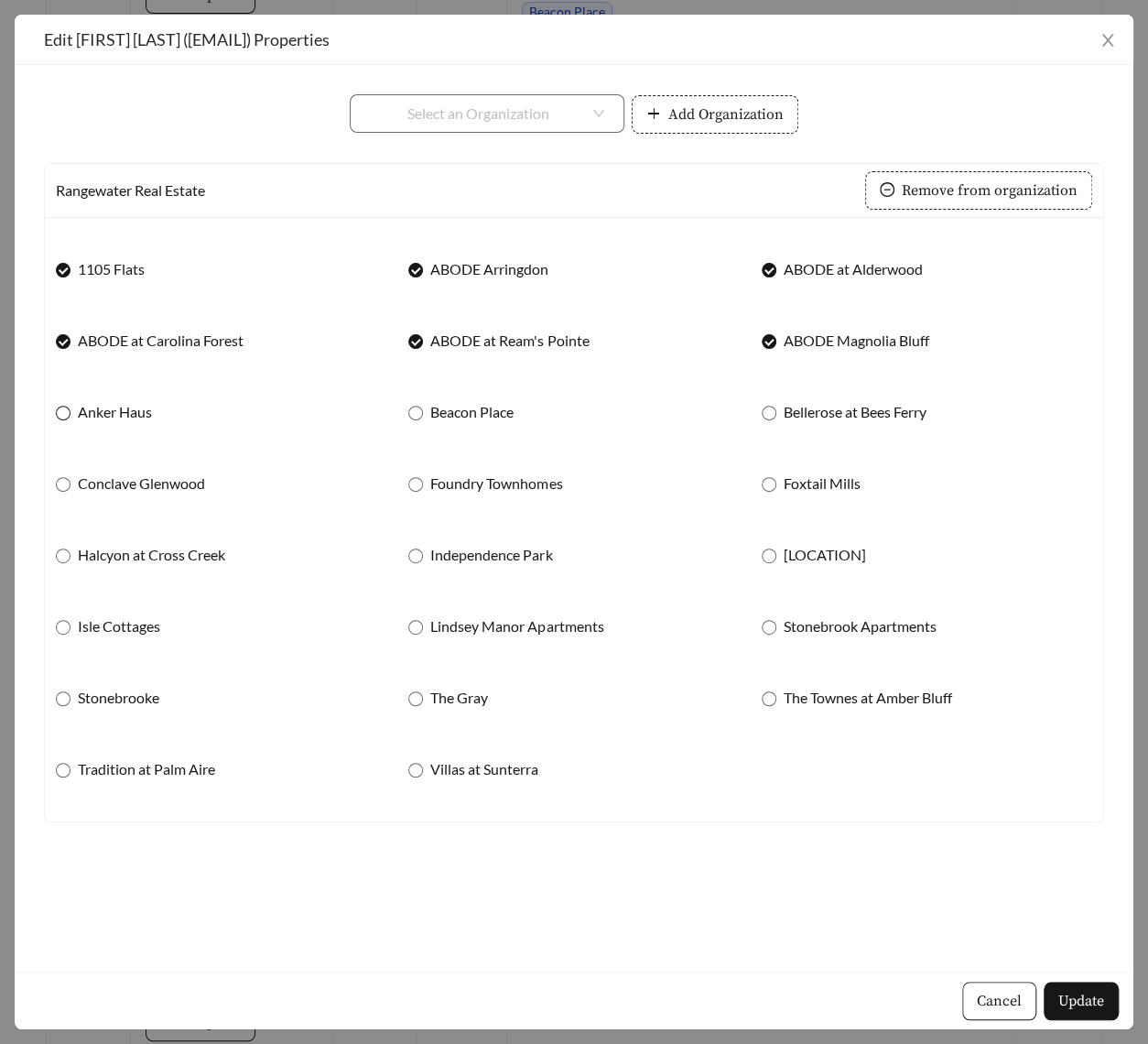 click on "Anker Haus" at bounding box center (114, 412) 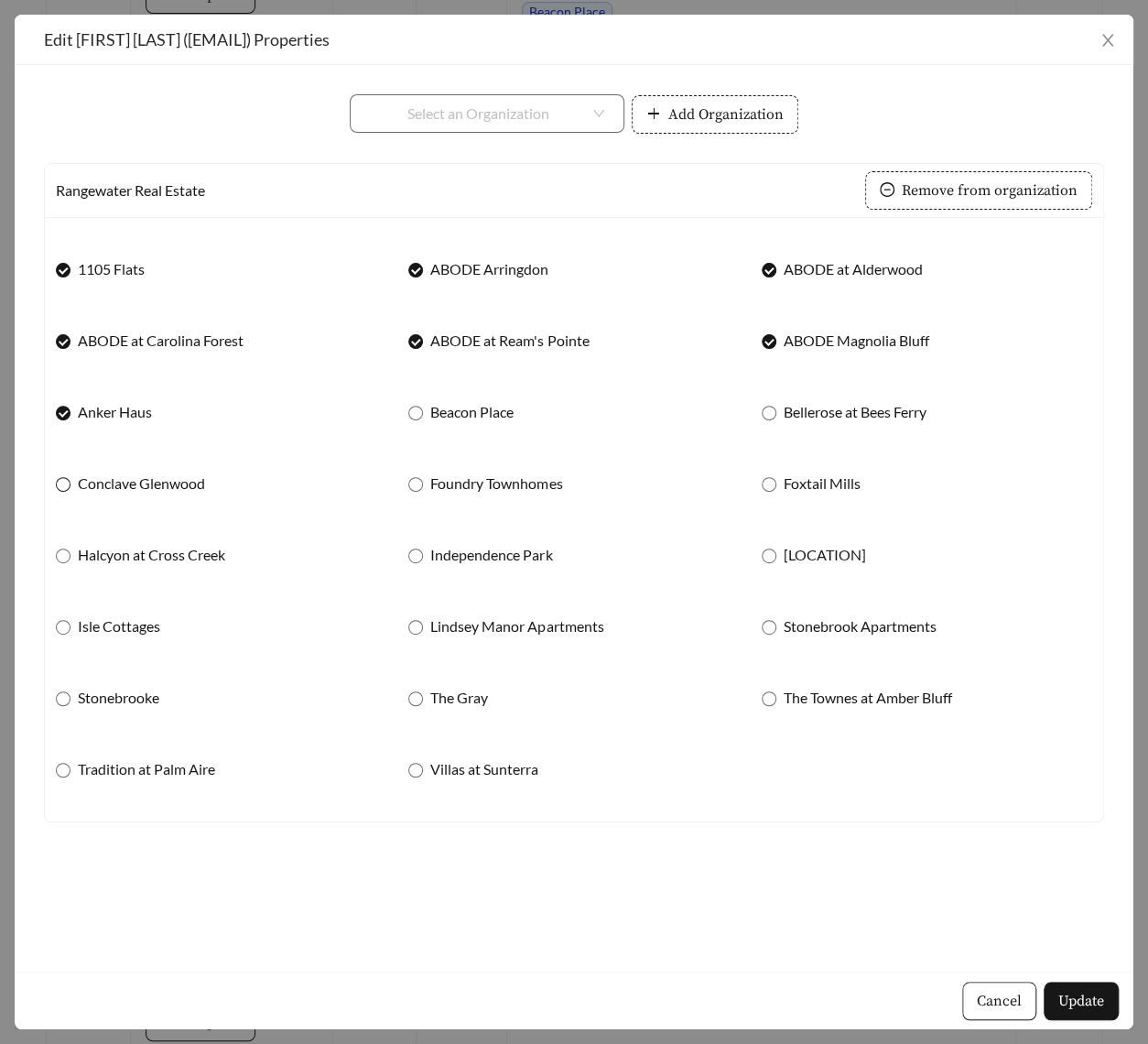 click on "Conclave Glenwood" at bounding box center (141, 484) 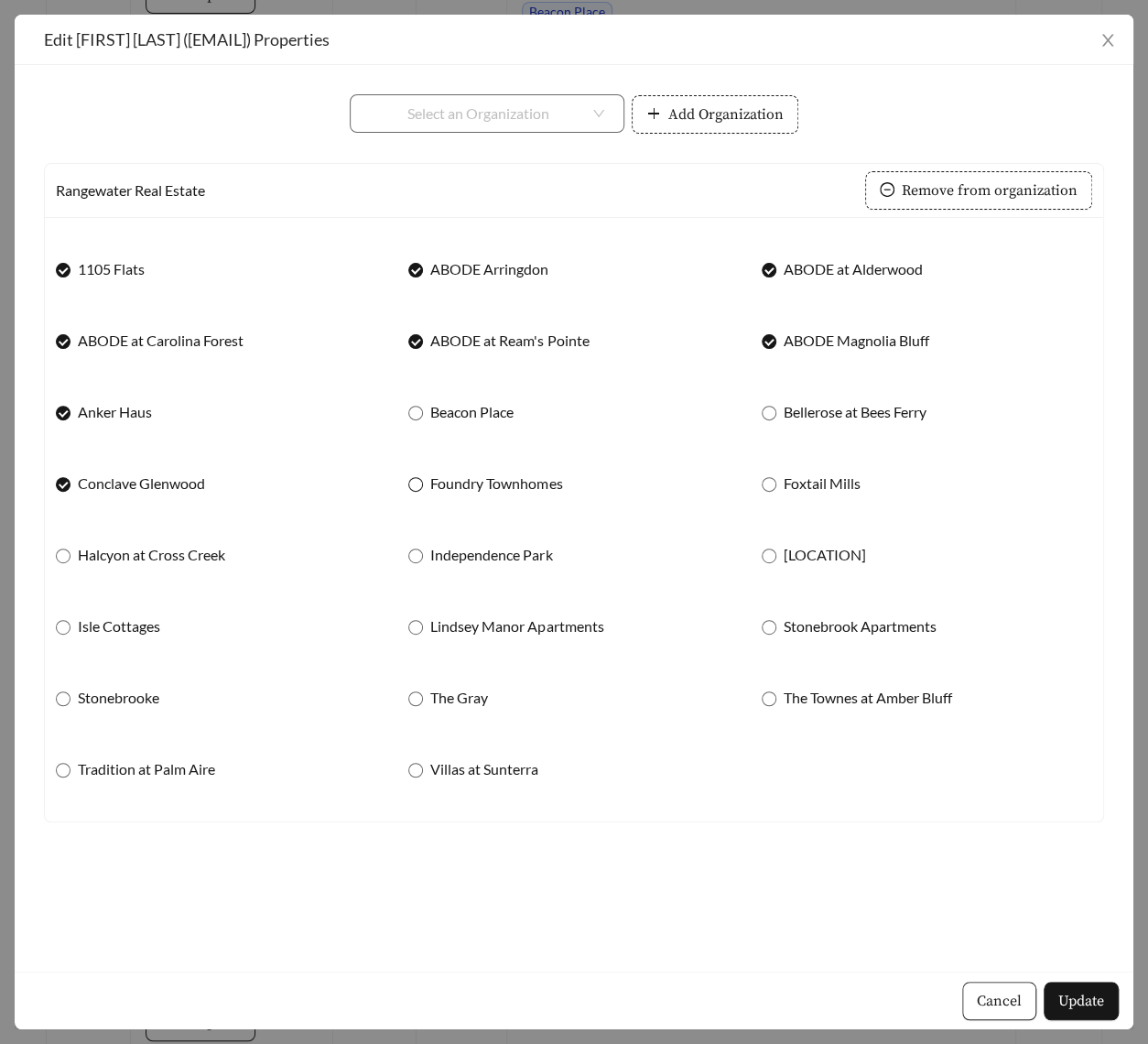 click on "Foundry Townhomes" at bounding box center [496, 484] 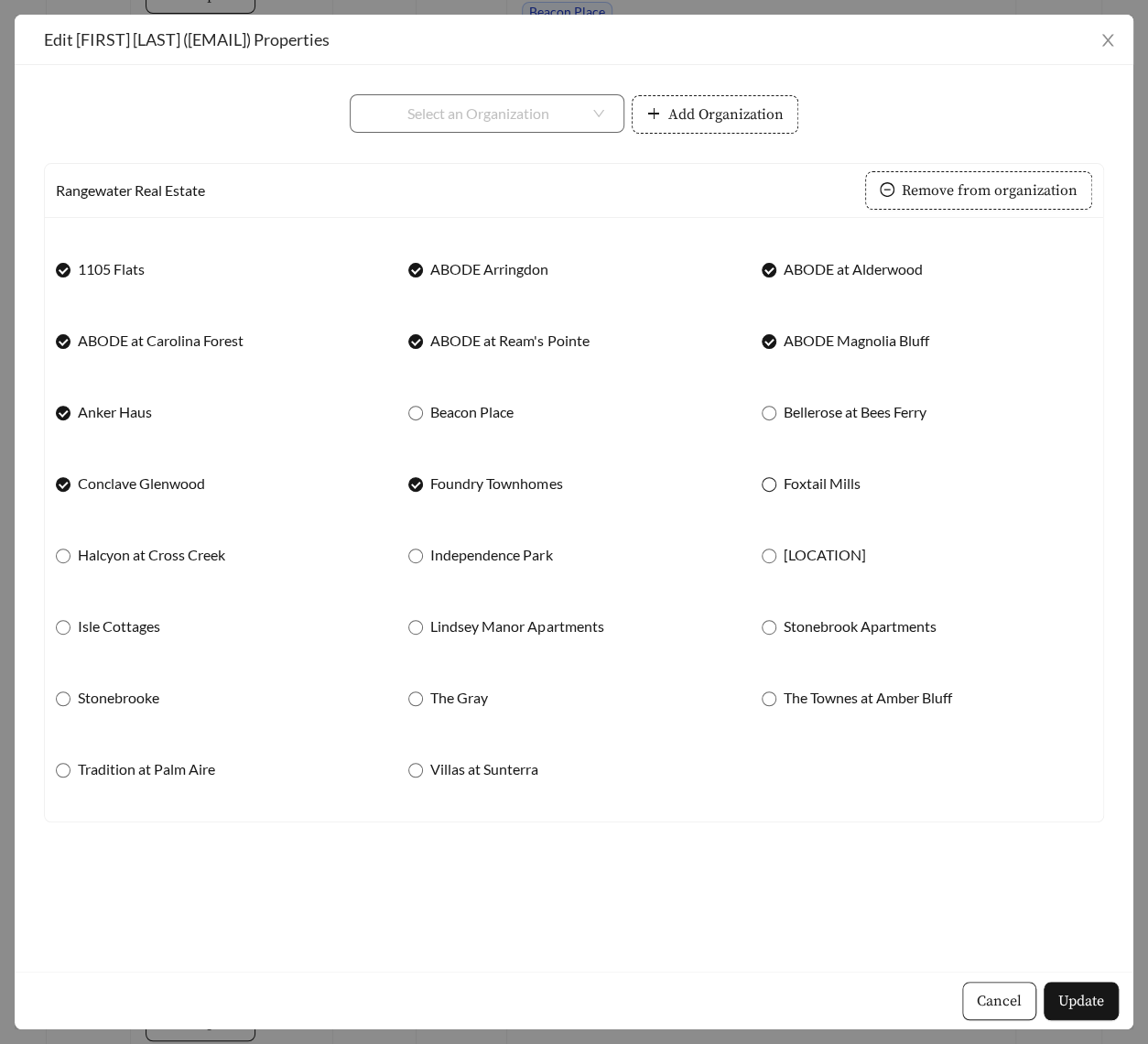 click on "Foxtail Mills" at bounding box center [822, 484] 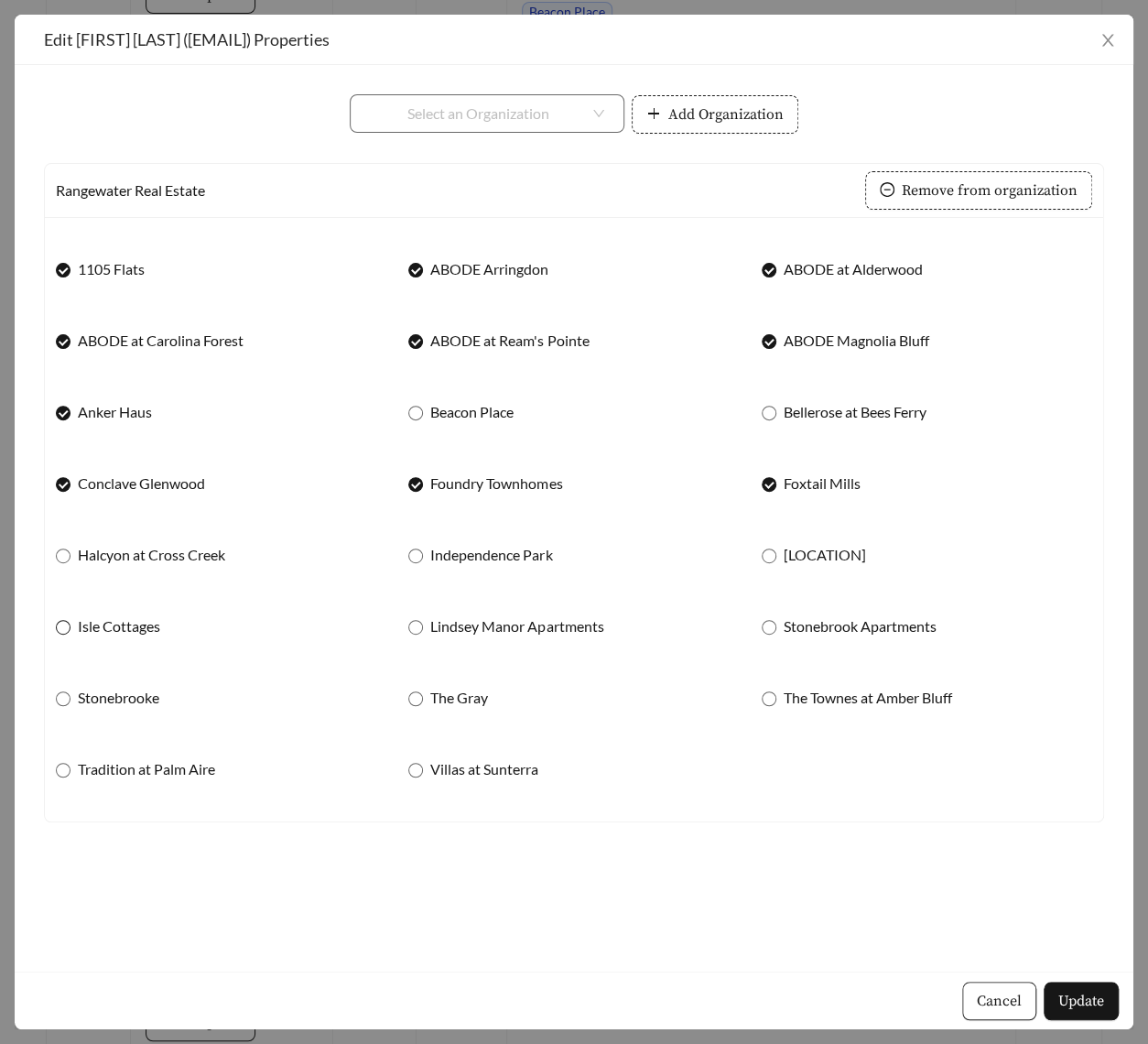 click on "Isle Cottages" at bounding box center (119, 626) 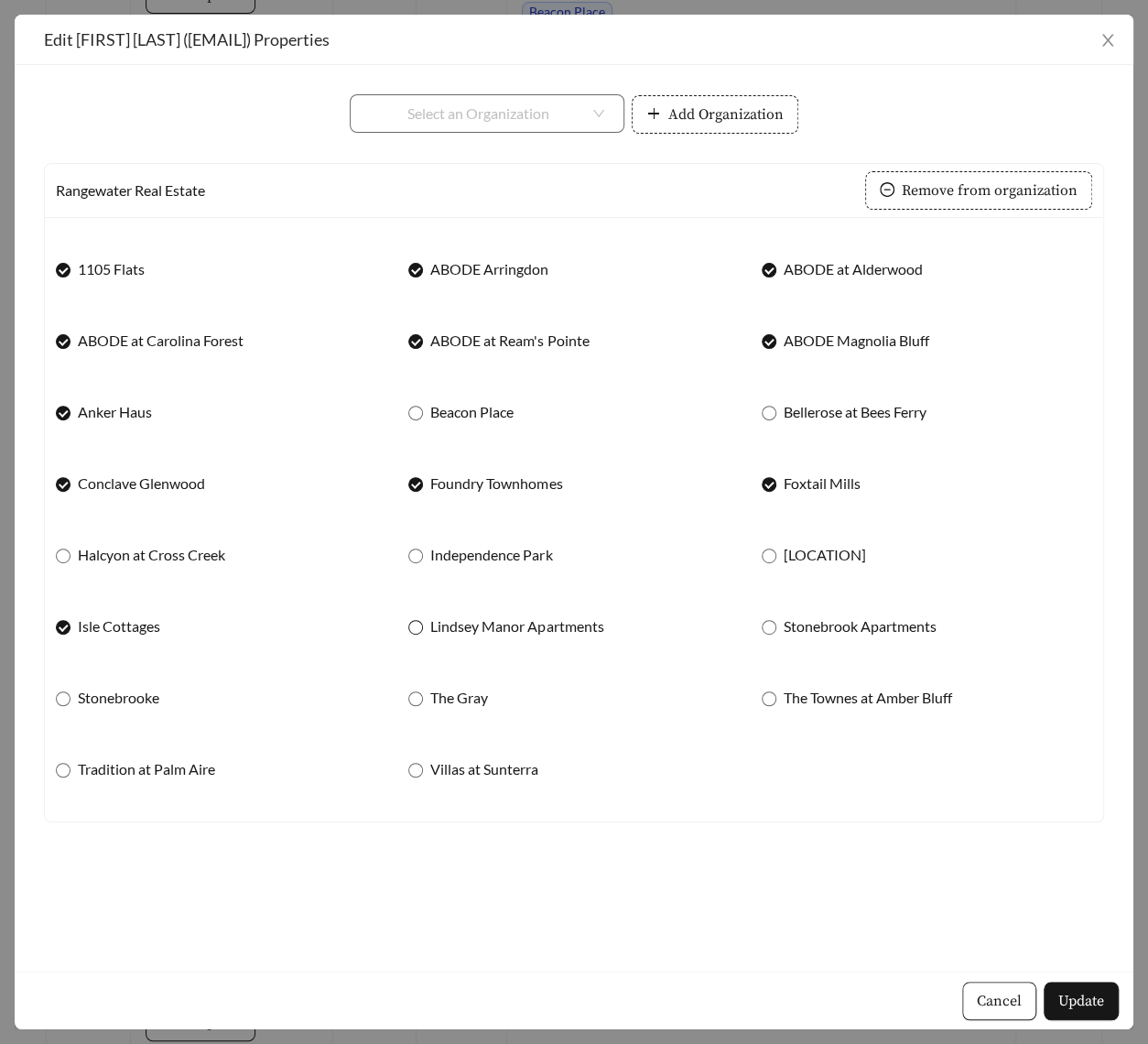 click on "Lindsey Manor Apartments" at bounding box center (516, 626) 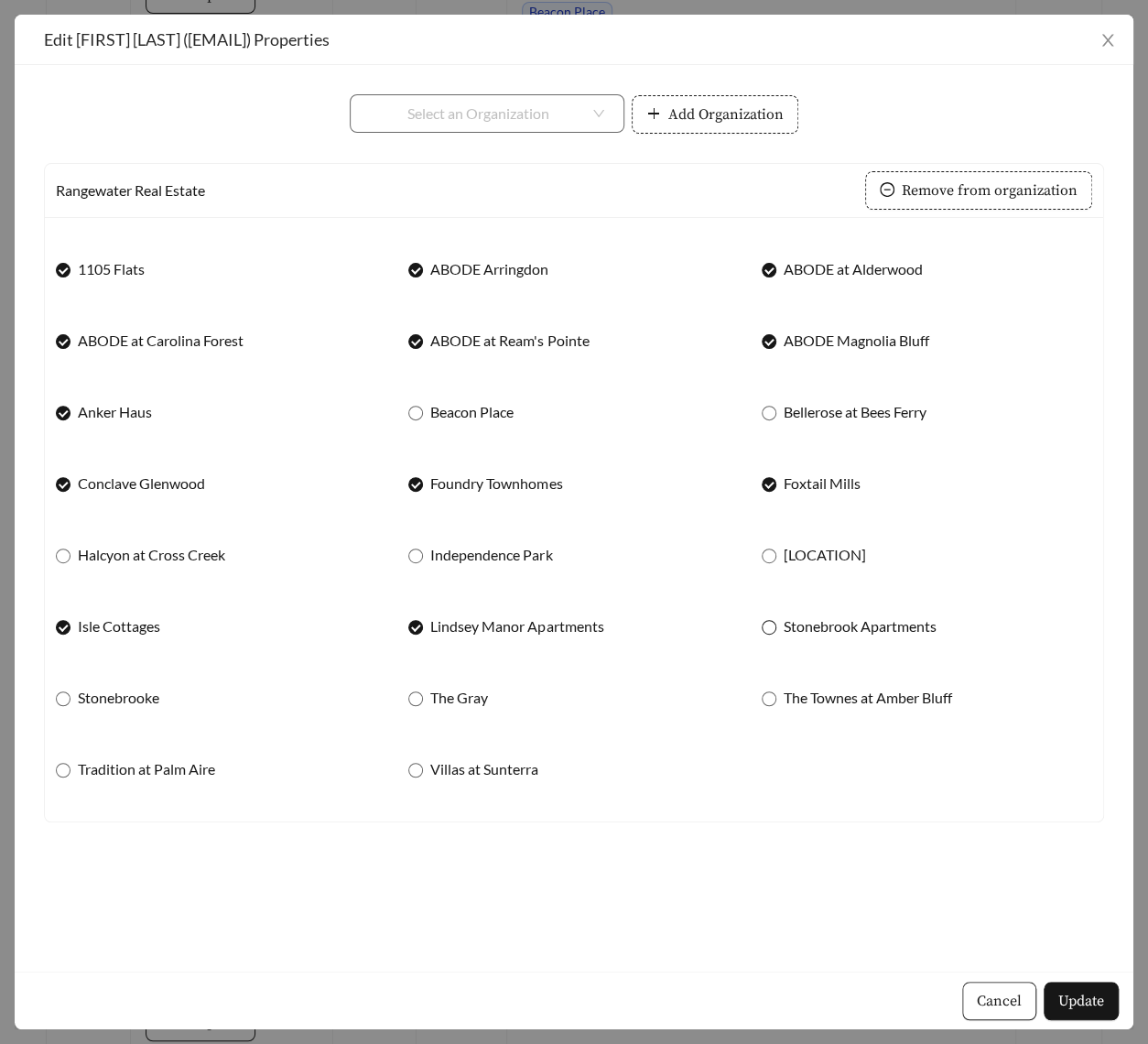 click on "Stonebrook Apartments" at bounding box center (860, 626) 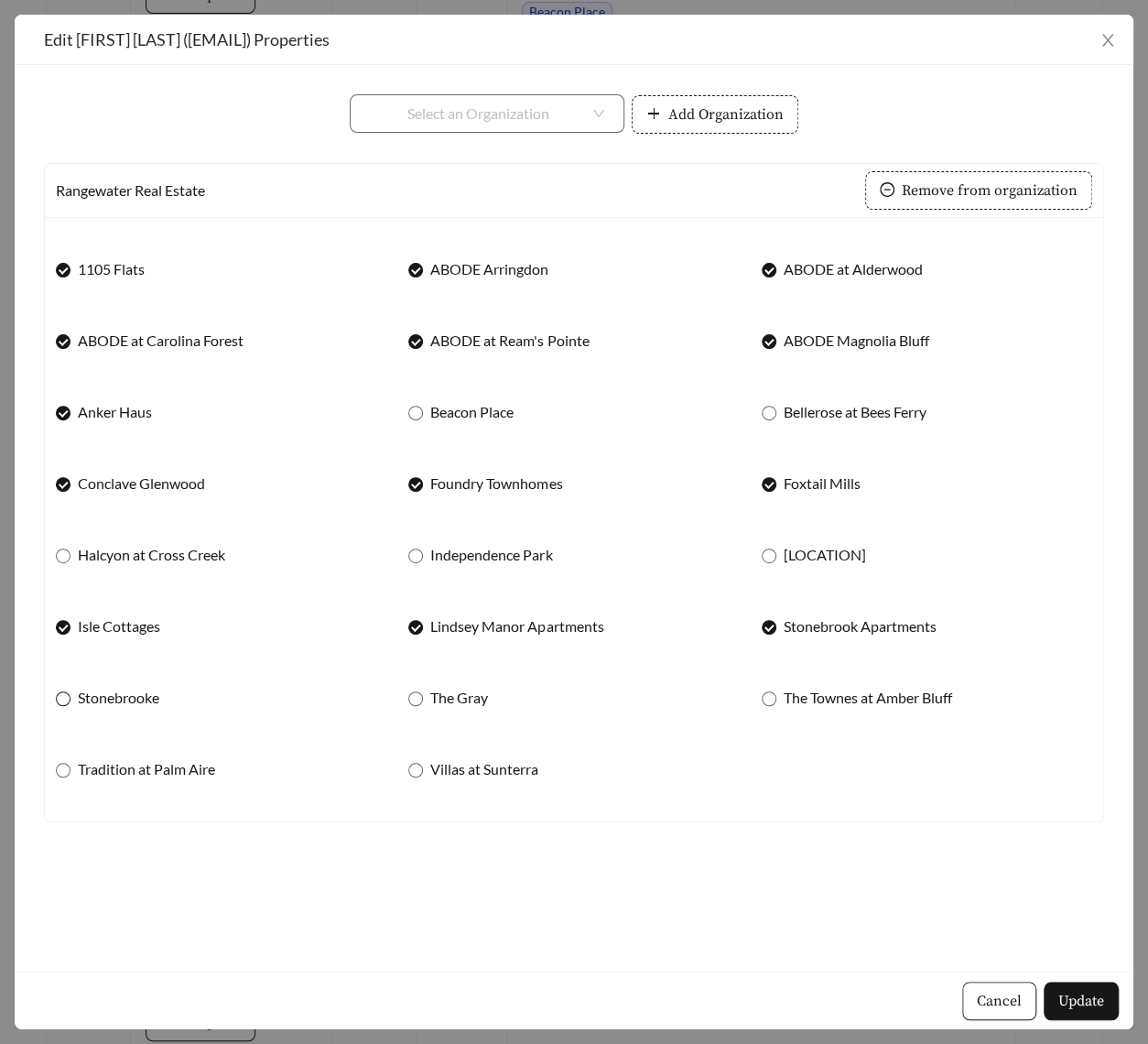 click on "Stonebrooke" at bounding box center [118, 698] 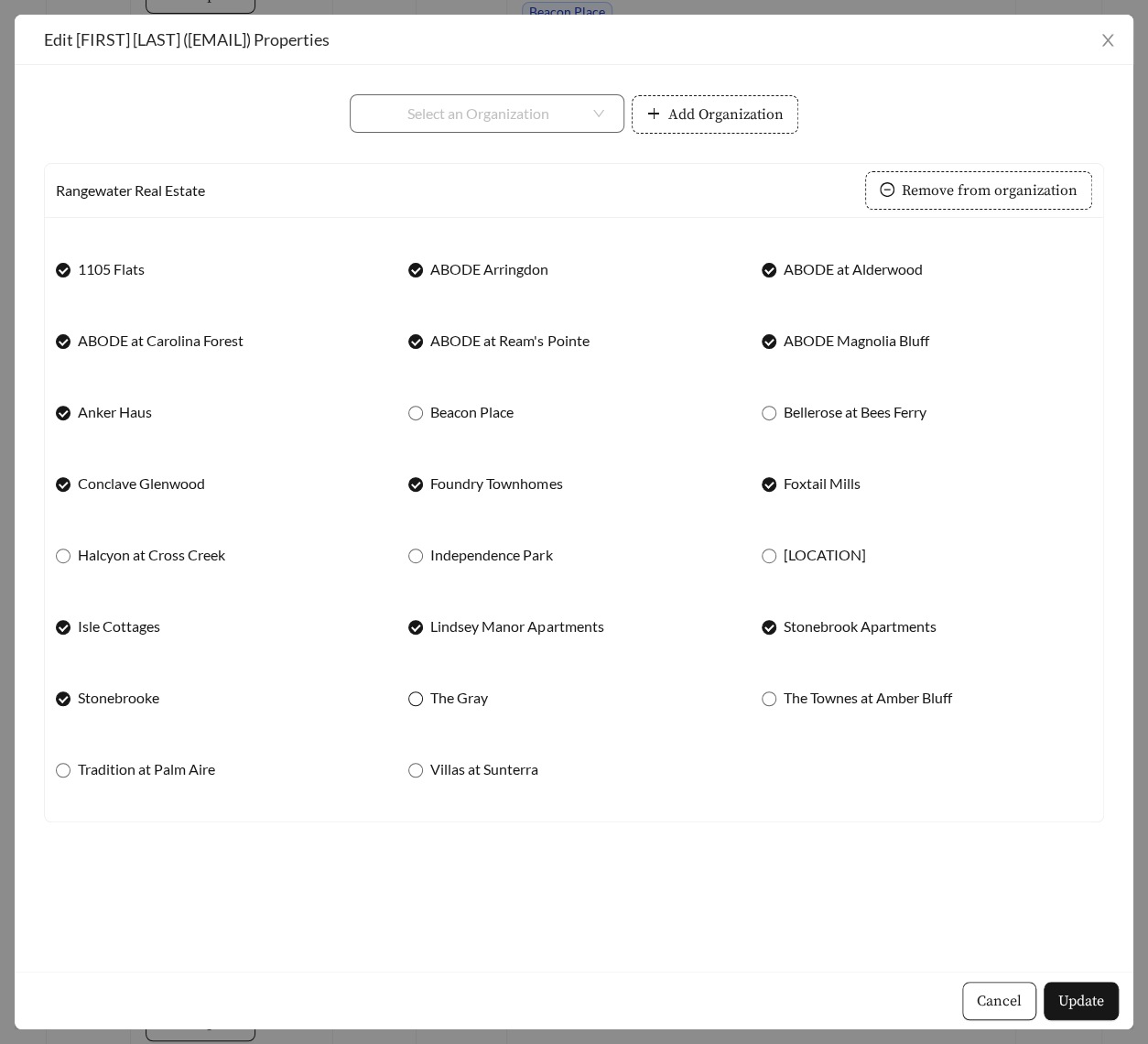 click on "The Gray" at bounding box center [459, 698] 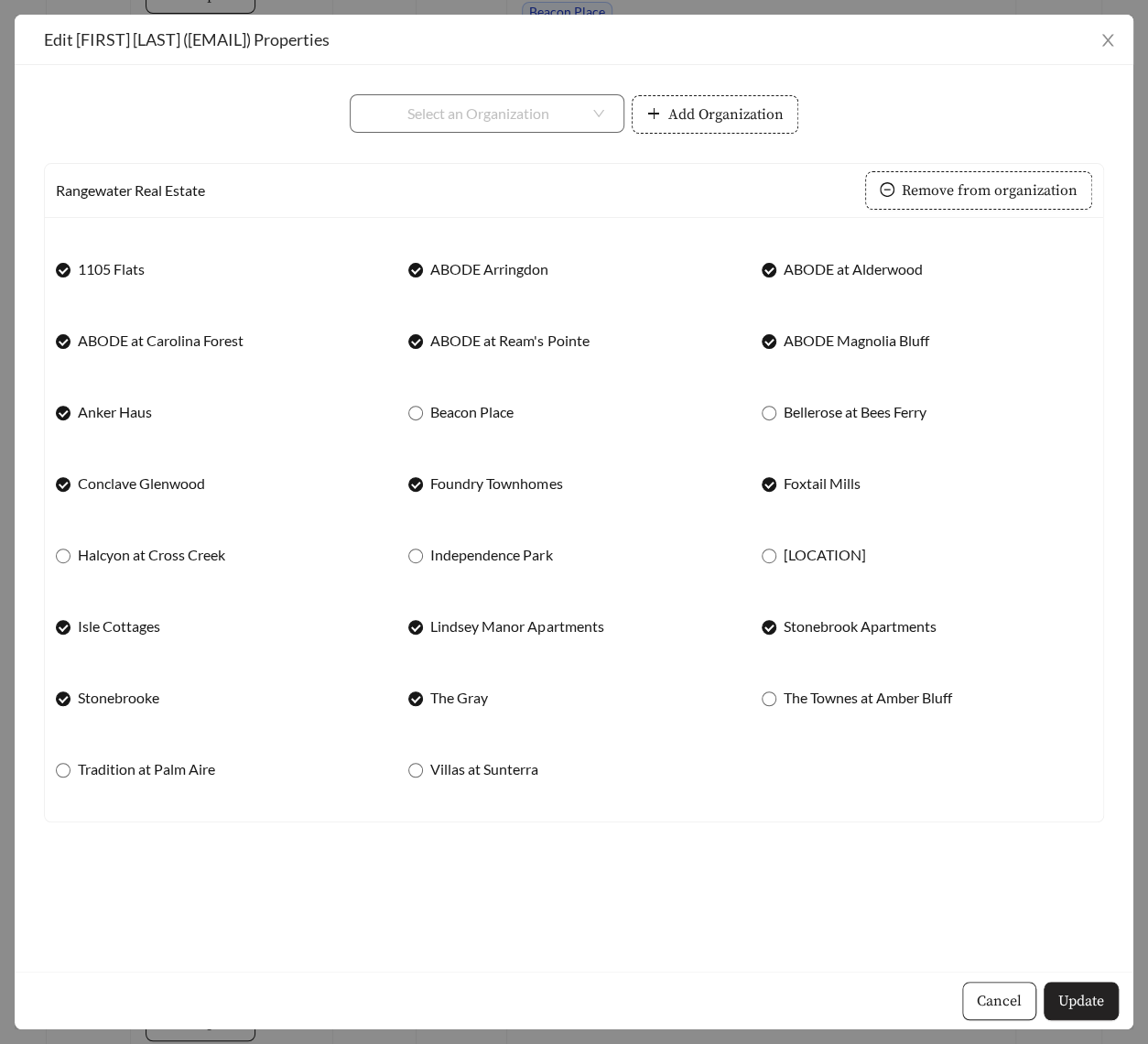 click on "Update" at bounding box center (1081, 1001) 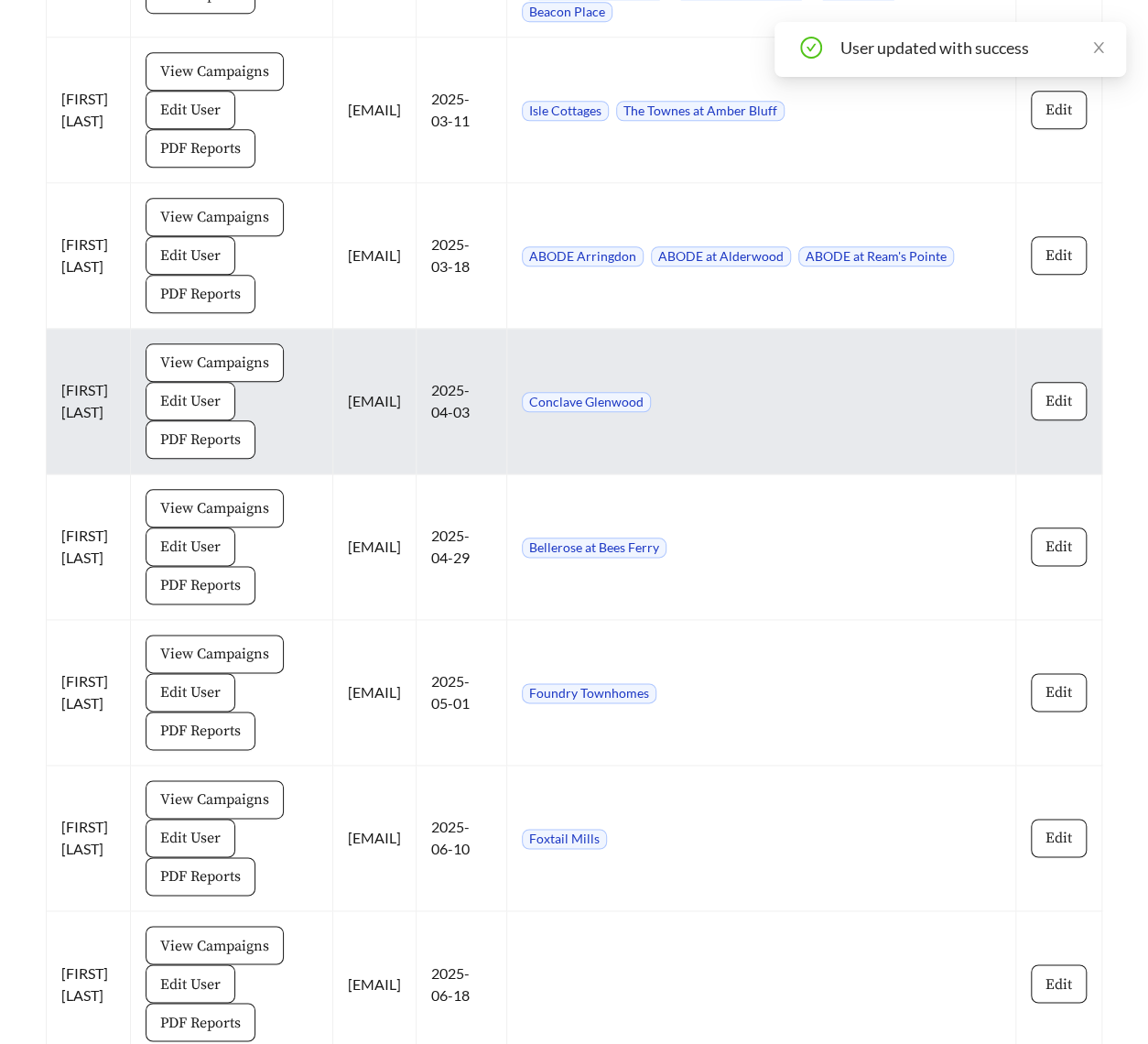 scroll, scrollTop: 5421, scrollLeft: 0, axis: vertical 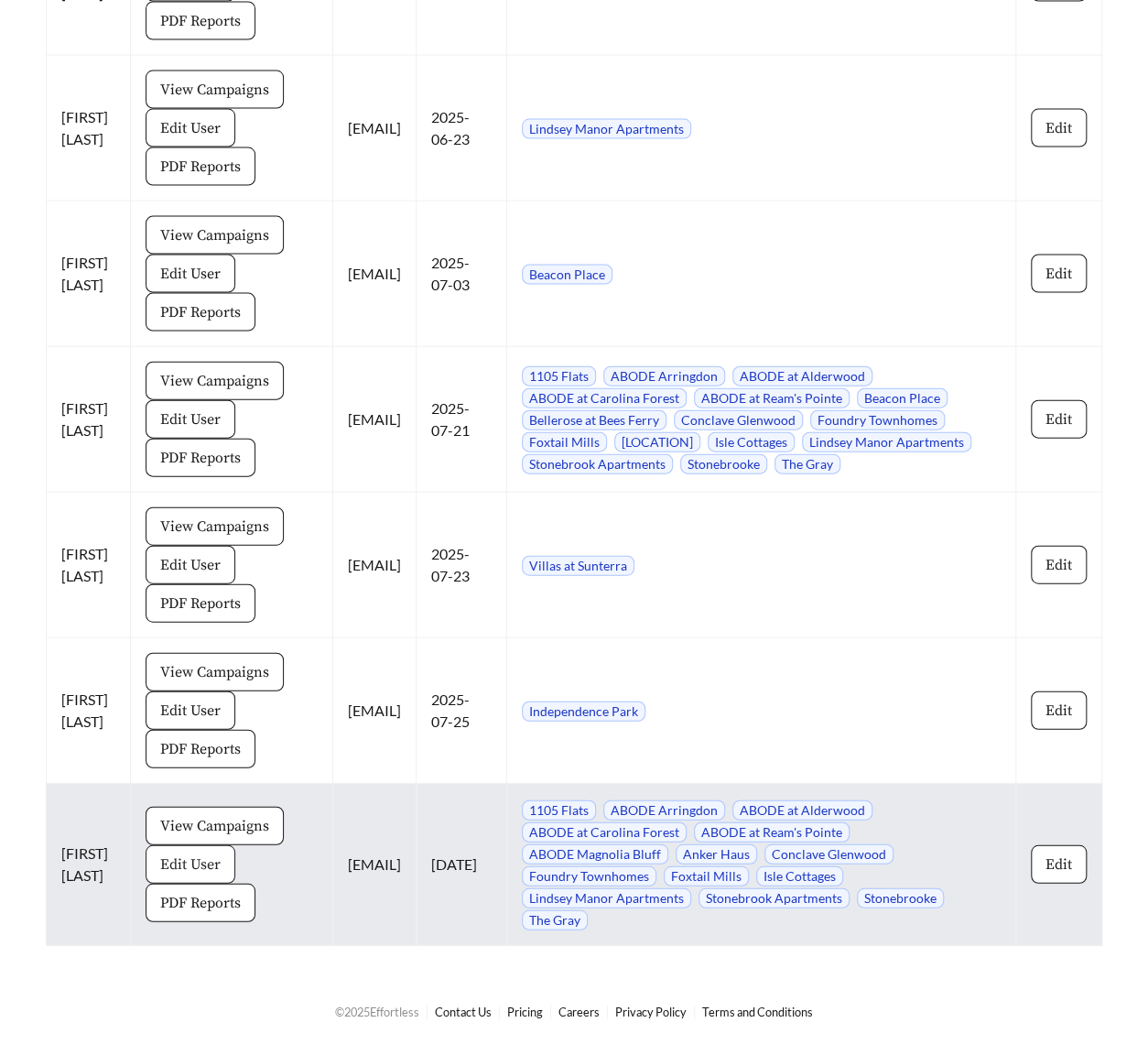click on "Edit User" at bounding box center (190, 865) 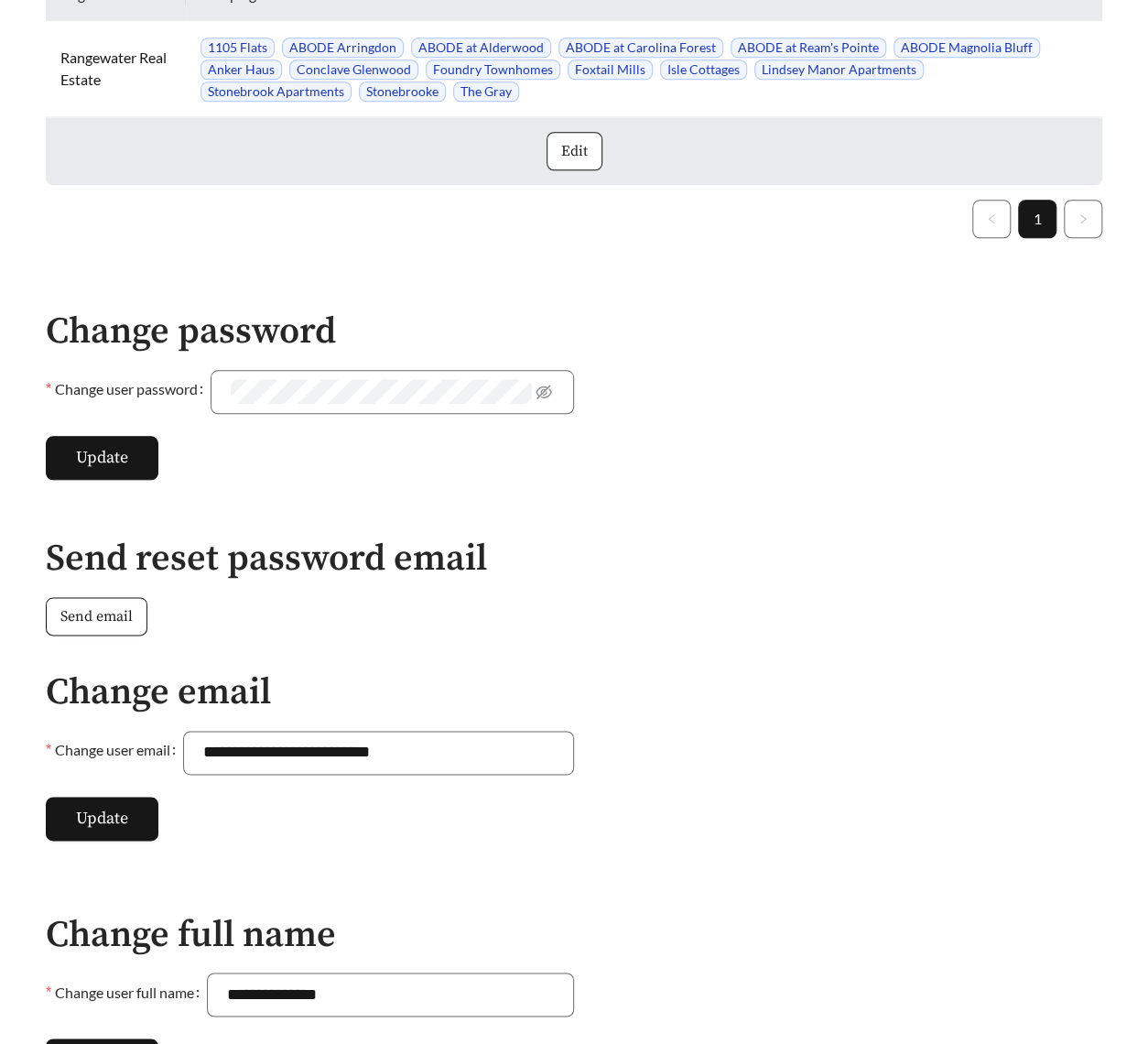 scroll, scrollTop: 783, scrollLeft: 0, axis: vertical 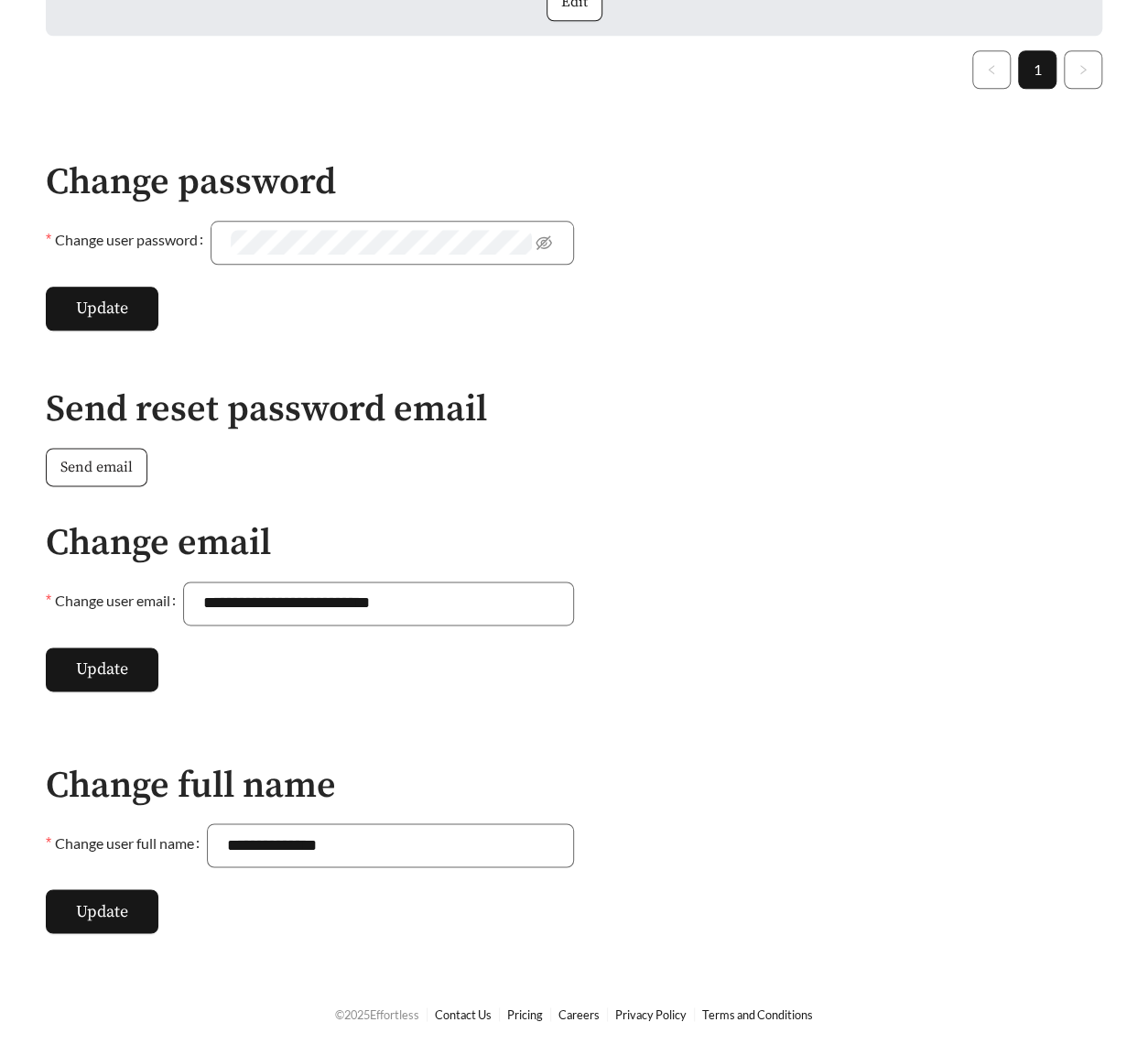 click on "Send email" at bounding box center (96, 467) 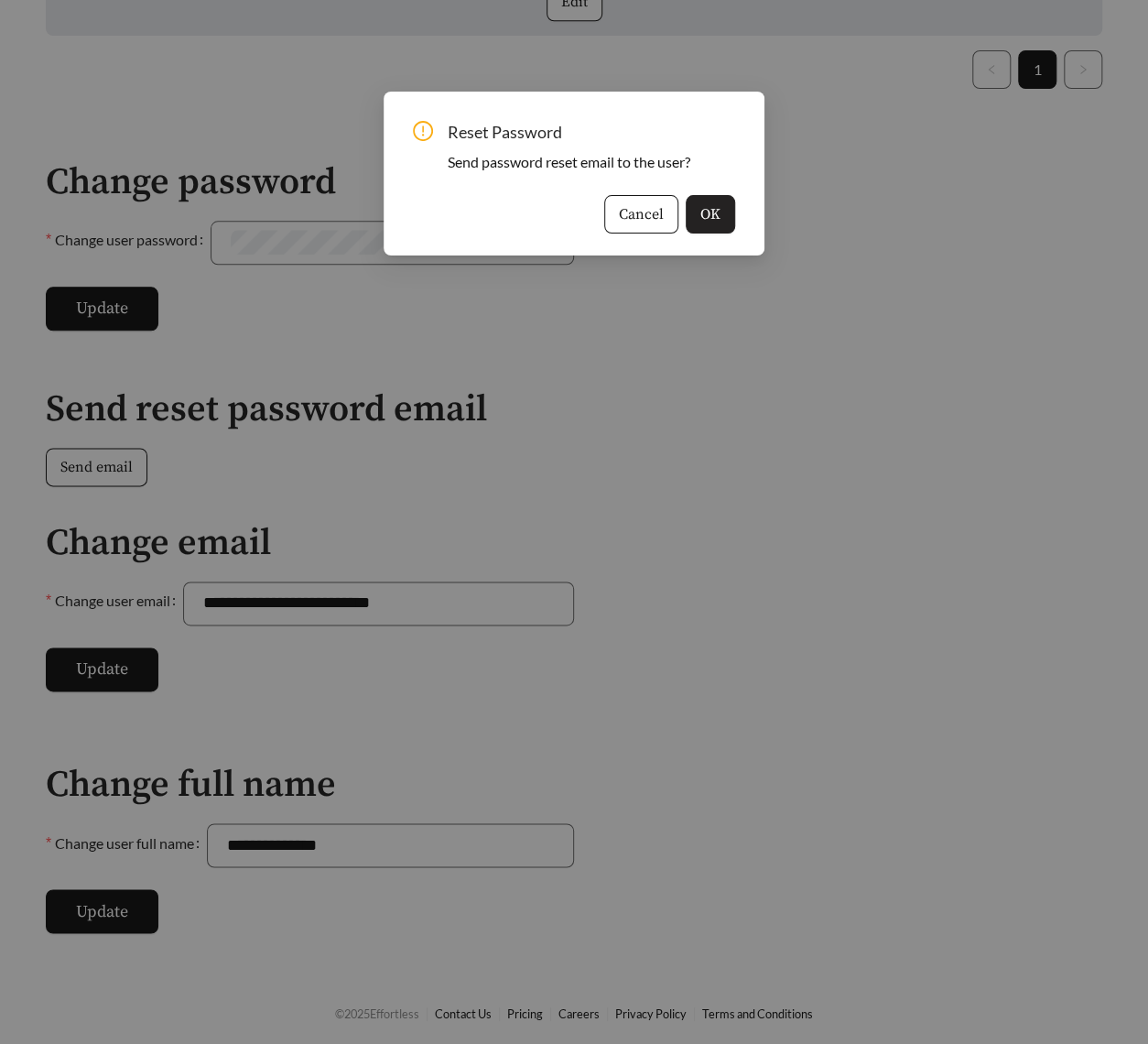 click on "OK" at bounding box center (710, 214) 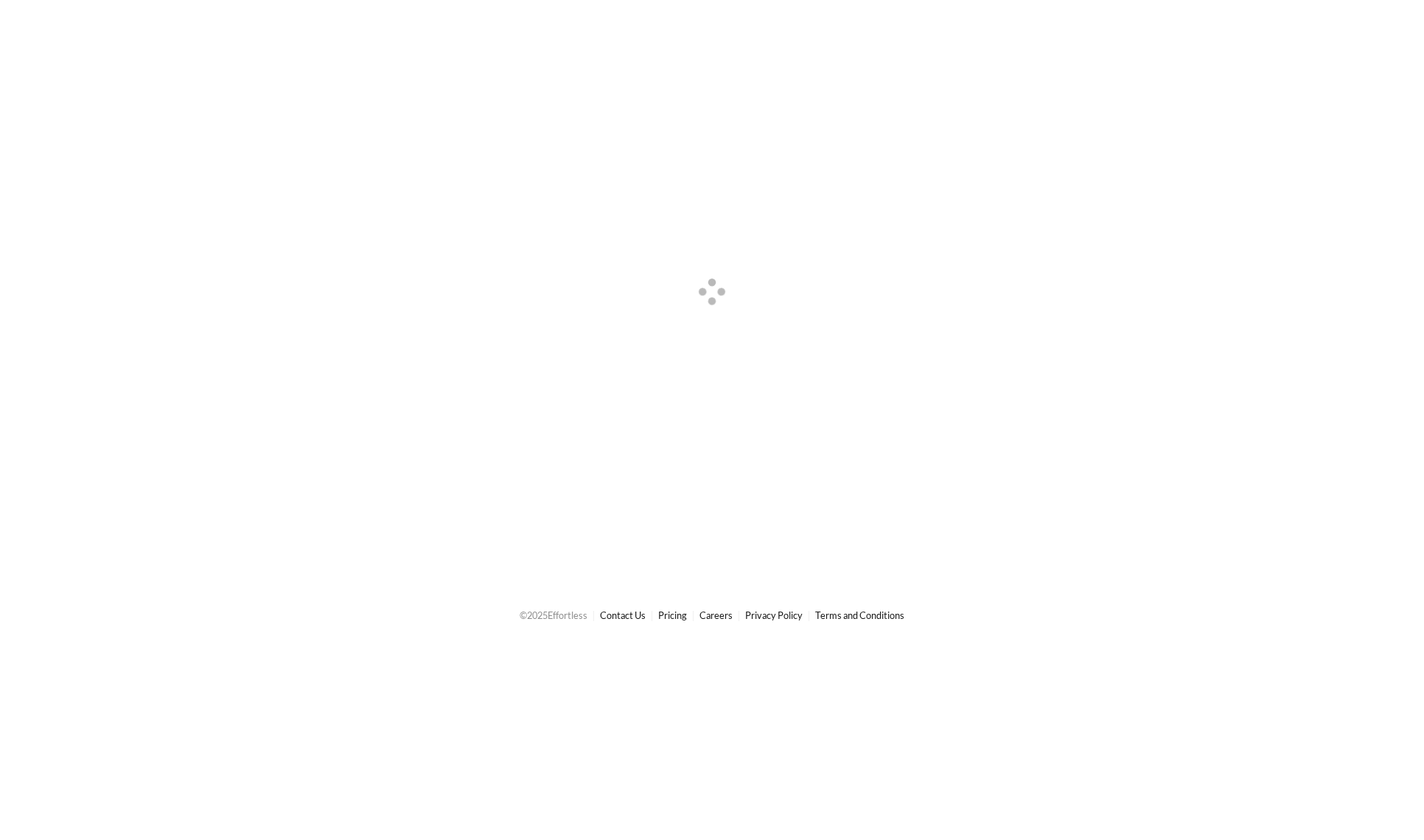 scroll, scrollTop: 0, scrollLeft: 0, axis: both 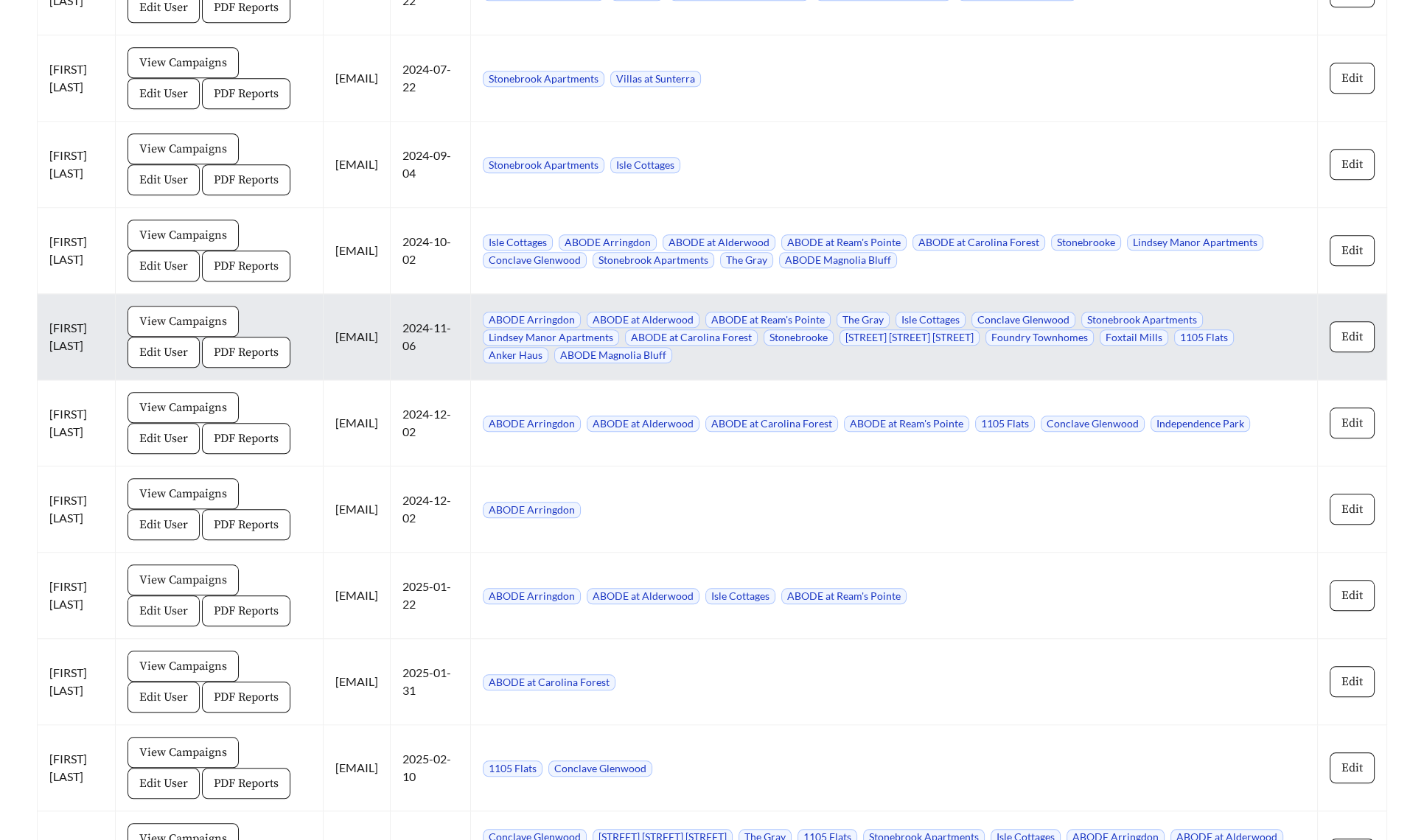 click on "View Campaigns" at bounding box center [183, 321] 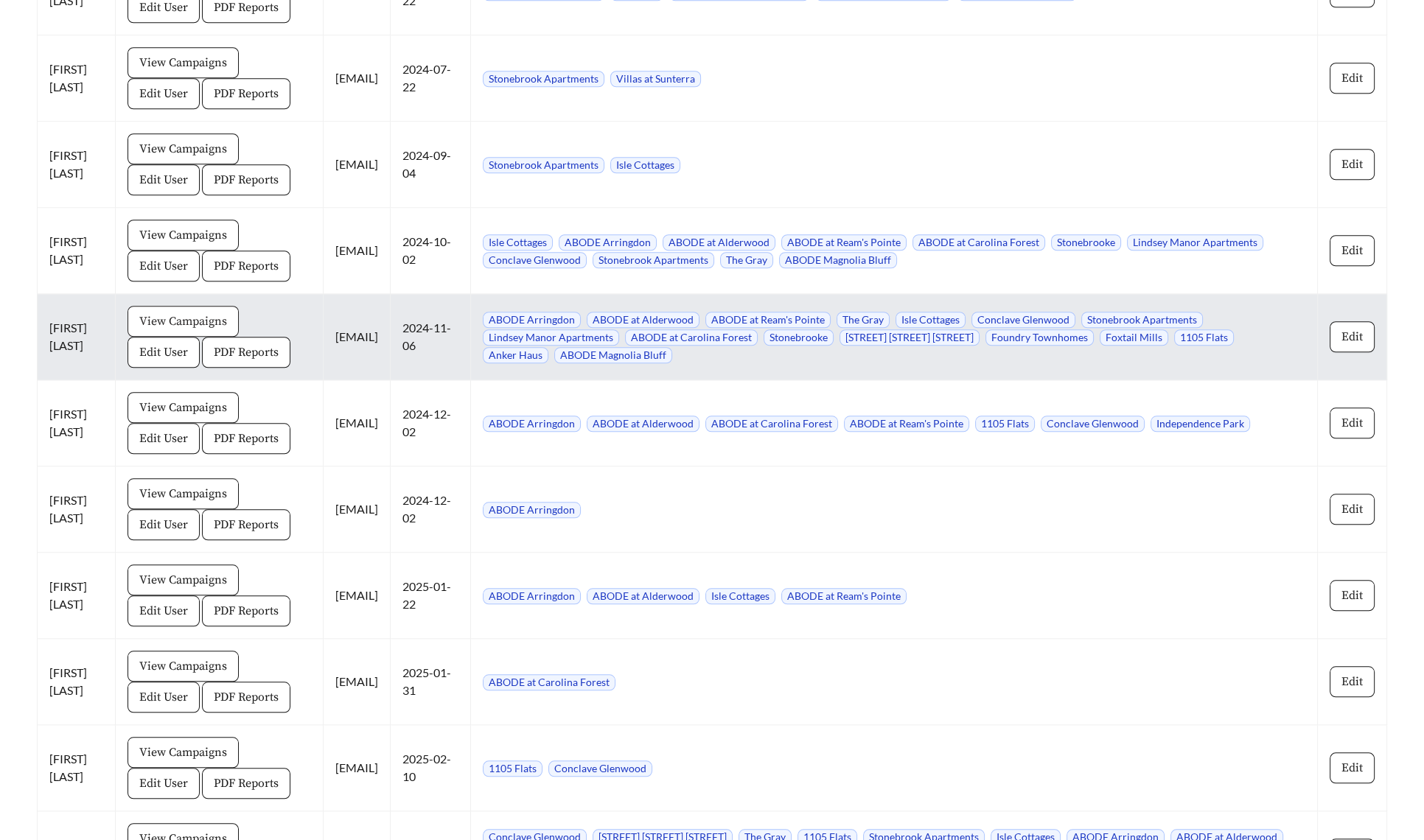 scroll, scrollTop: 0, scrollLeft: 0, axis: both 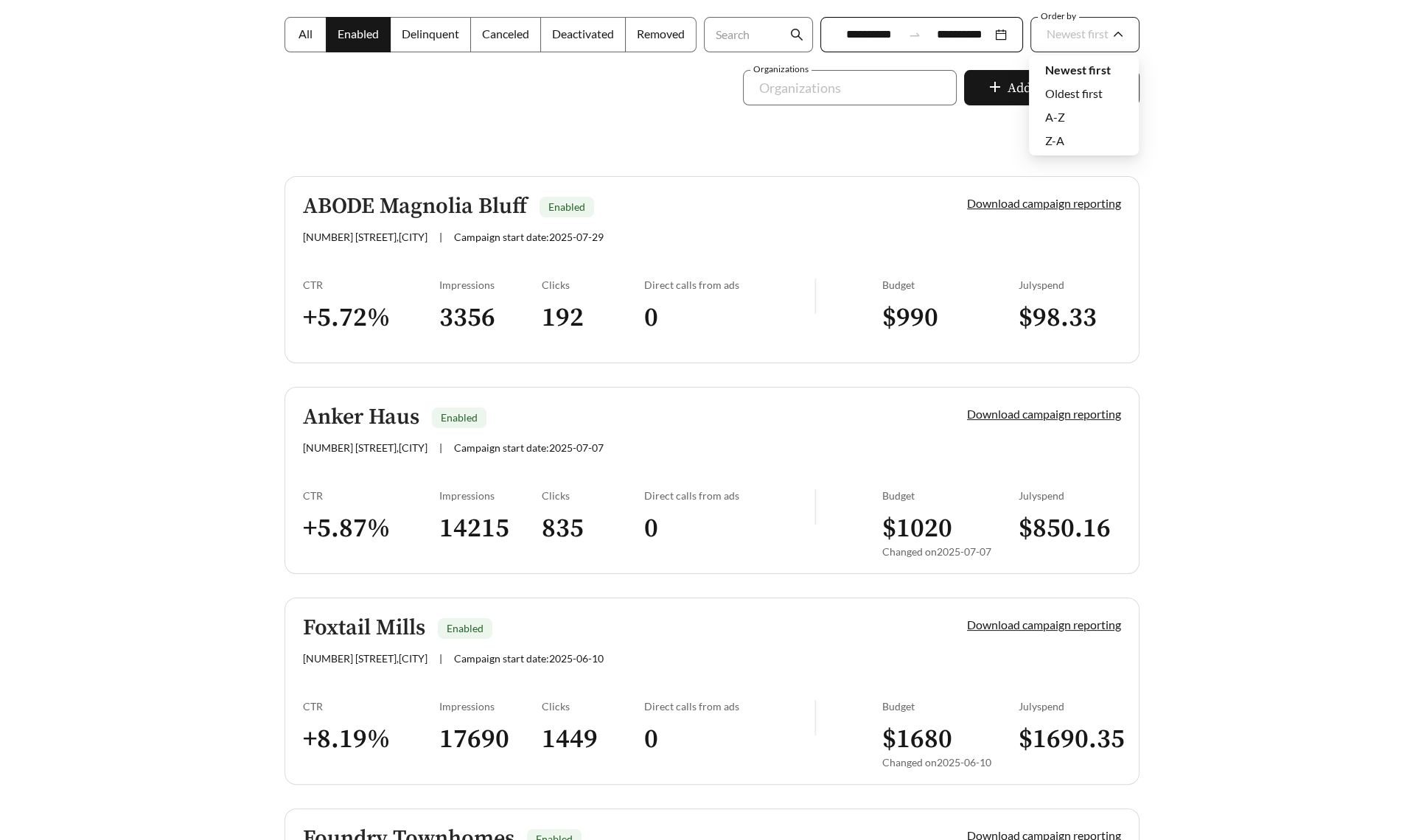 click on "Newest first" at bounding box center (1078, 33) 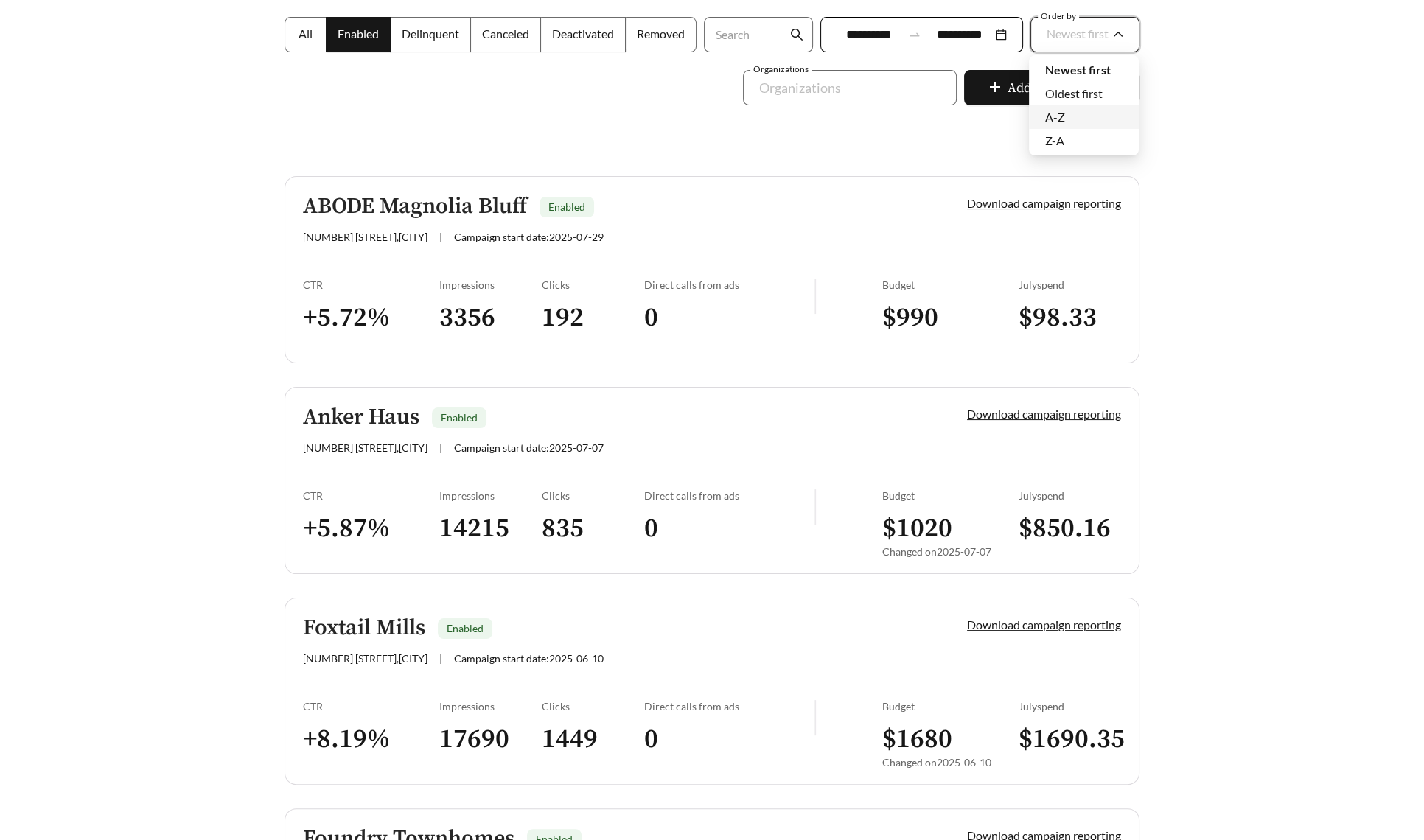 click on "A-Z" at bounding box center [1083, 117] 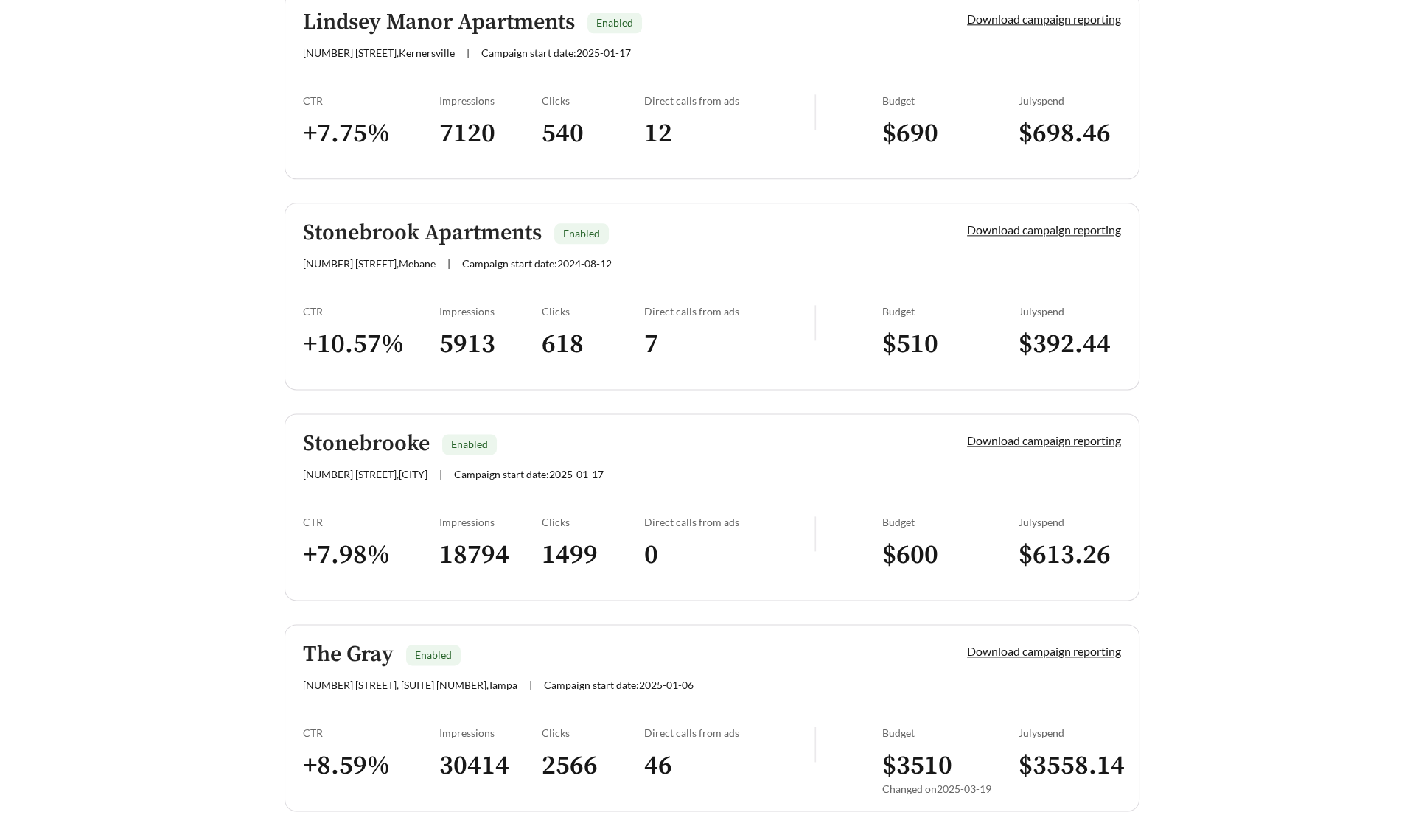 scroll, scrollTop: 2603, scrollLeft: 0, axis: vertical 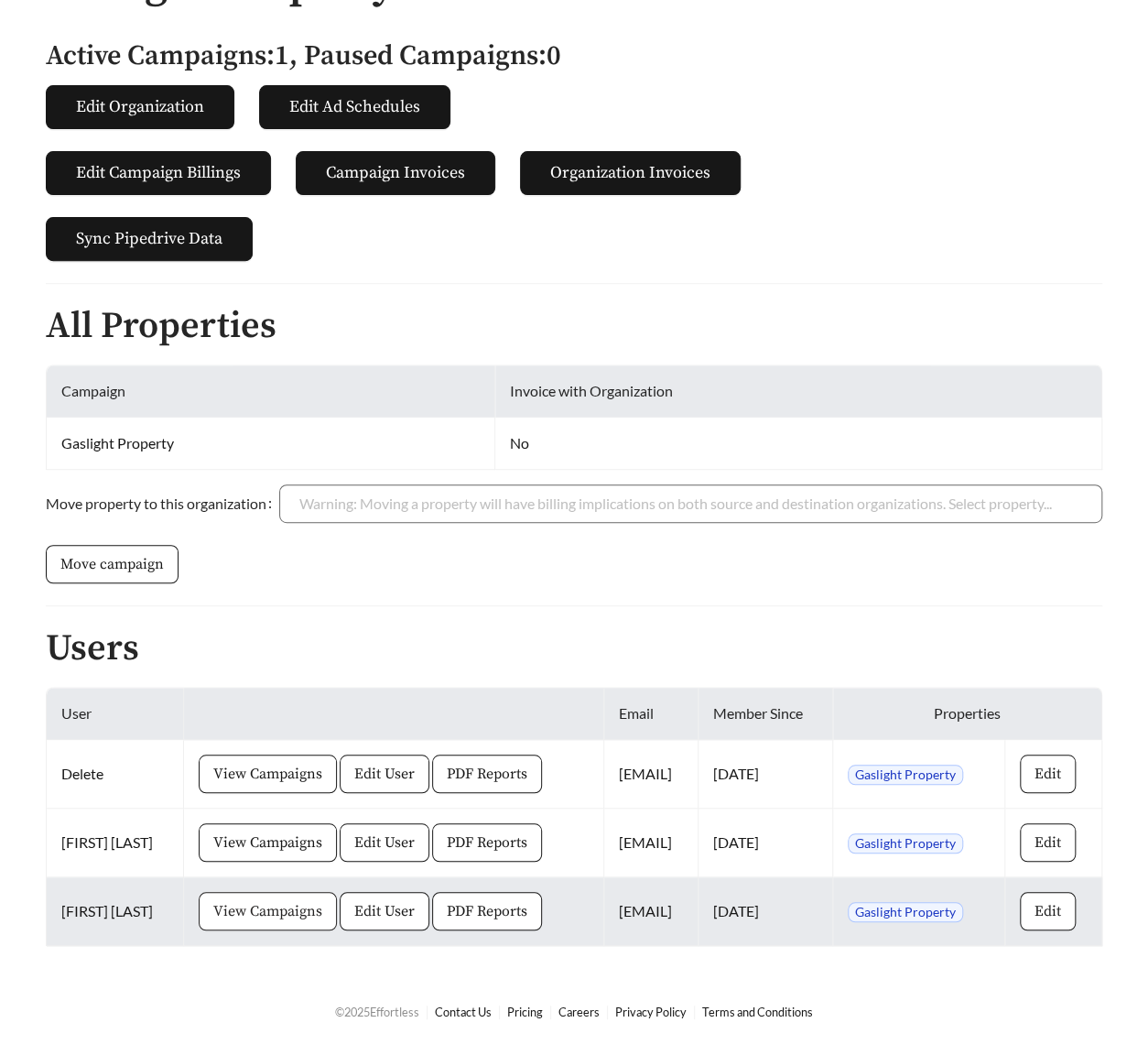 click on "View Campaigns" at bounding box center (267, 911) 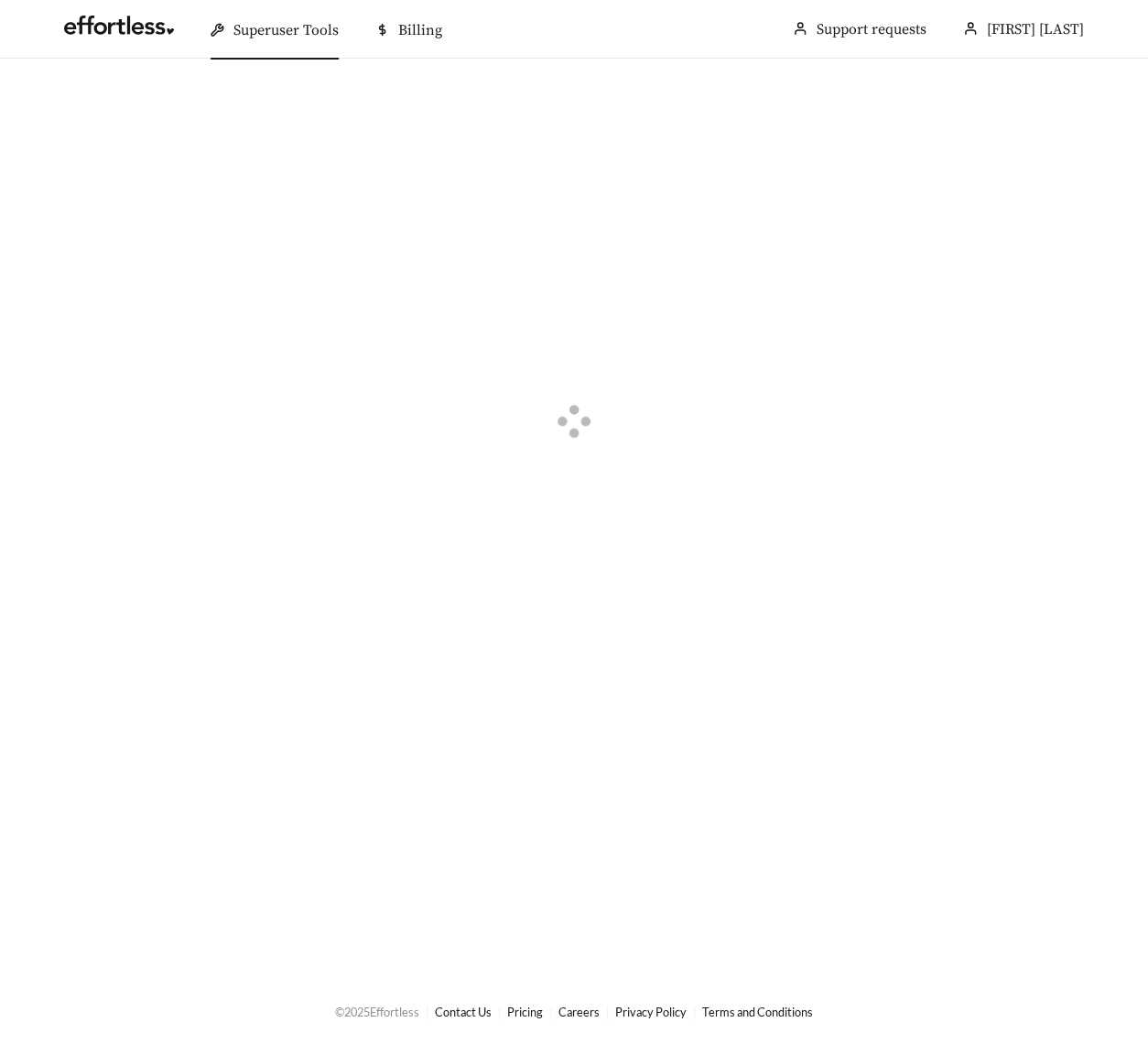 scroll, scrollTop: 0, scrollLeft: 0, axis: both 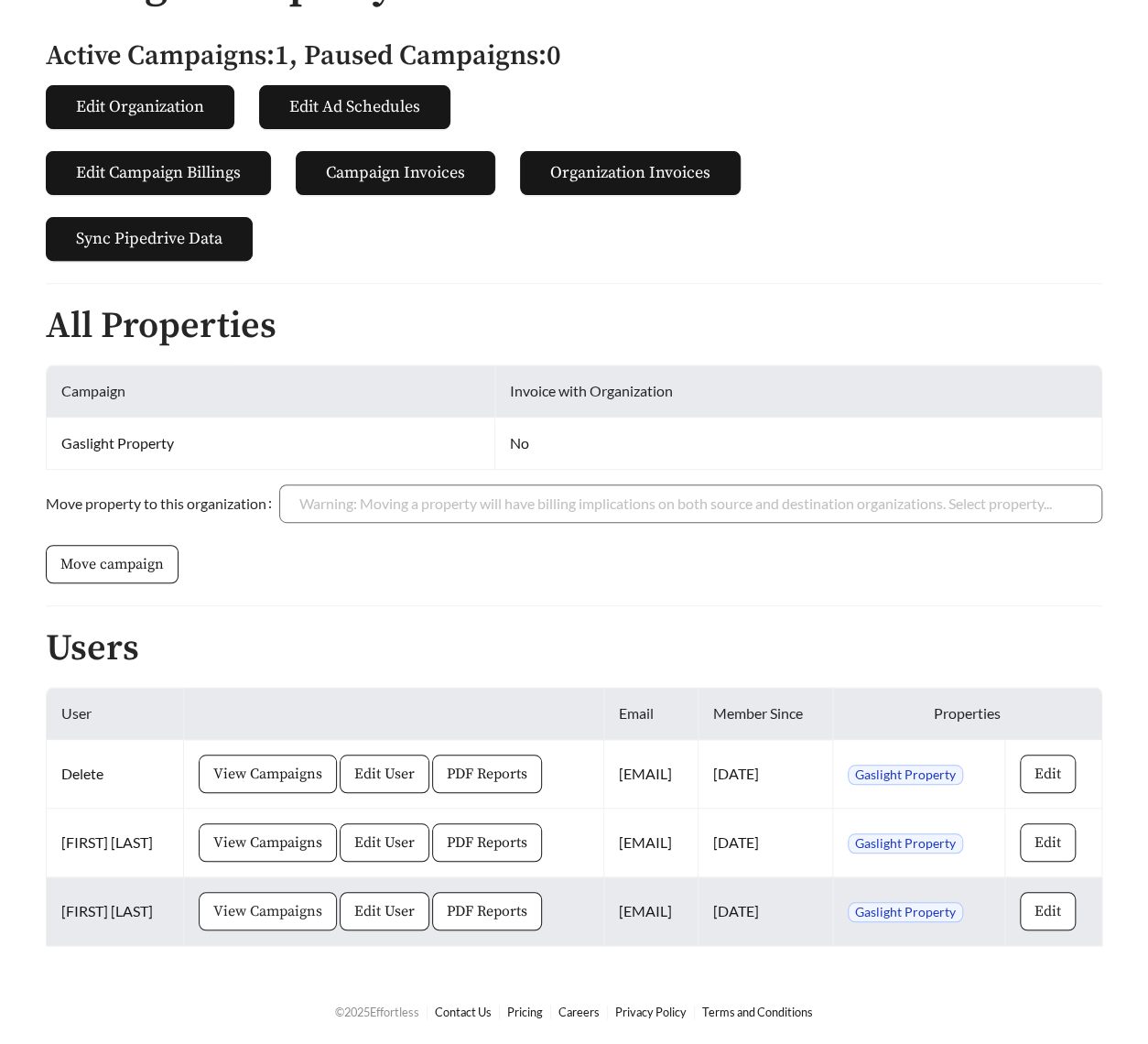 click on "View Campaigns" at bounding box center (267, 911) 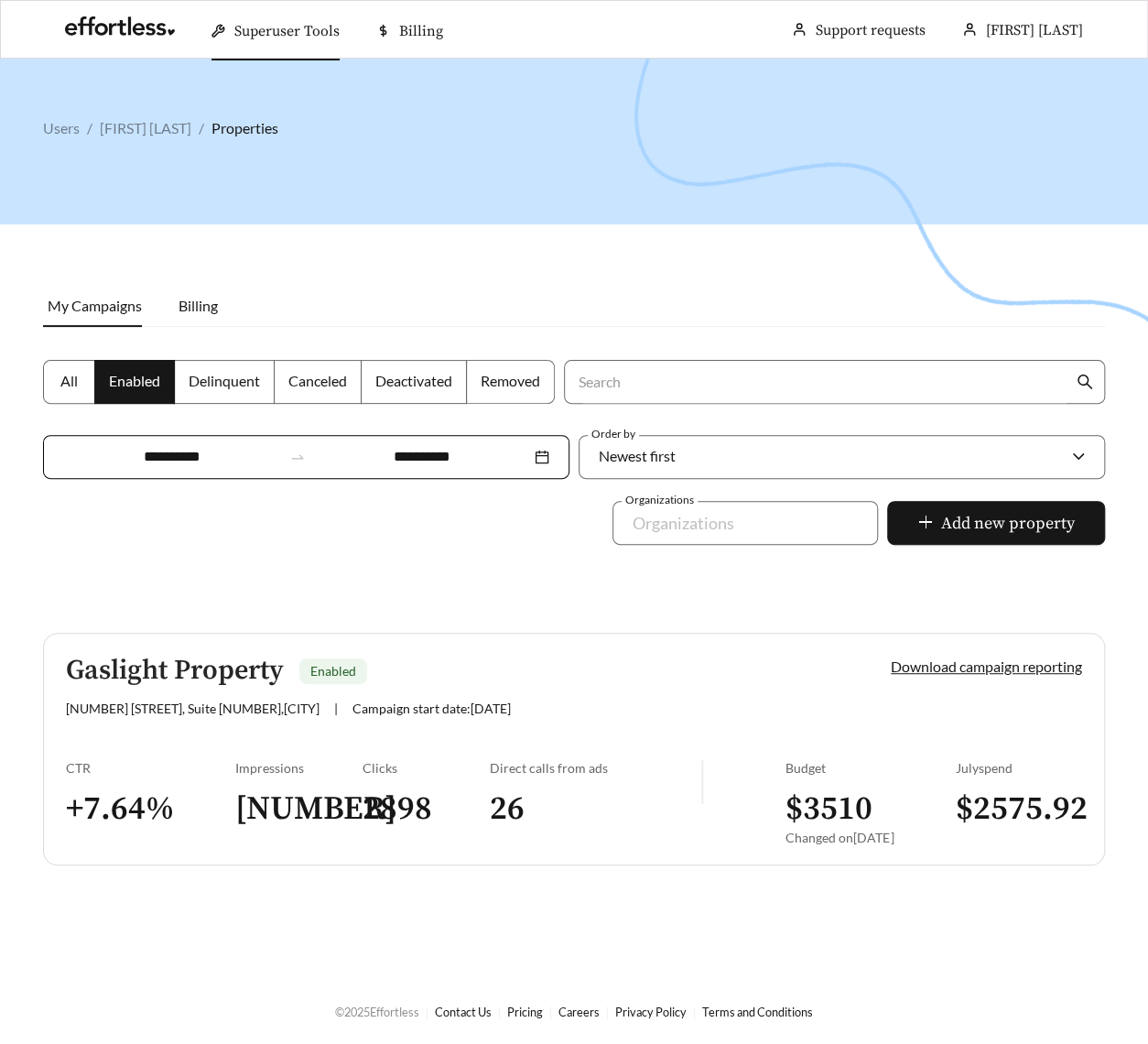 scroll, scrollTop: 58, scrollLeft: 0, axis: vertical 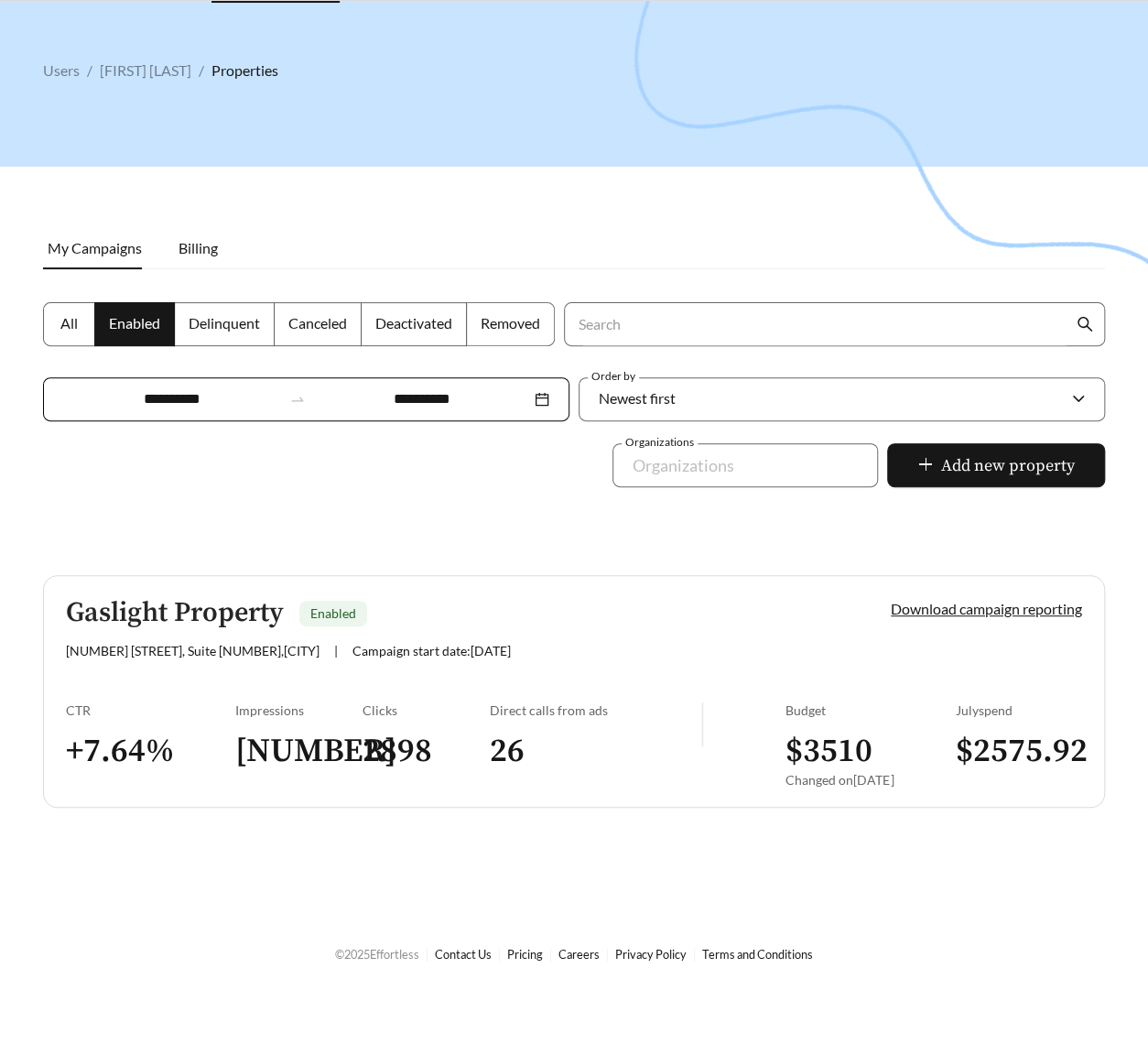 click on "CTR + 7.64 %" at bounding box center (150, 751) 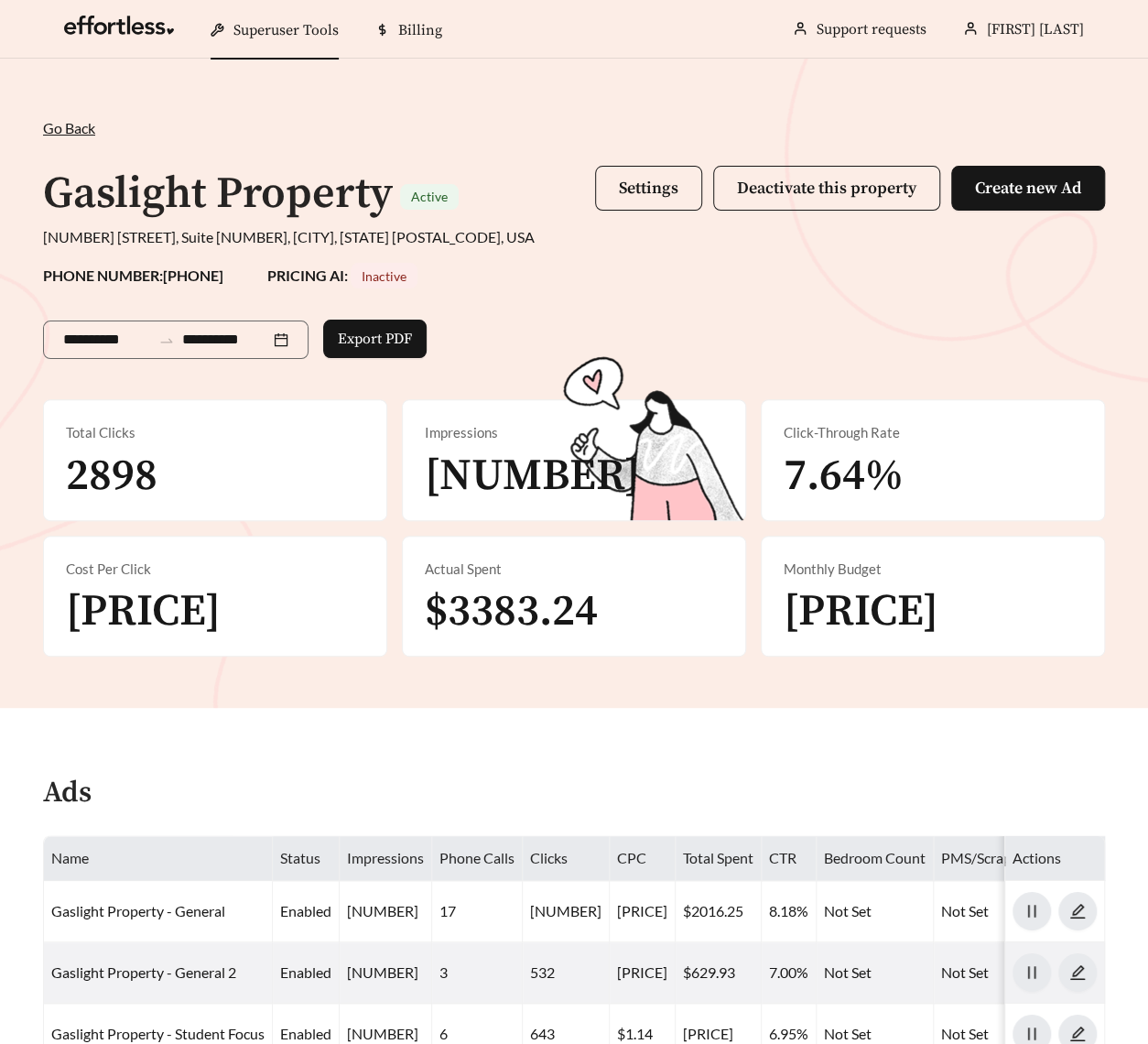 scroll, scrollTop: 503, scrollLeft: 0, axis: vertical 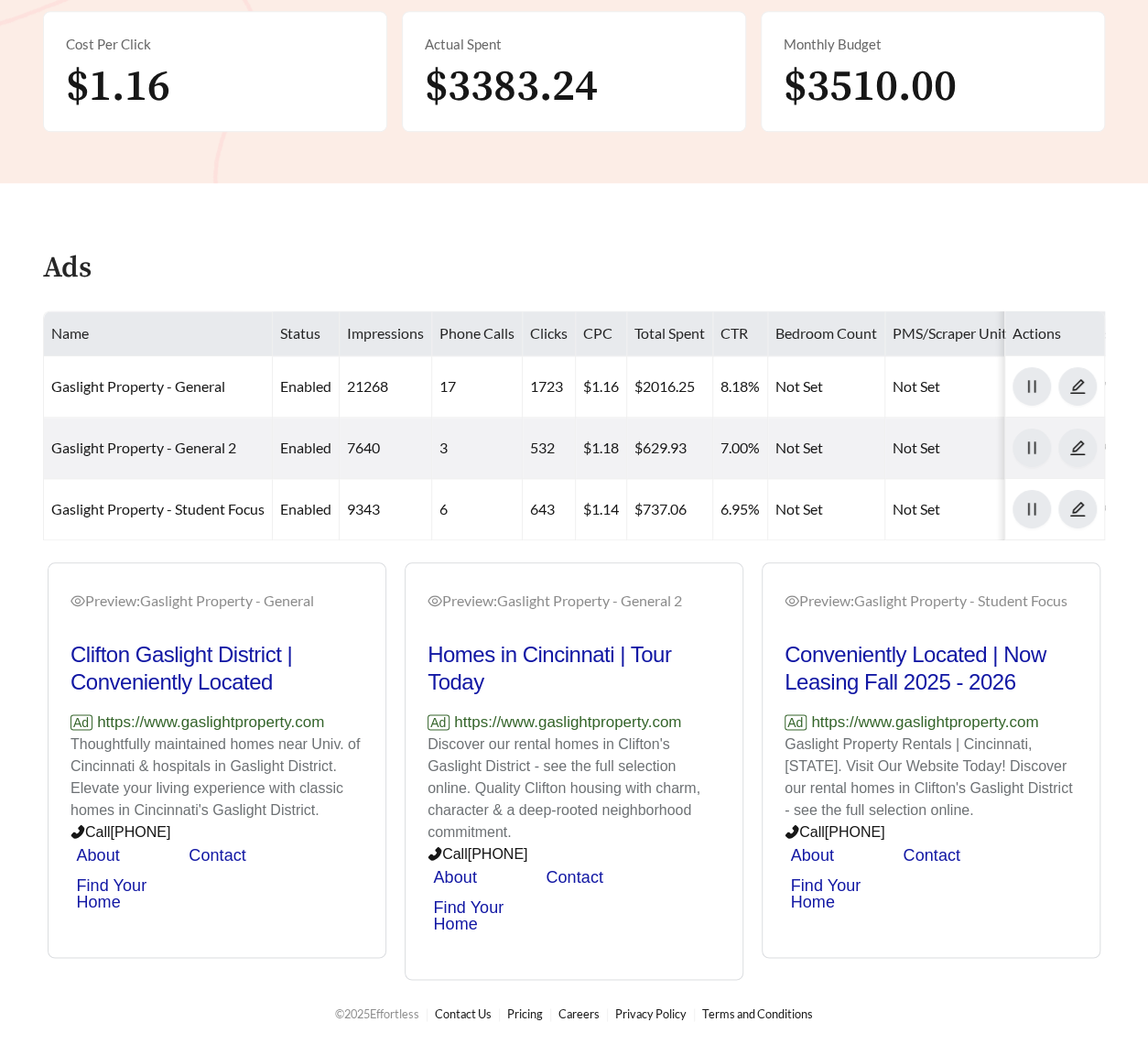 click on "Name" at bounding box center (158, 333) 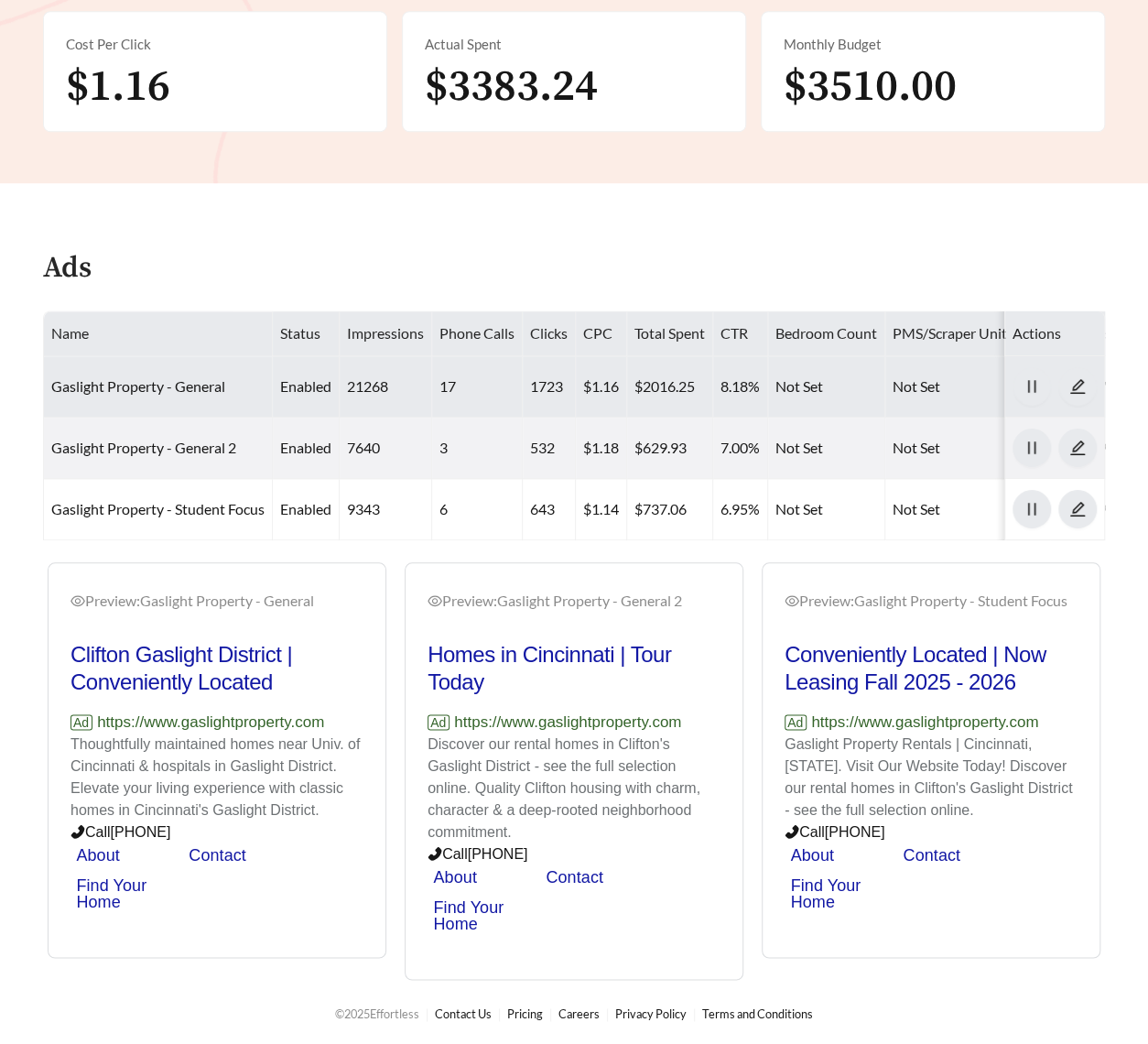 click on "Gaslight Property - General" at bounding box center [158, 386] 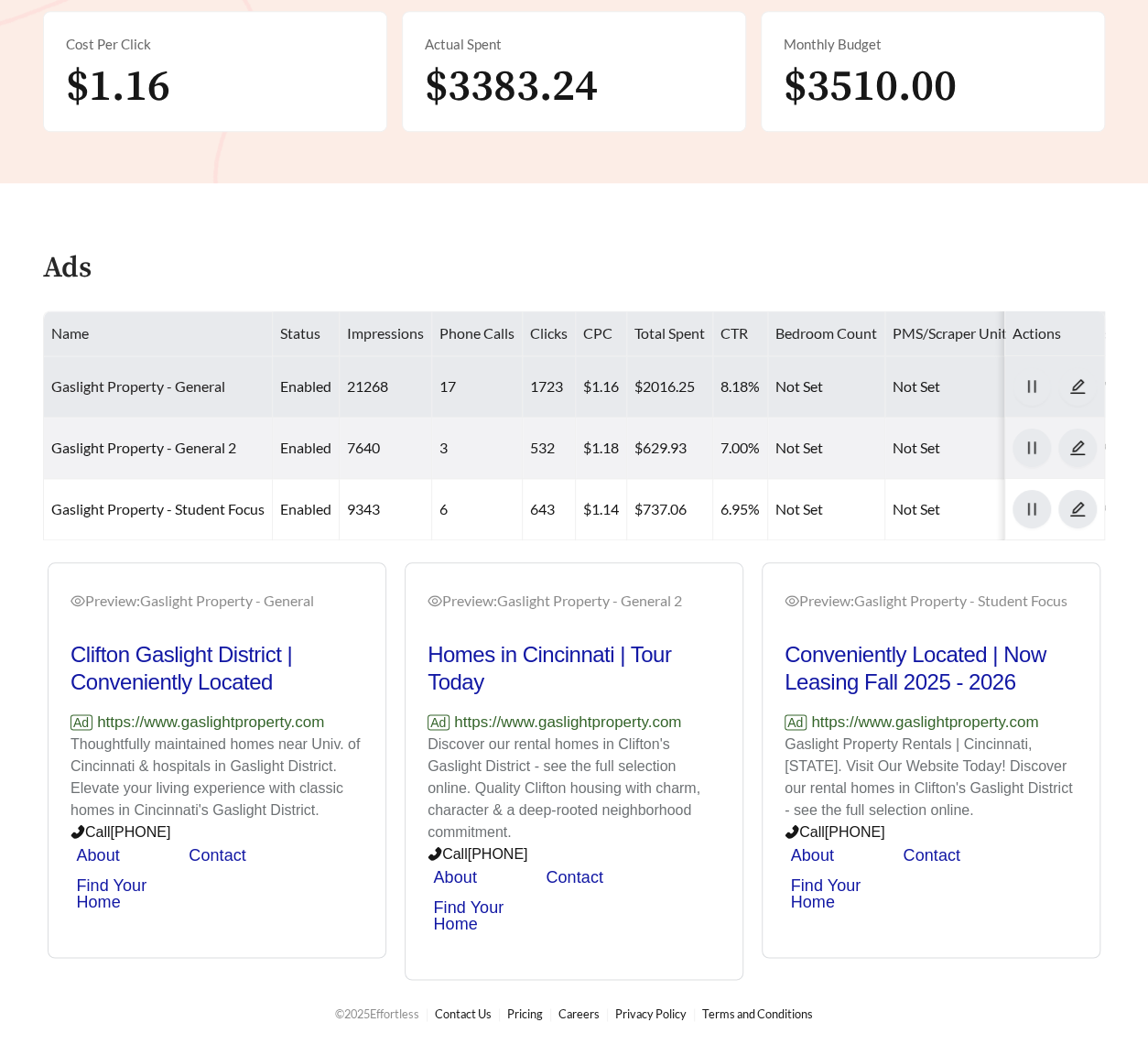 click on "Gaslight Property - General" at bounding box center (138, 386) 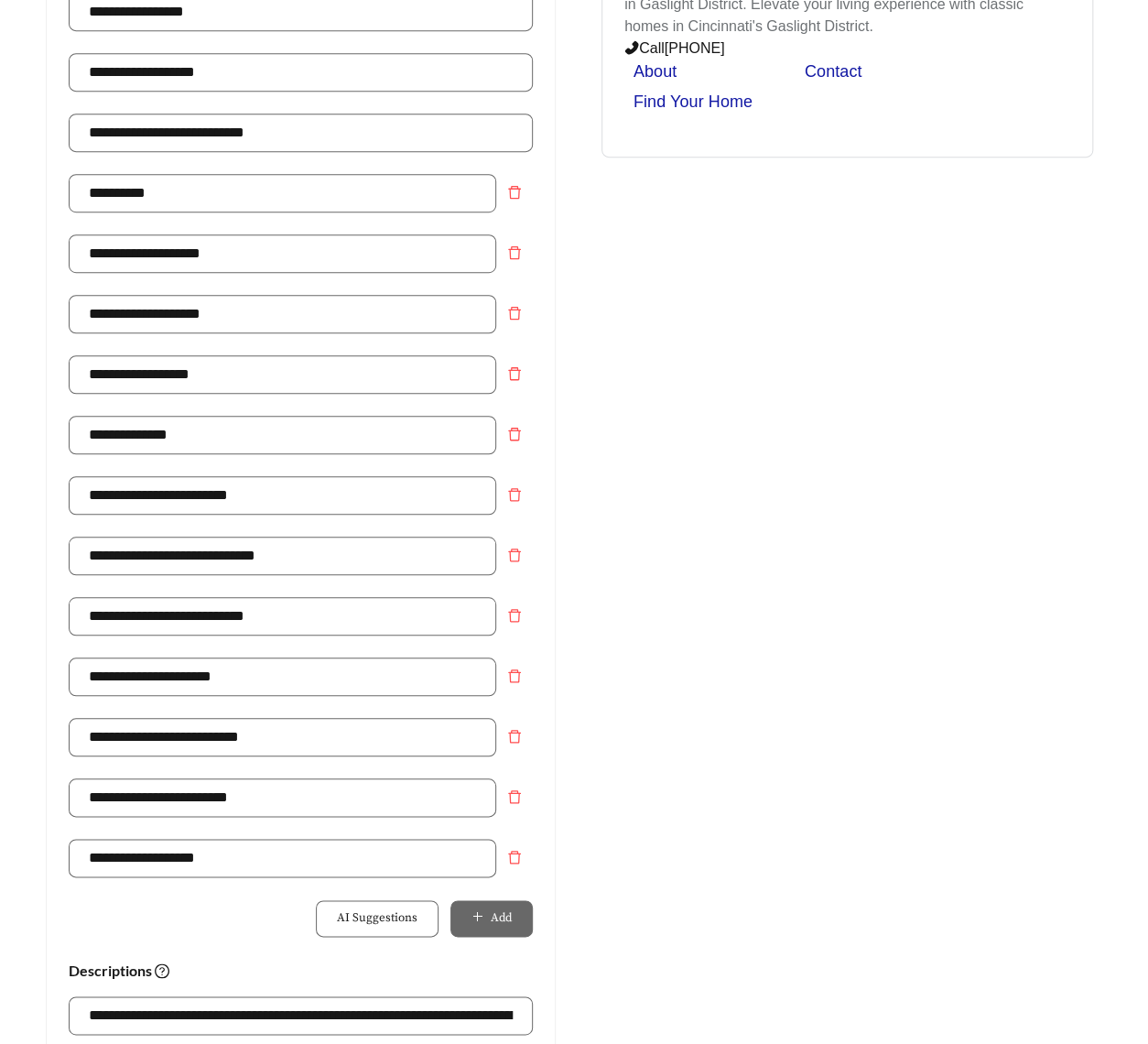 scroll, scrollTop: 377, scrollLeft: 0, axis: vertical 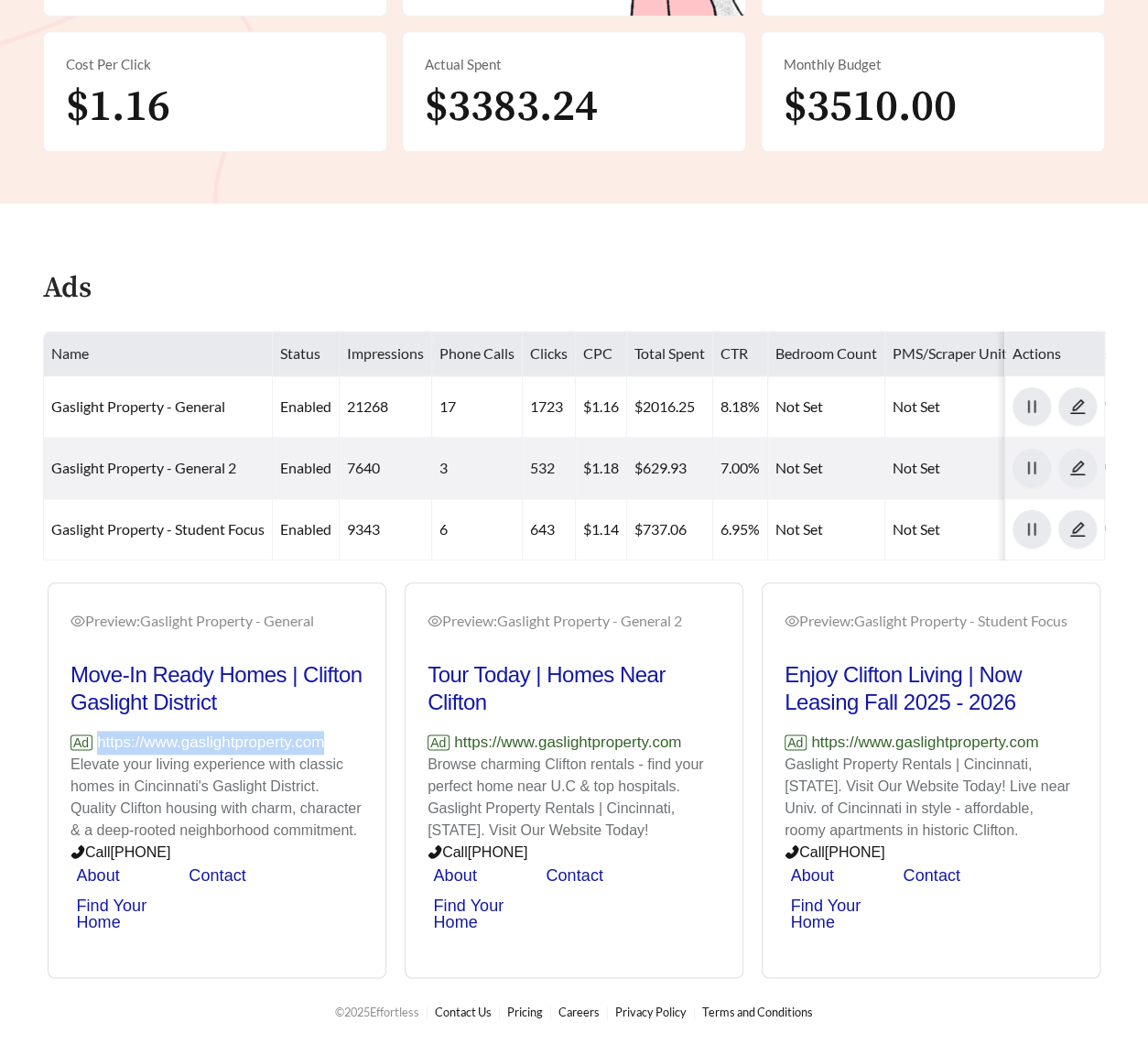 drag, startPoint x: 342, startPoint y: 716, endPoint x: 98, endPoint y: 721, distance: 244.0512 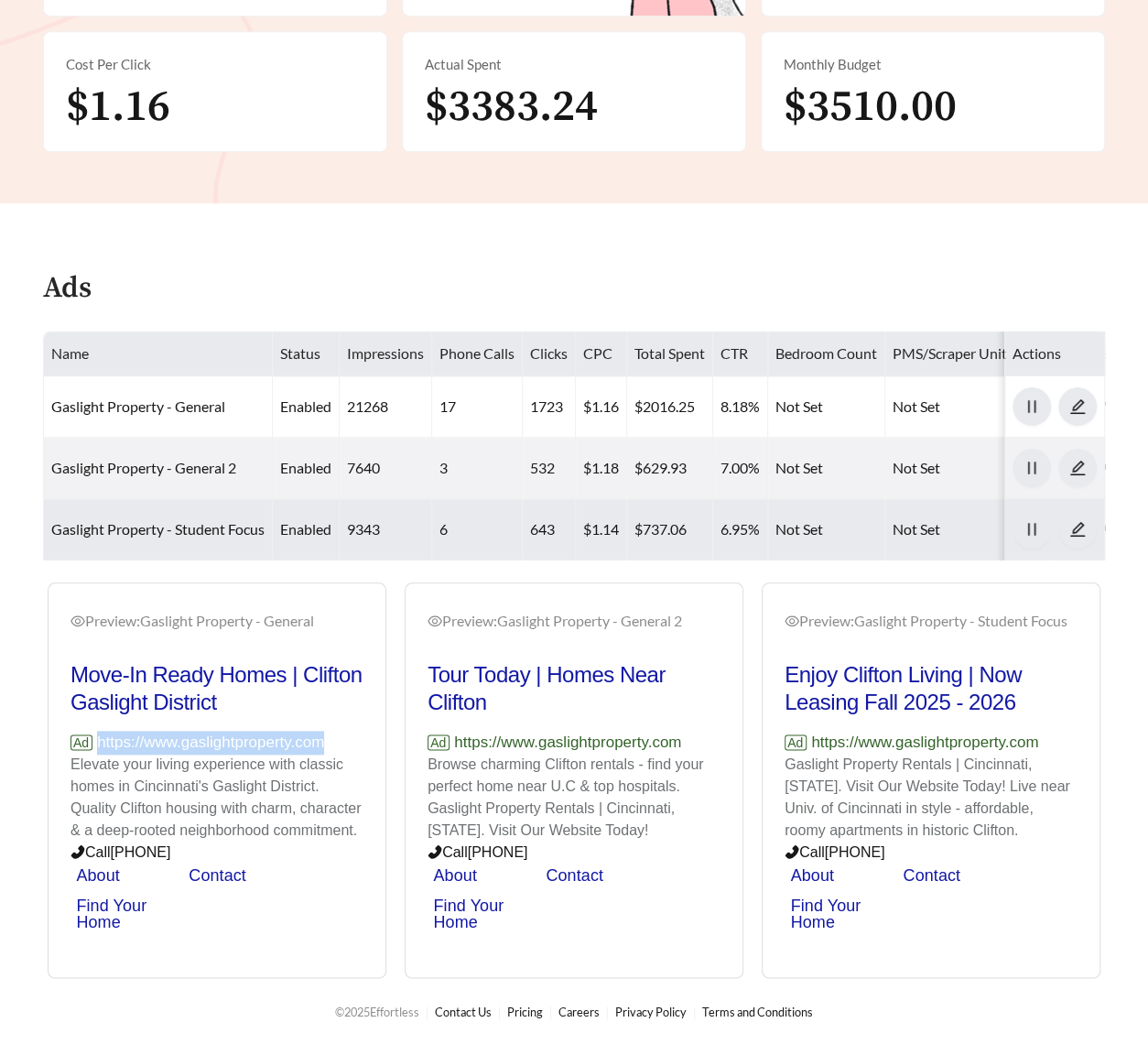 scroll, scrollTop: 0, scrollLeft: 0, axis: both 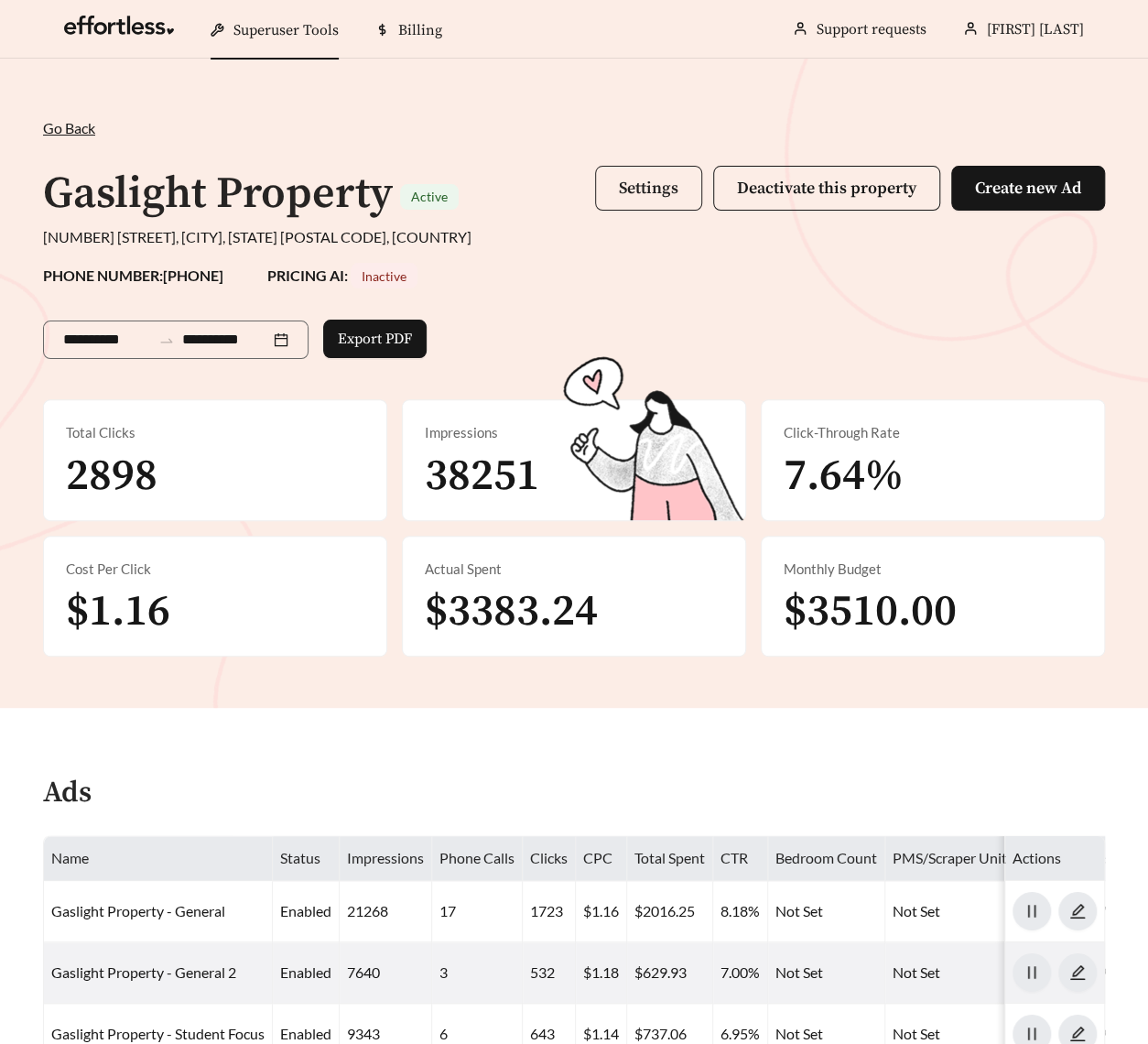 click on "Settings" at bounding box center (648, 188) 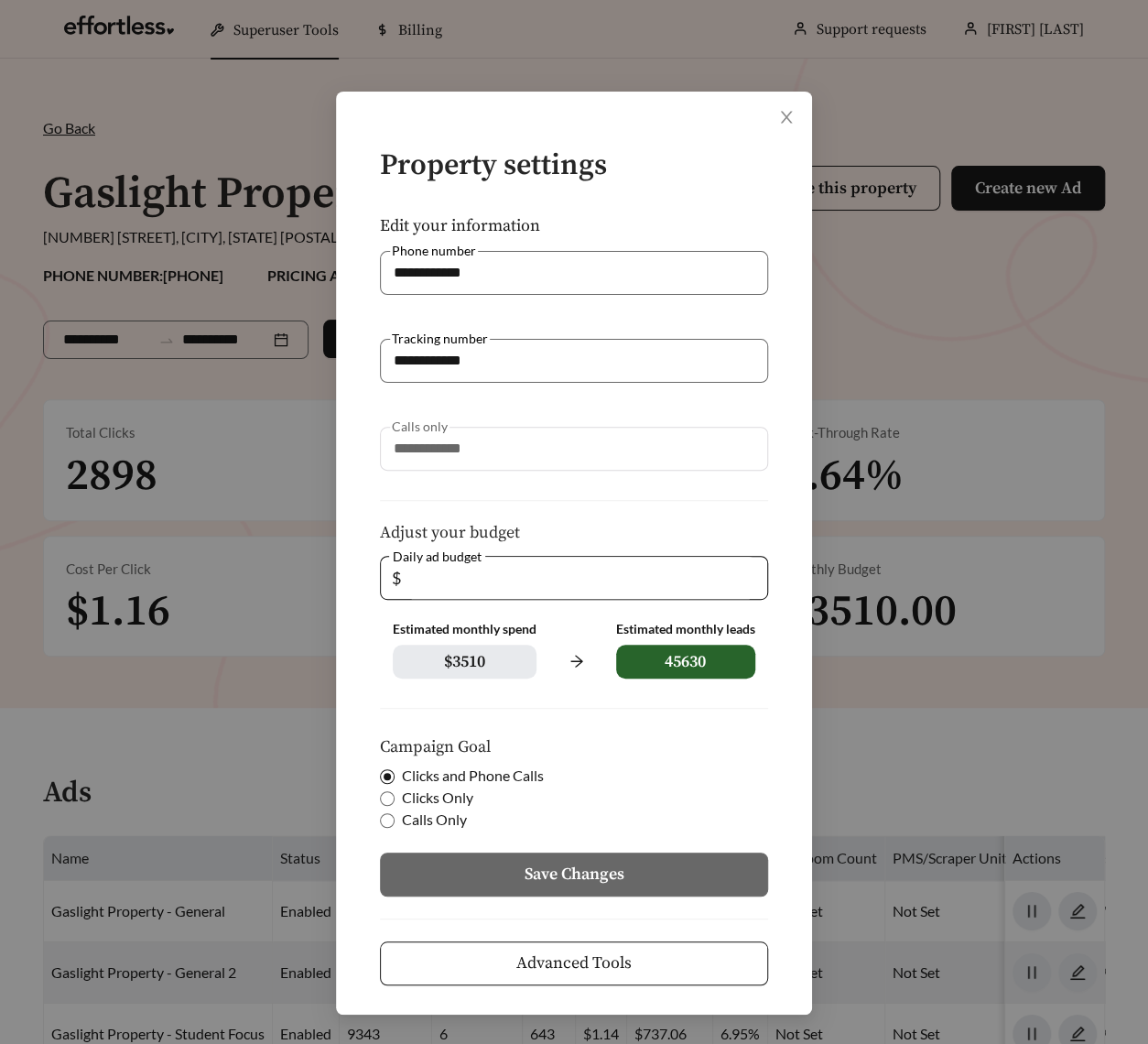 click on "Advanced Tools" at bounding box center [574, 963] 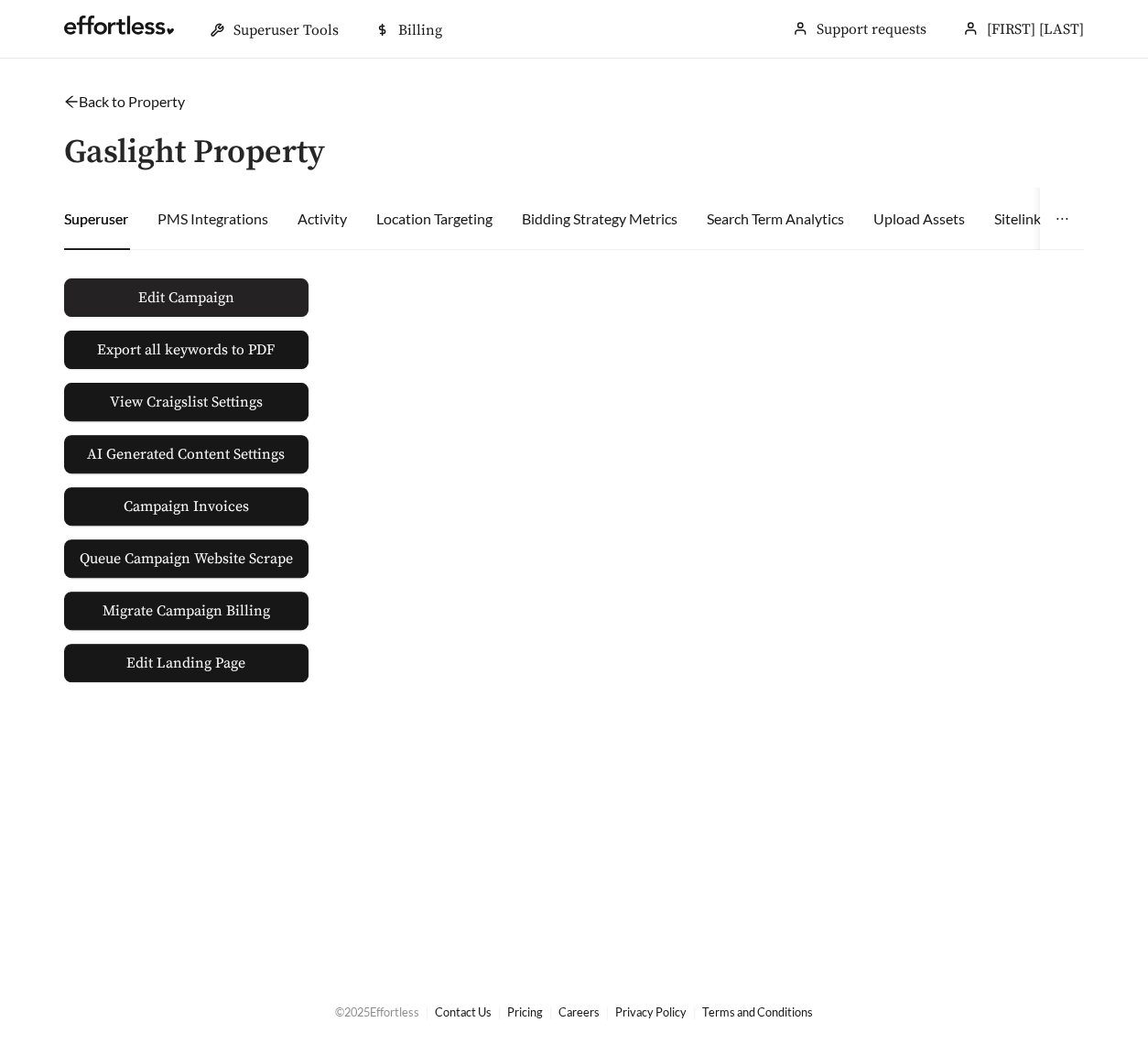 click on "Edit Campaign" at bounding box center (186, 298) 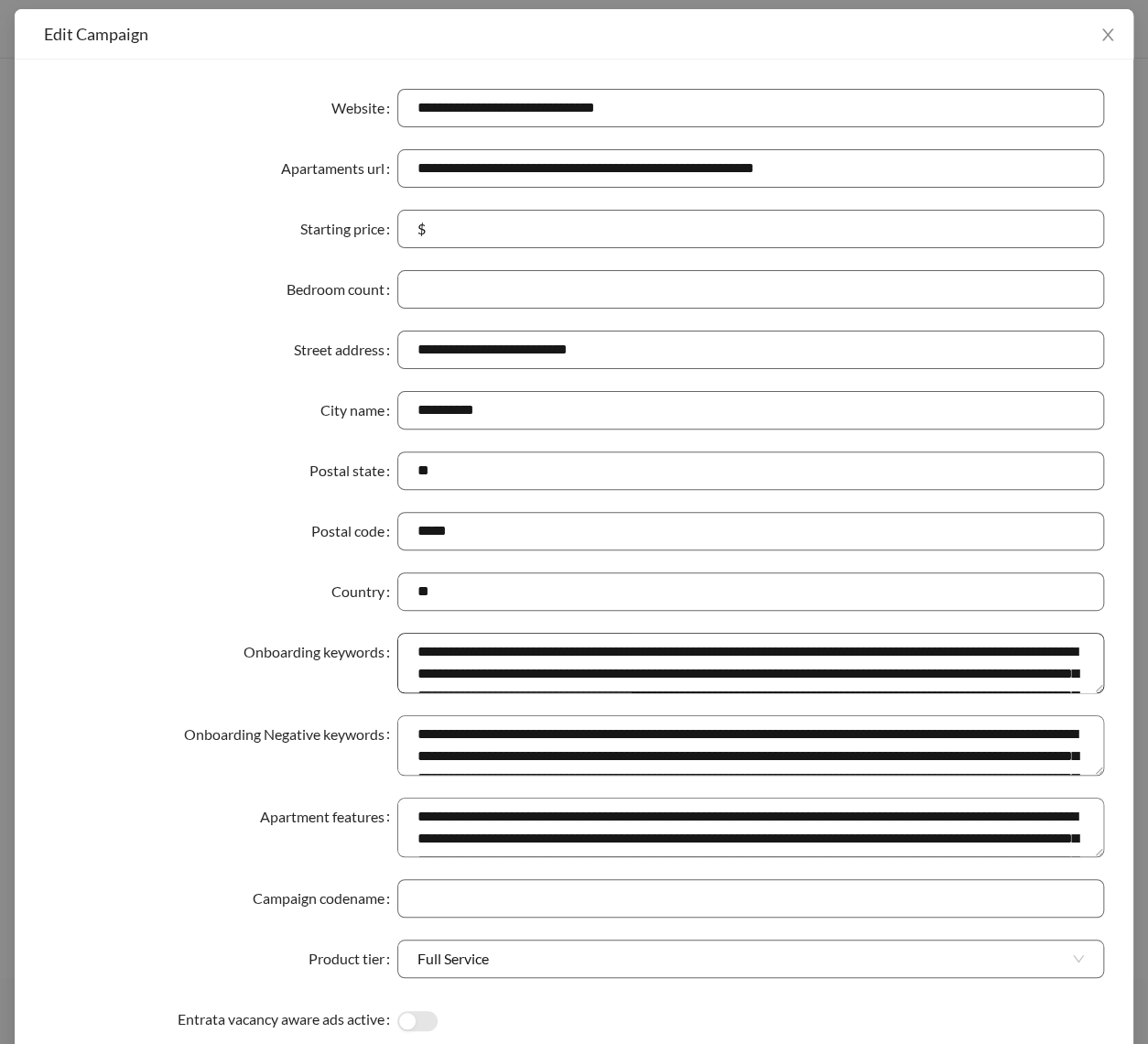 scroll, scrollTop: 461, scrollLeft: 0, axis: vertical 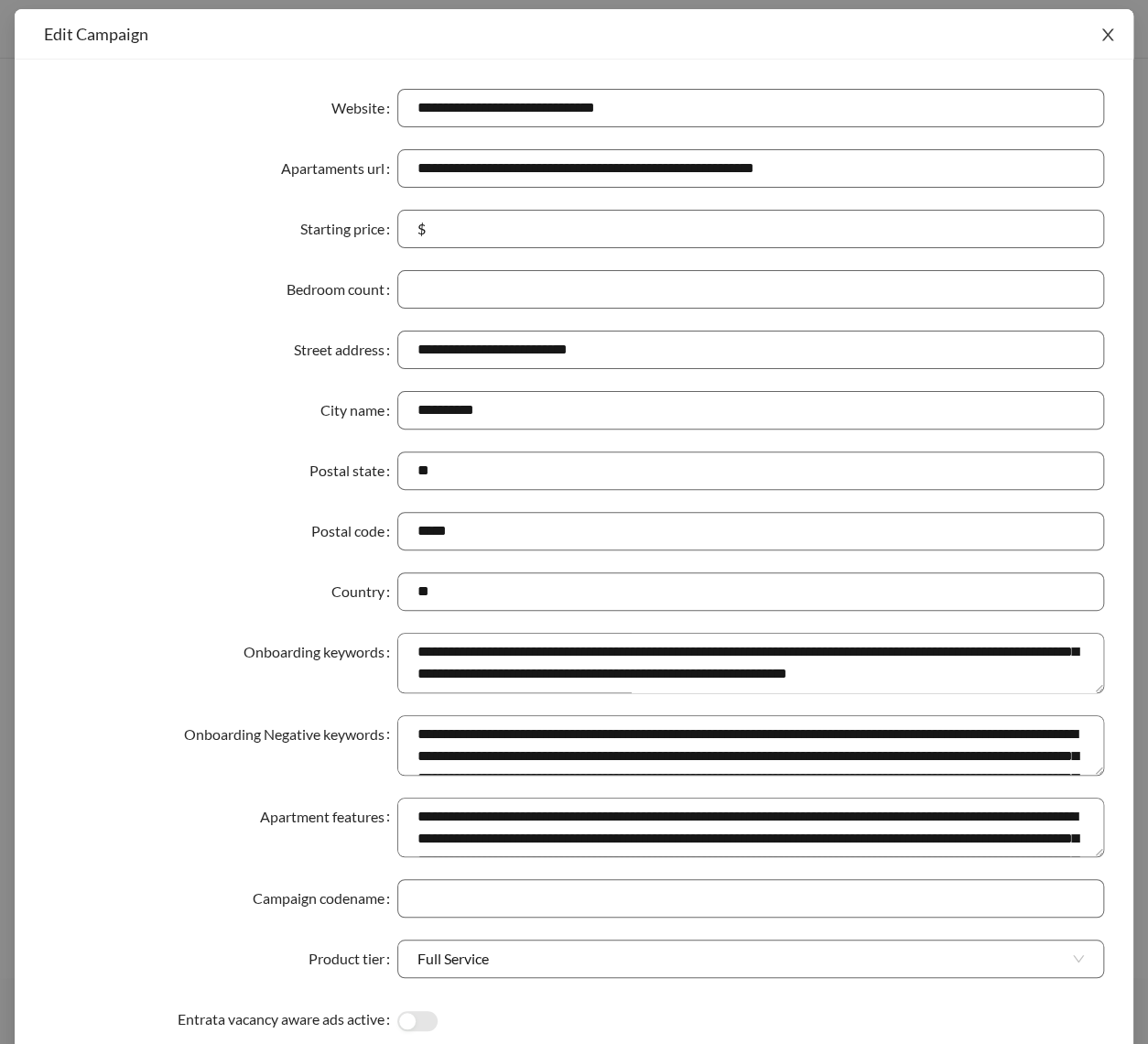 click 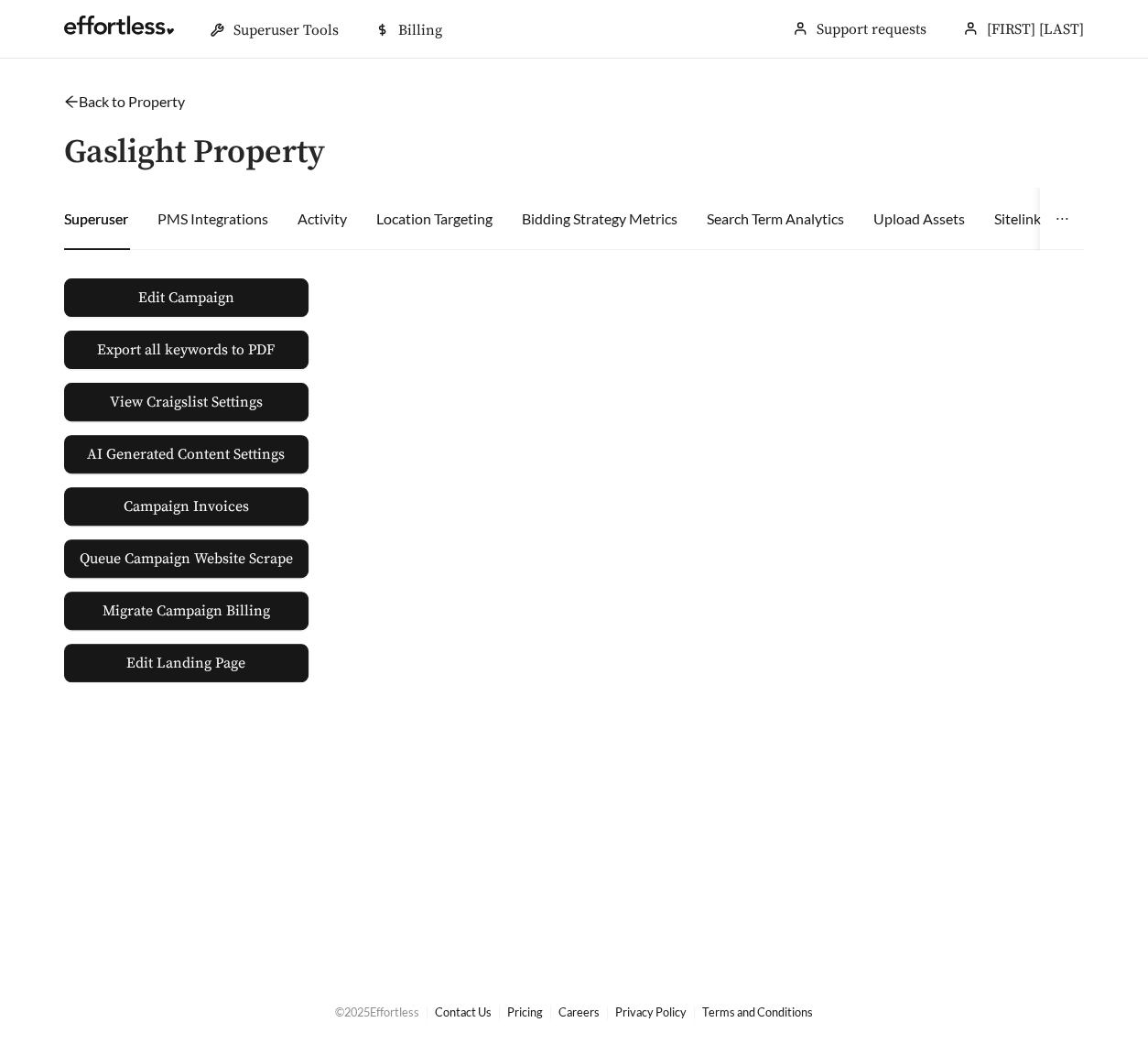 click on "Back to Property" at bounding box center [125, 101] 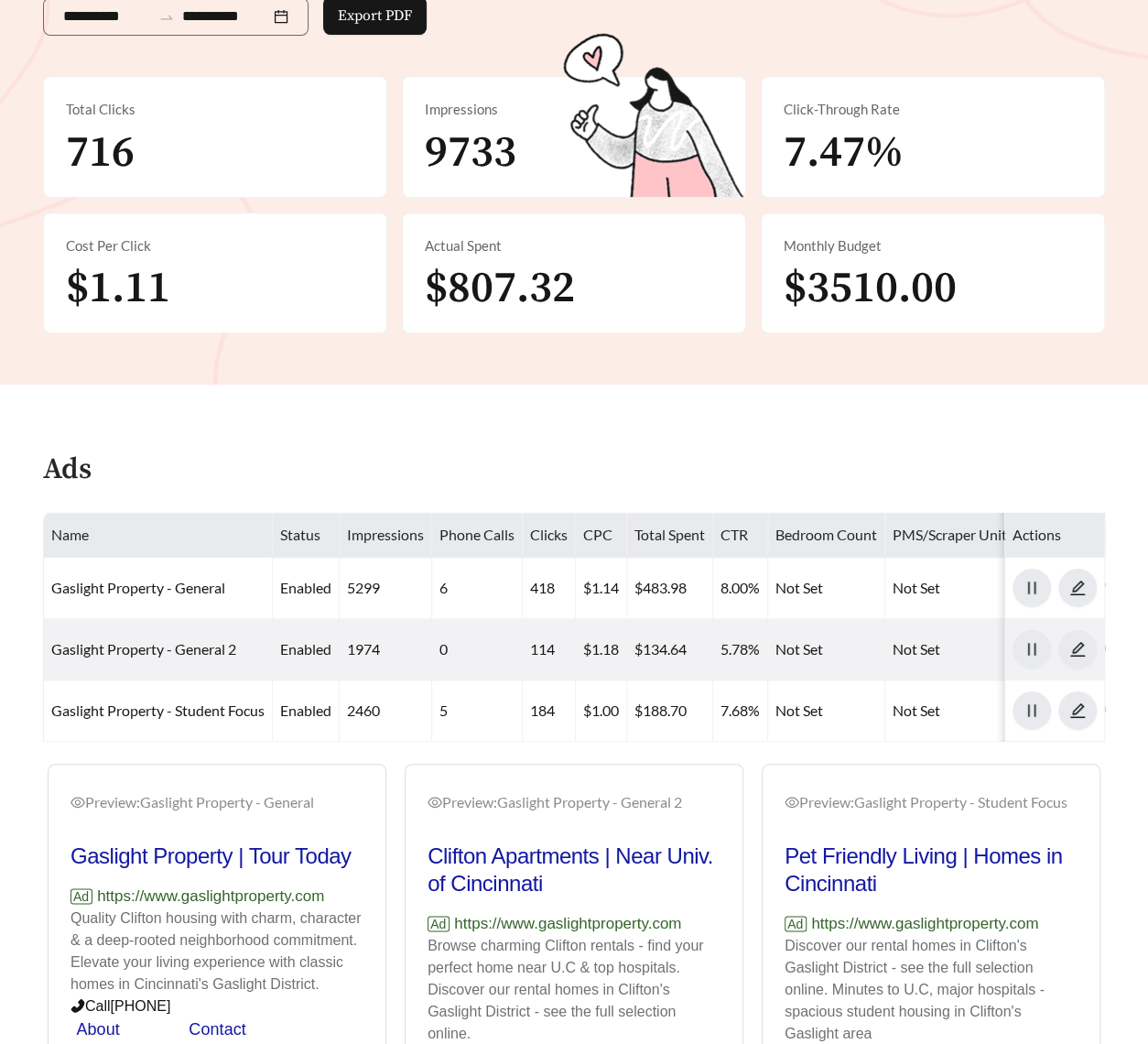 scroll, scrollTop: 0, scrollLeft: 0, axis: both 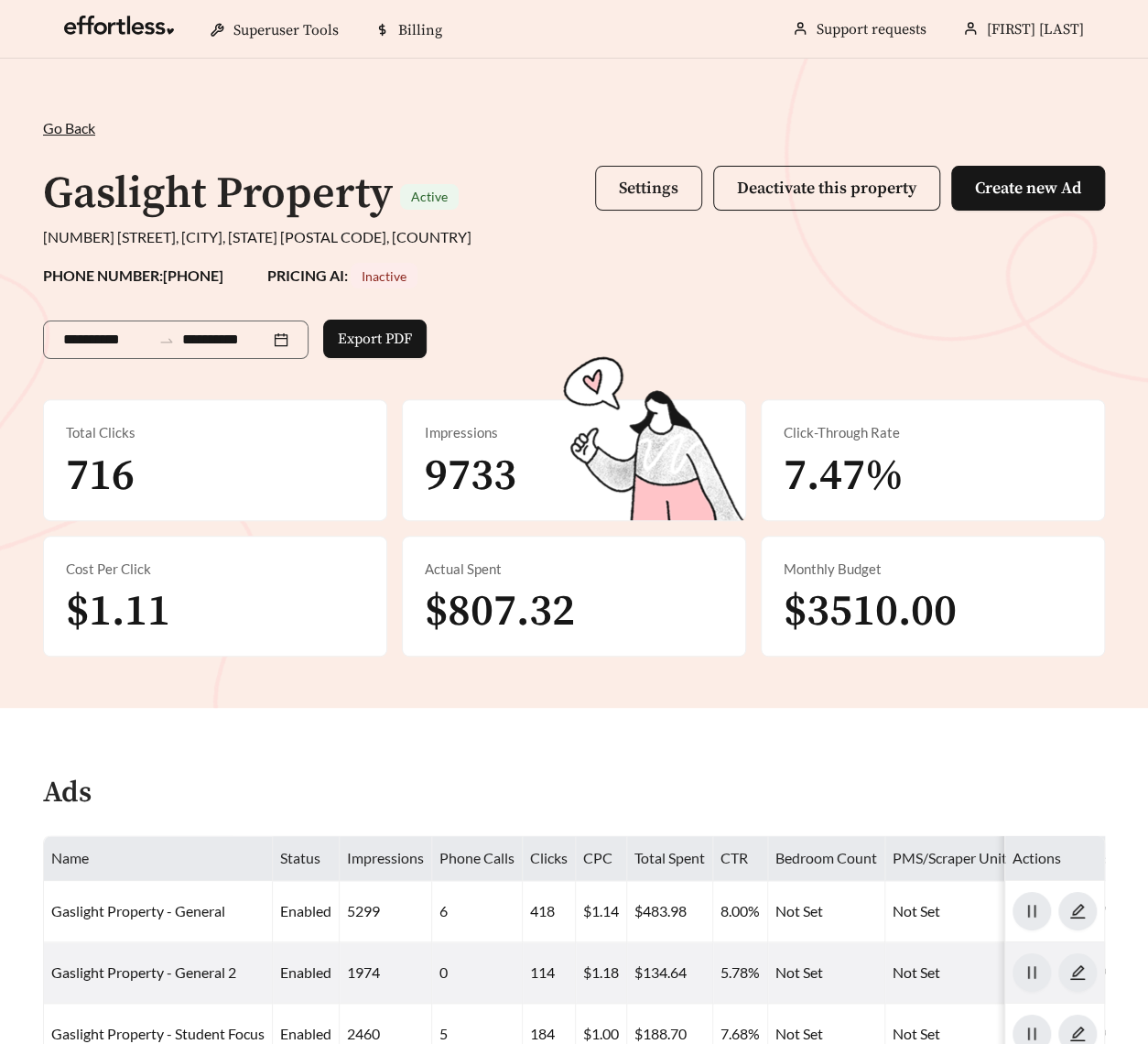 click on "Settings" at bounding box center (648, 188) 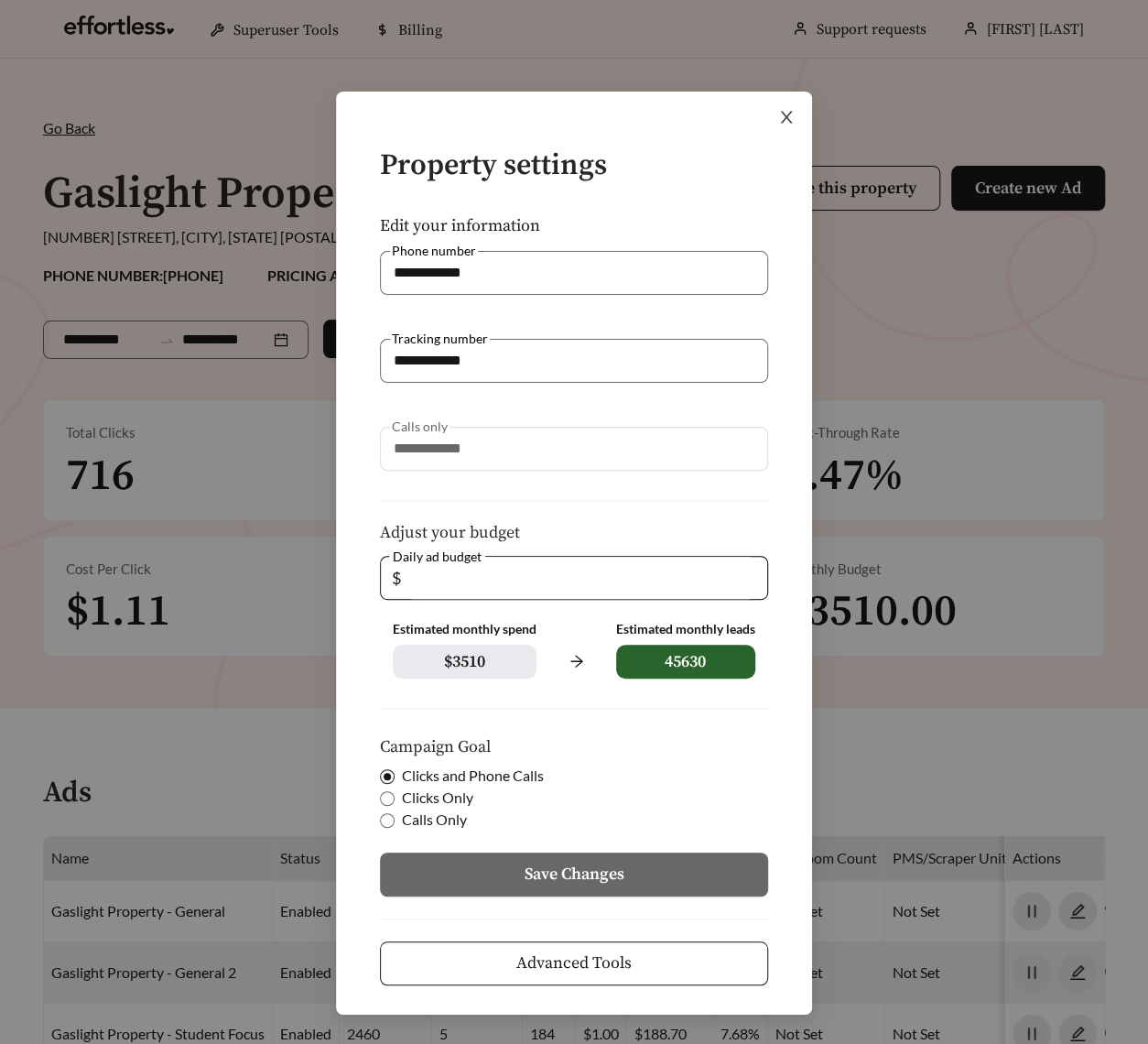 click at bounding box center (786, 117) 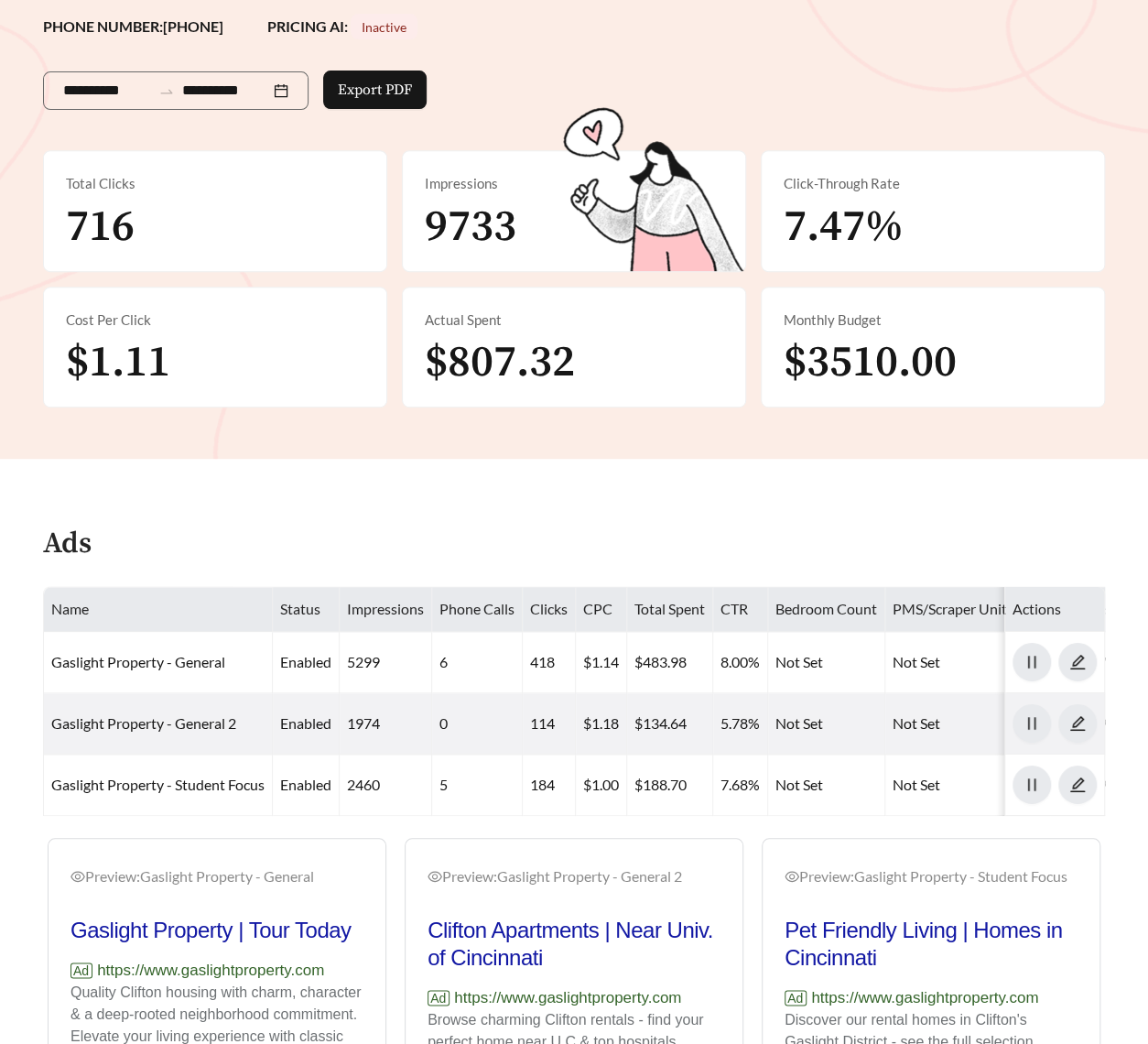 scroll, scrollTop: 0, scrollLeft: 0, axis: both 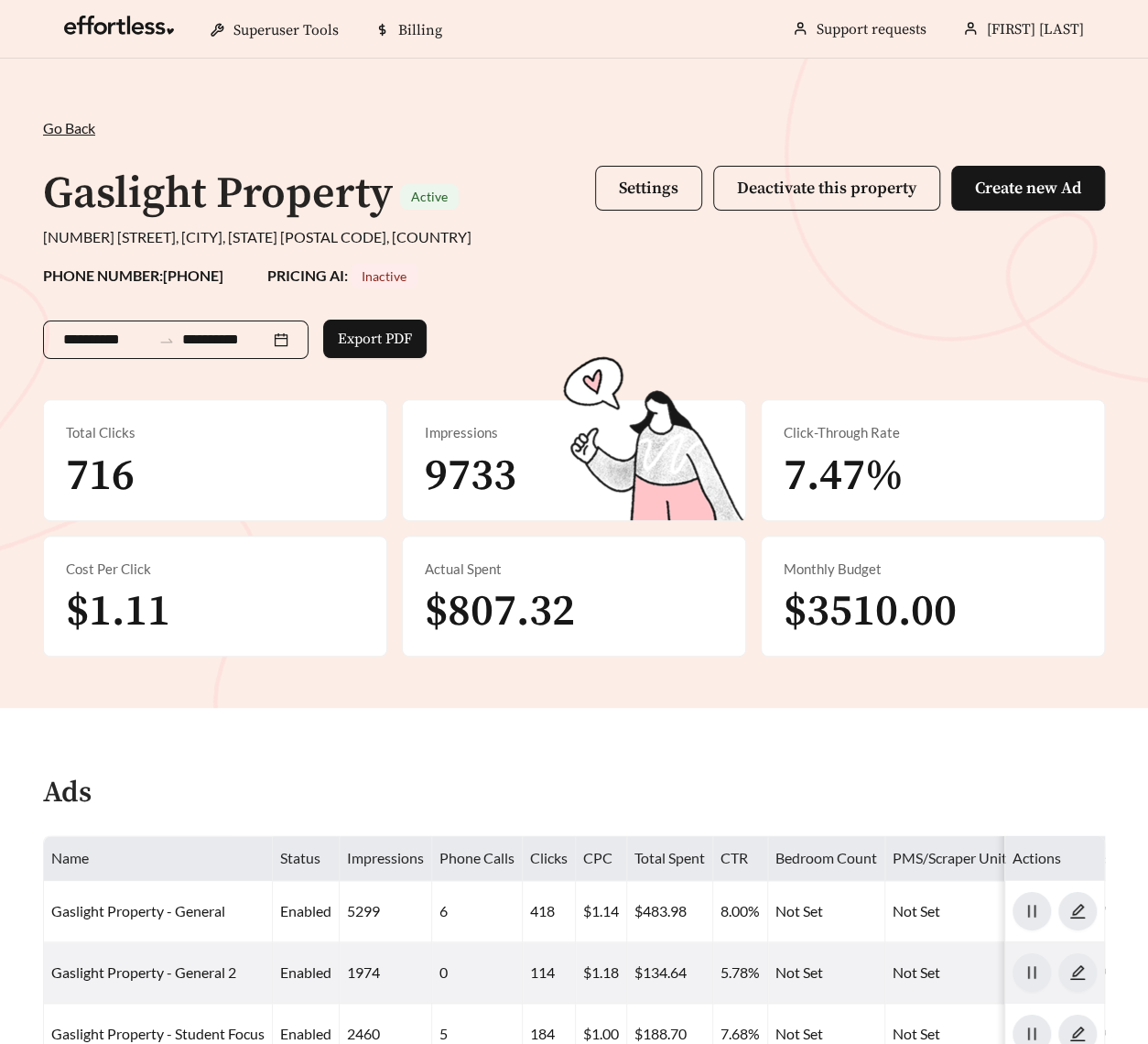 click on "**********" at bounding box center (107, 340) 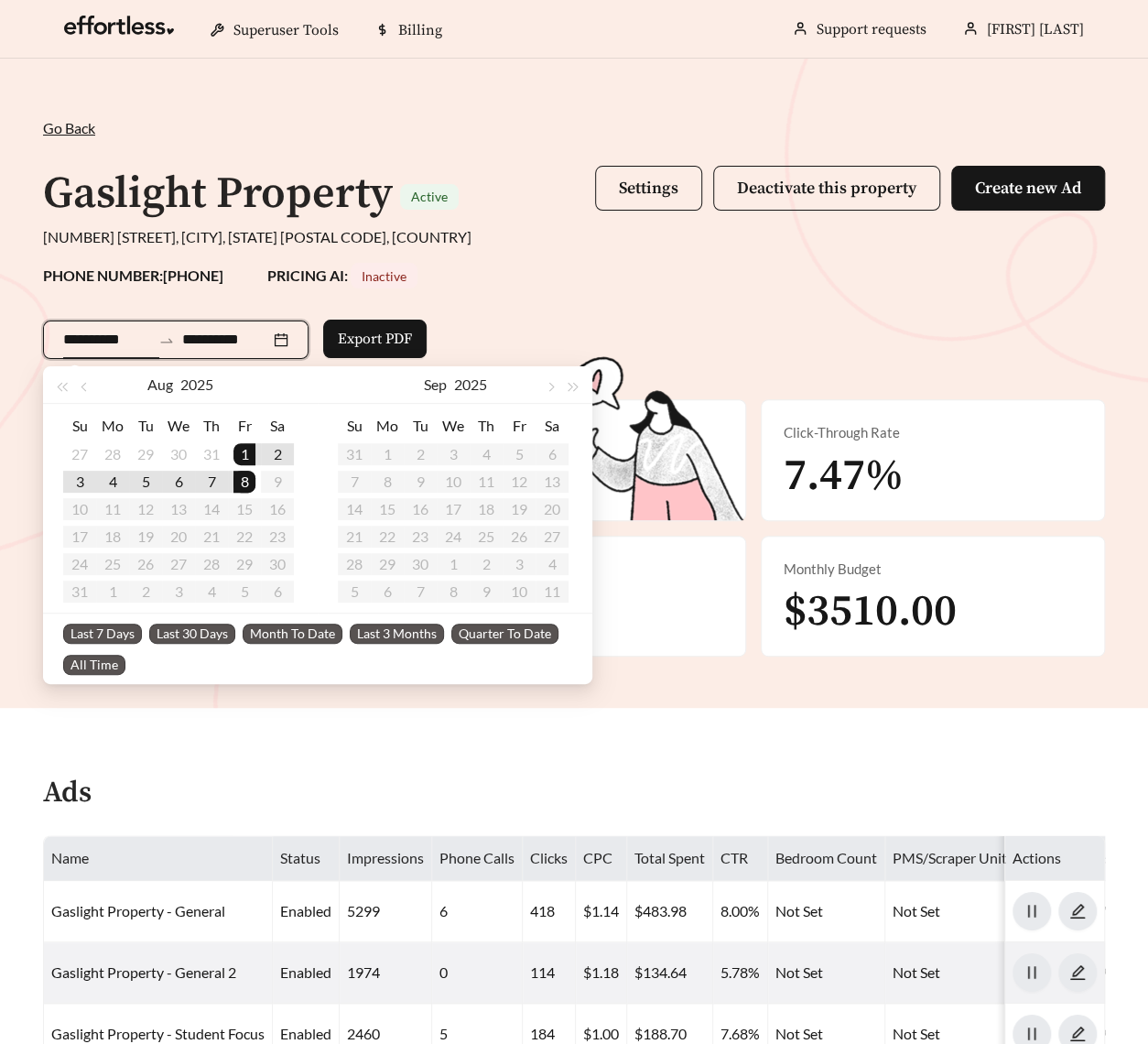 click on "Last 7 Days Last 30 Days Month To Date Last 3 Months Quarter To Date All Time" at bounding box center (318, 648) 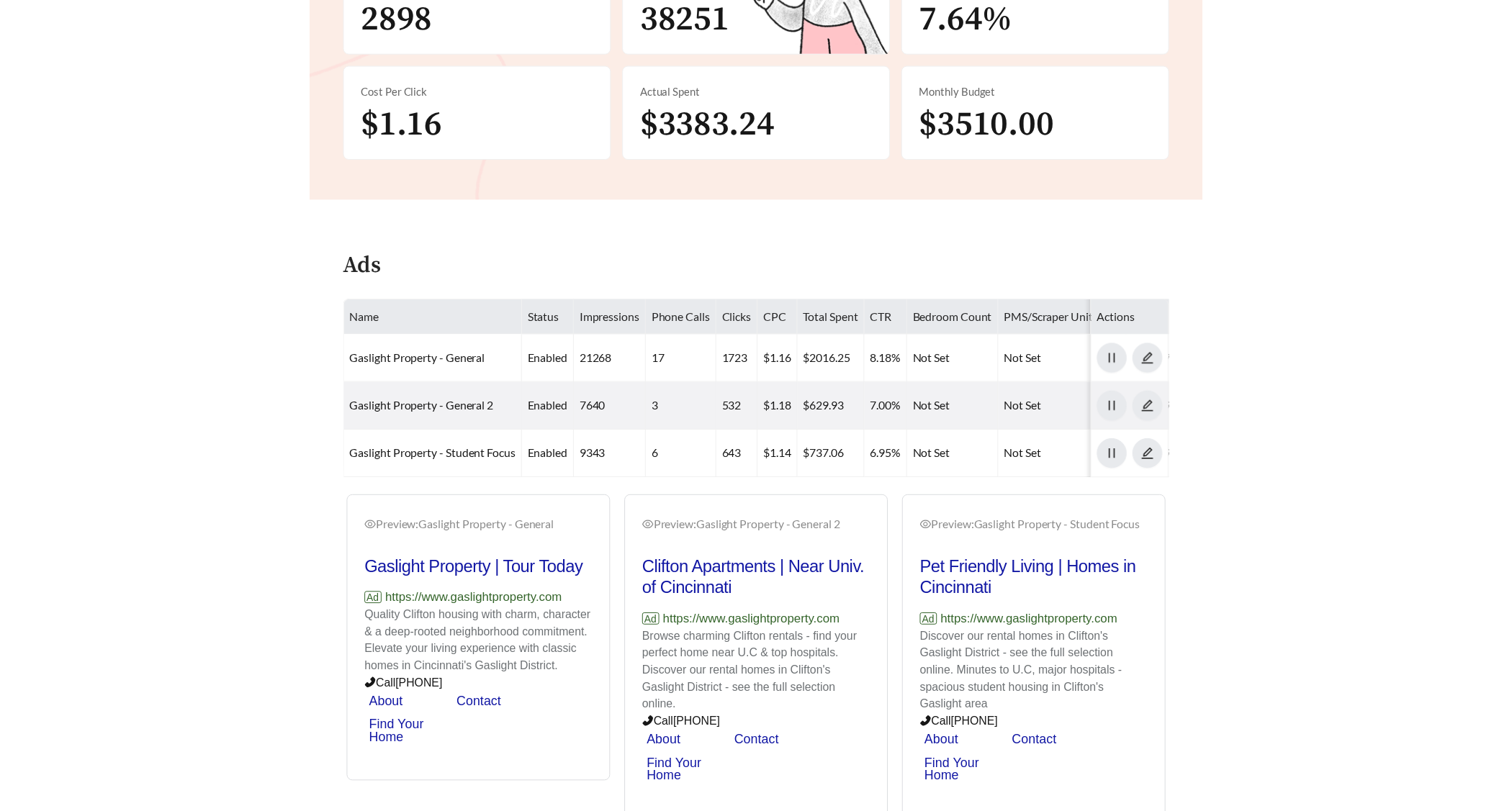 scroll, scrollTop: 412, scrollLeft: 0, axis: vertical 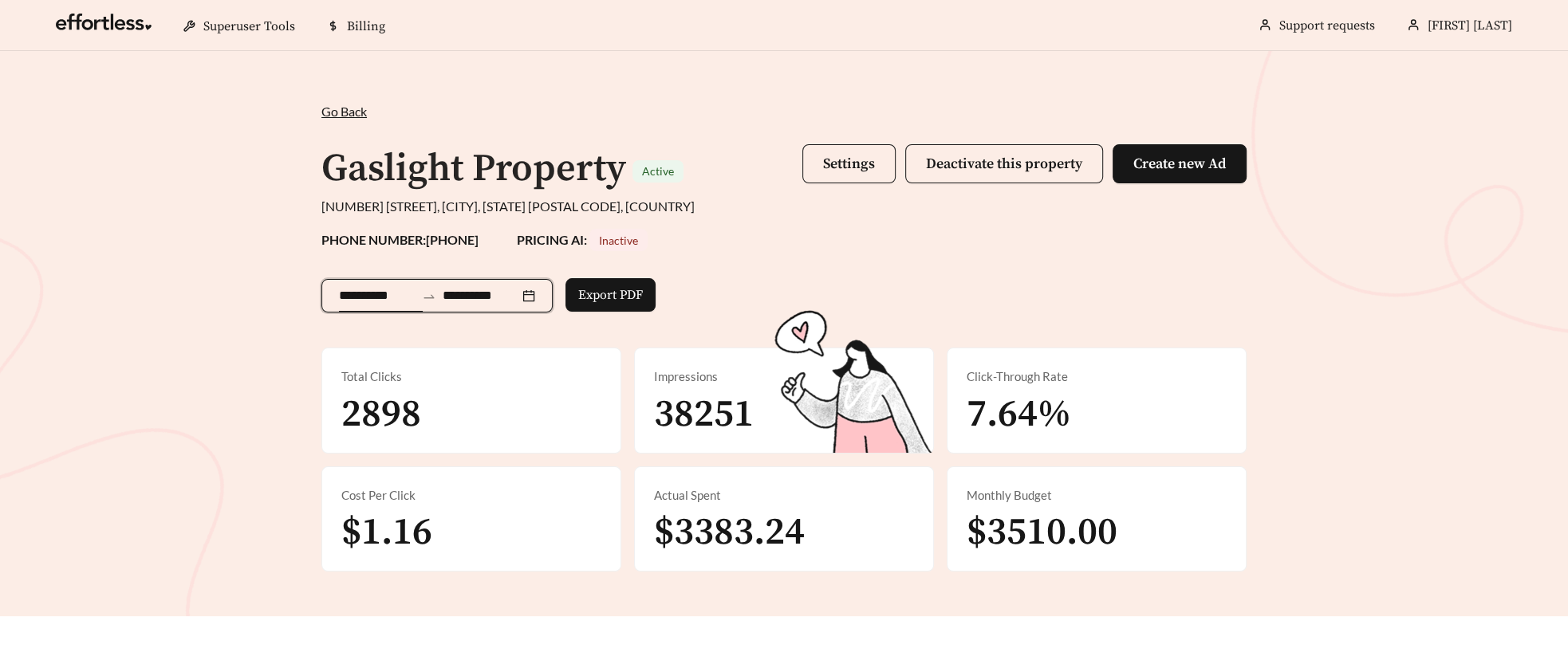 click on "**********" at bounding box center [377, 296] 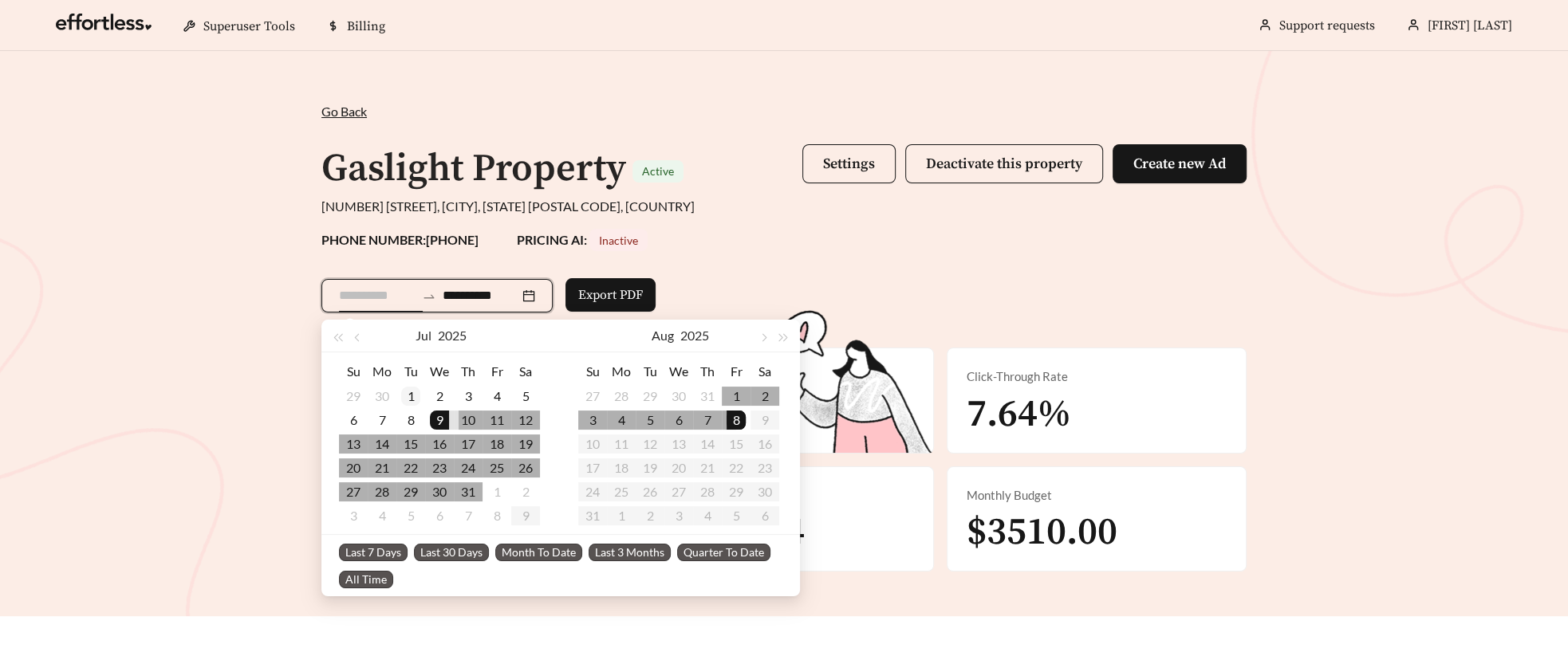 type on "**********" 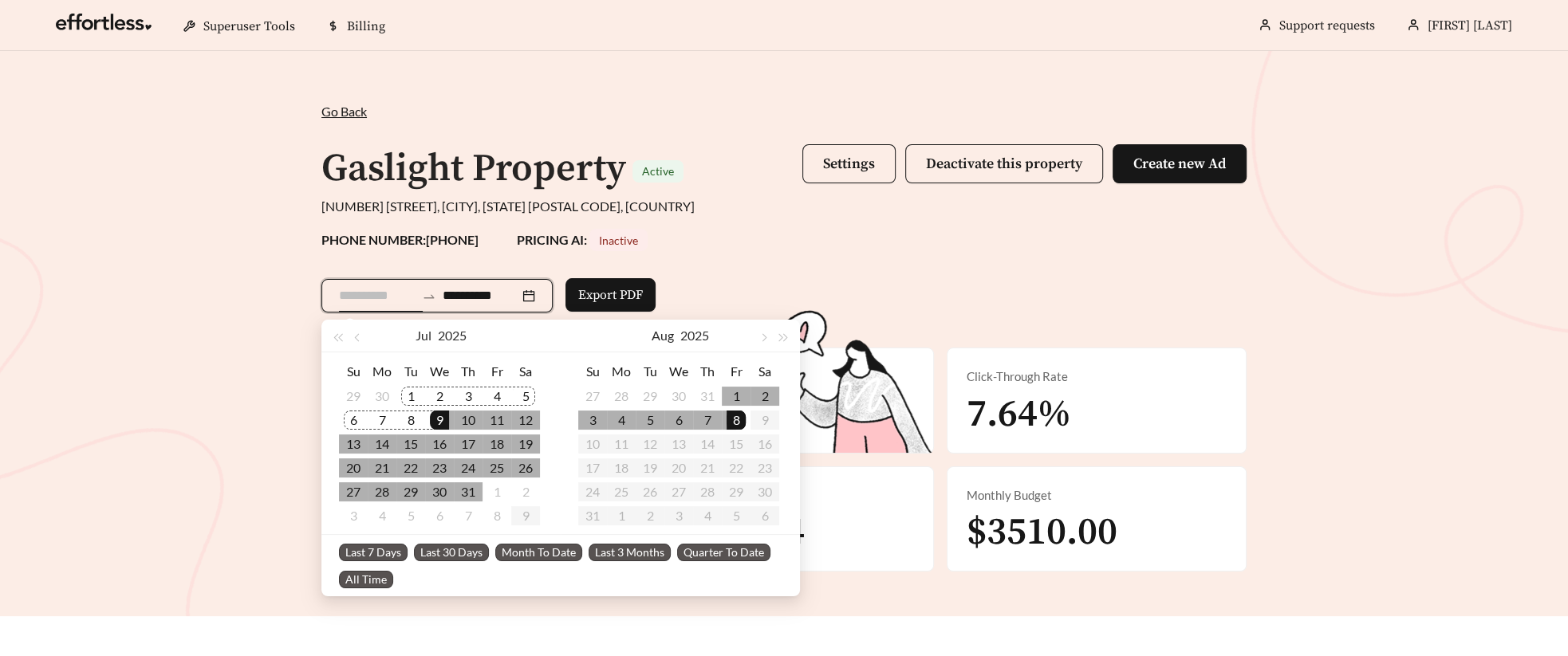 click on "1" at bounding box center (411, 396) 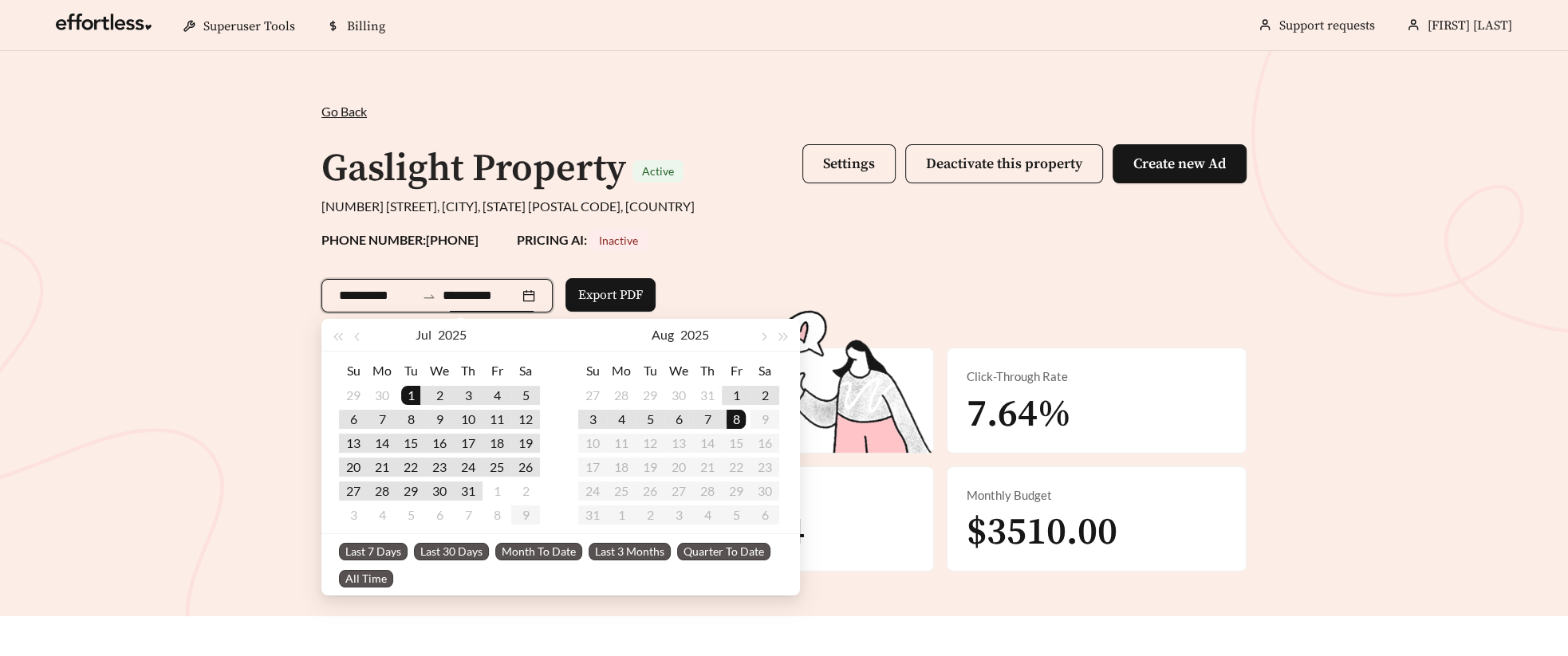 click on "**********" at bounding box center (481, 296) 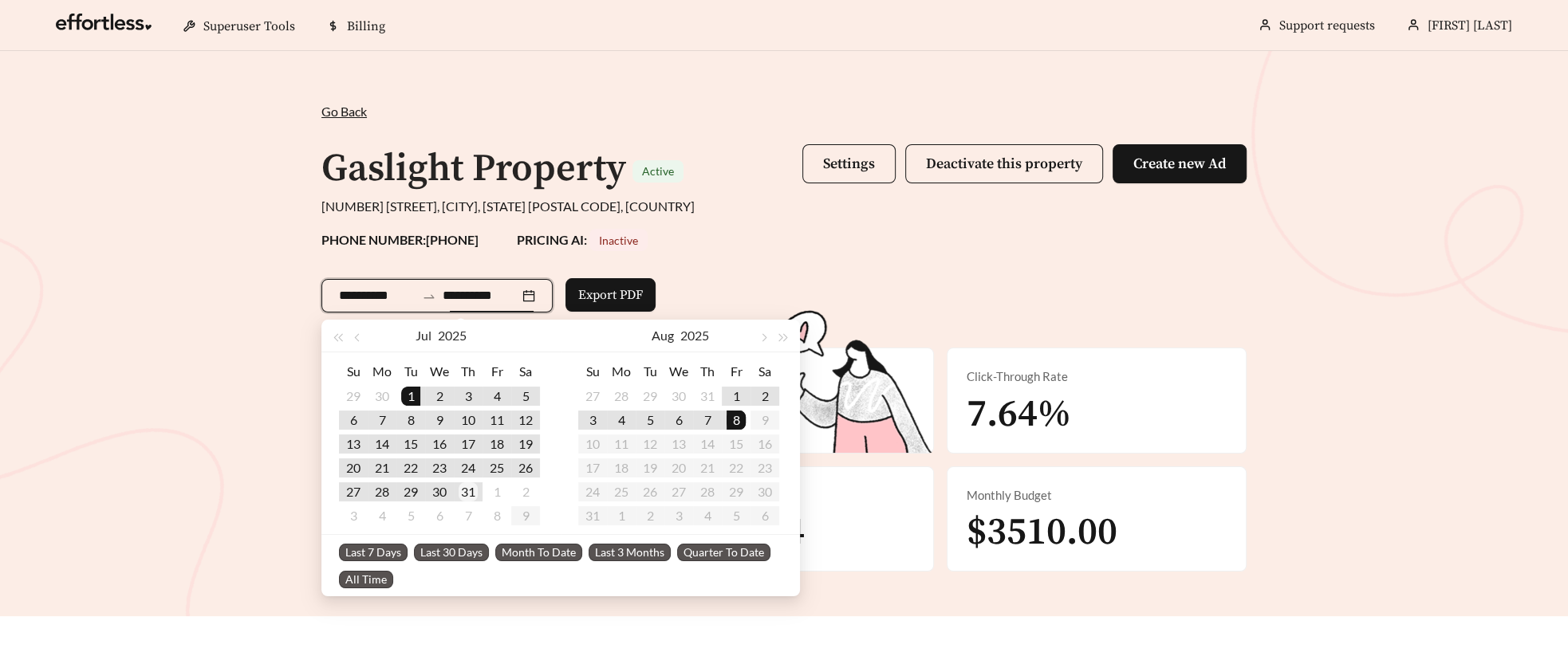 type on "**********" 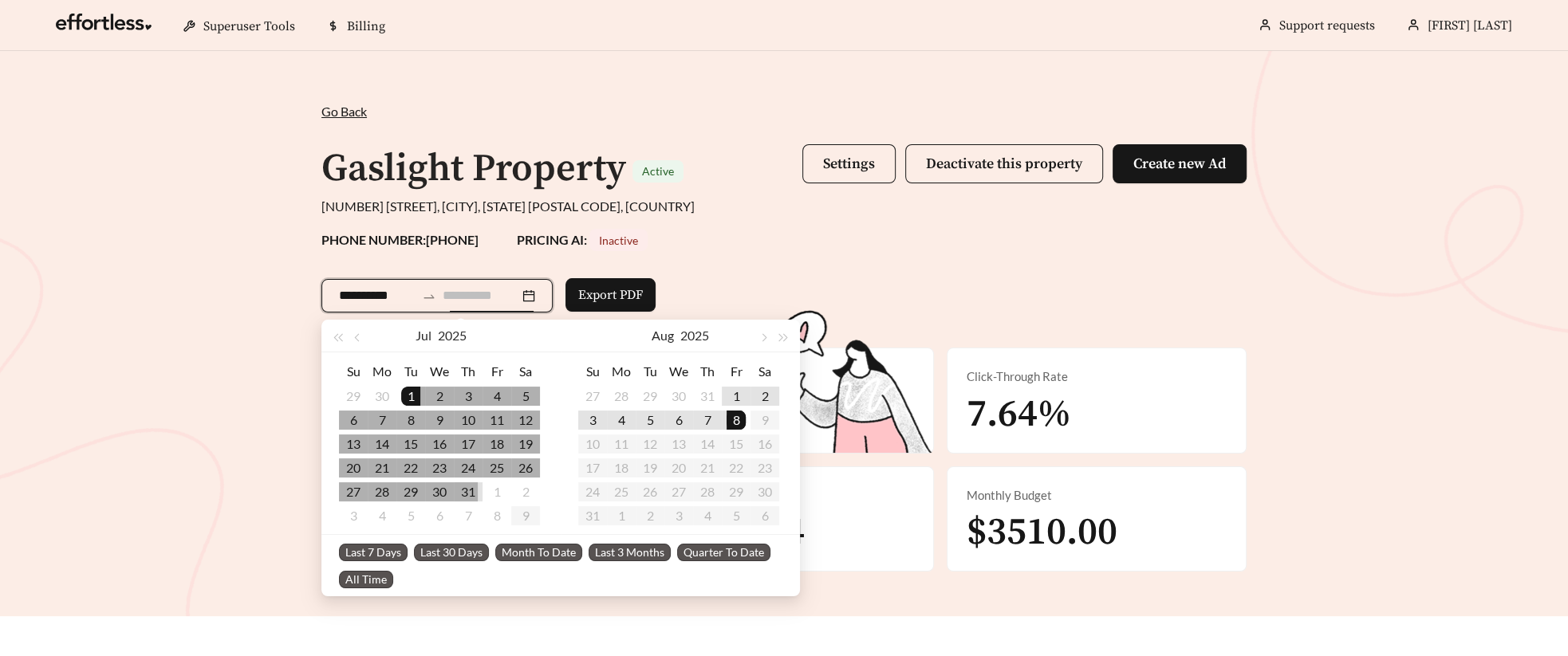 click on "31" at bounding box center (468, 492) 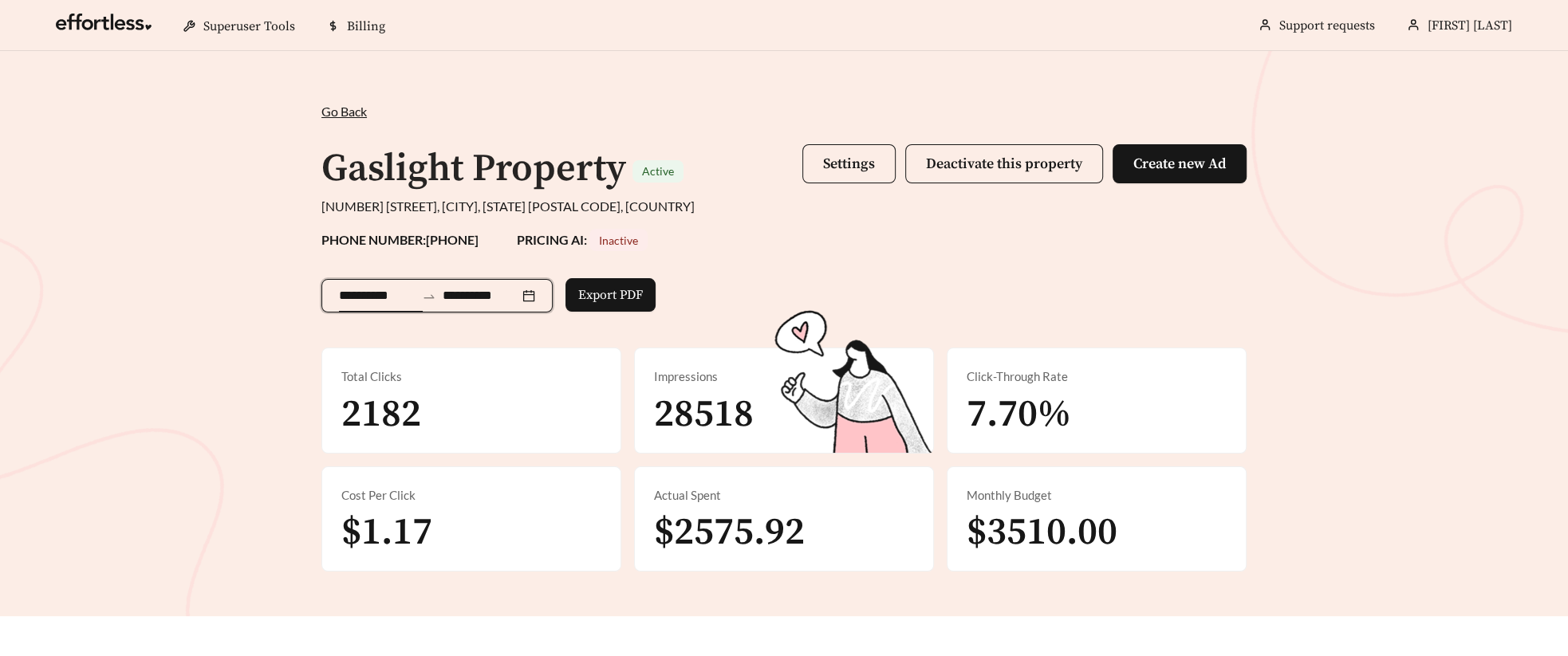 click on "**********" at bounding box center (377, 296) 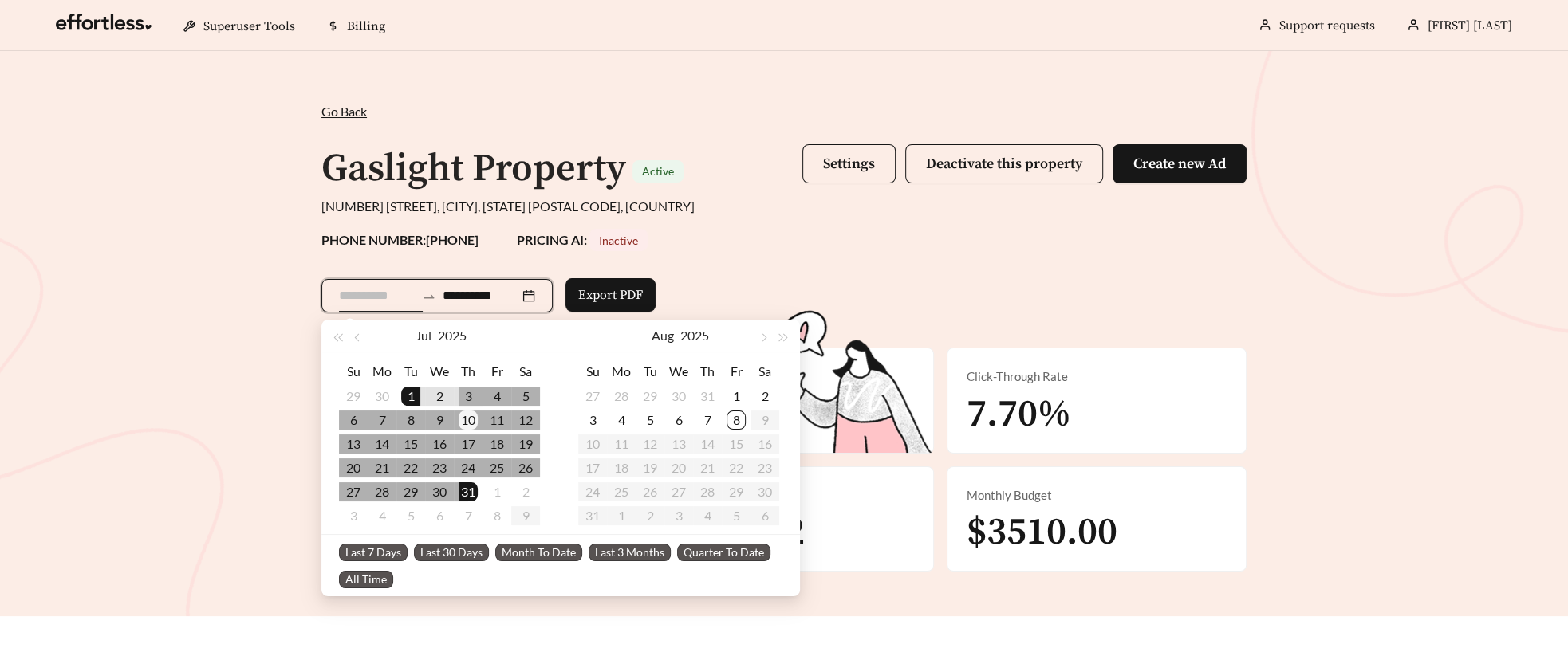 type on "**********" 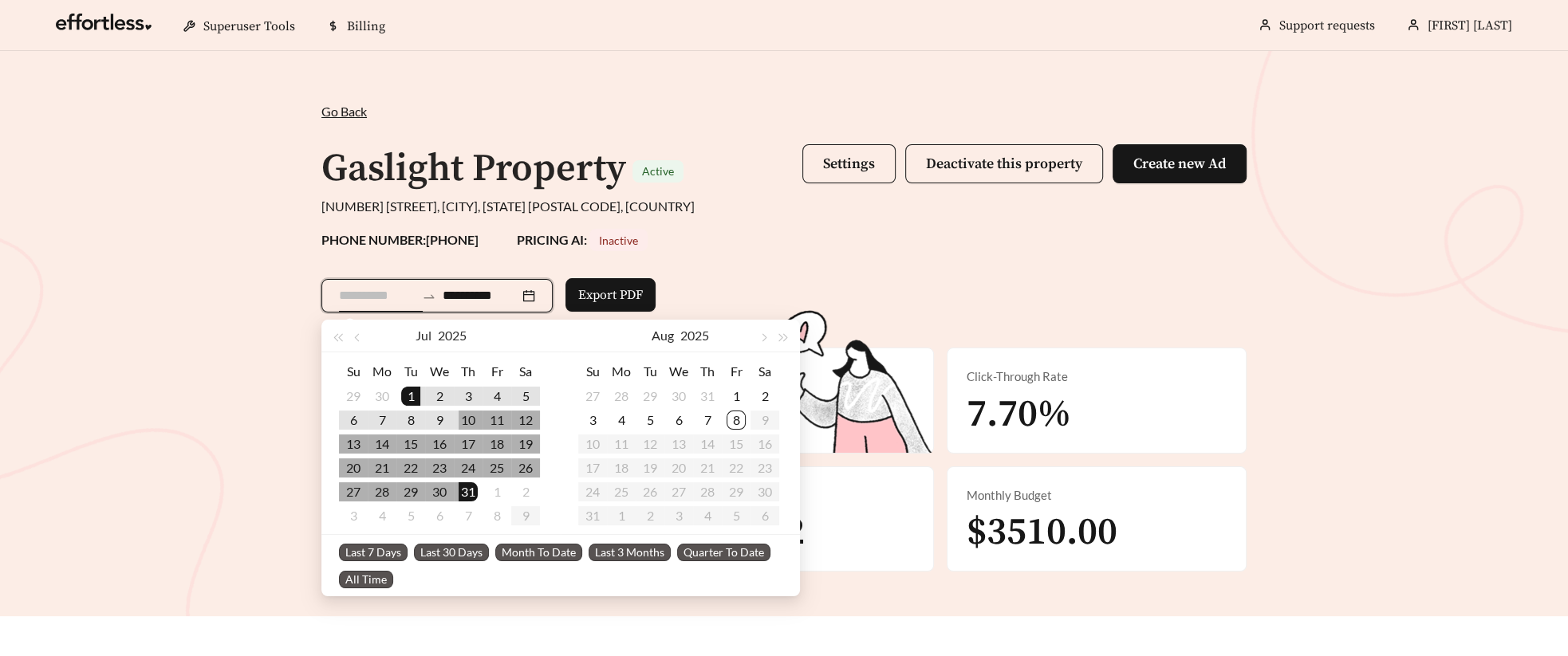 click on "10" at bounding box center (468, 420) 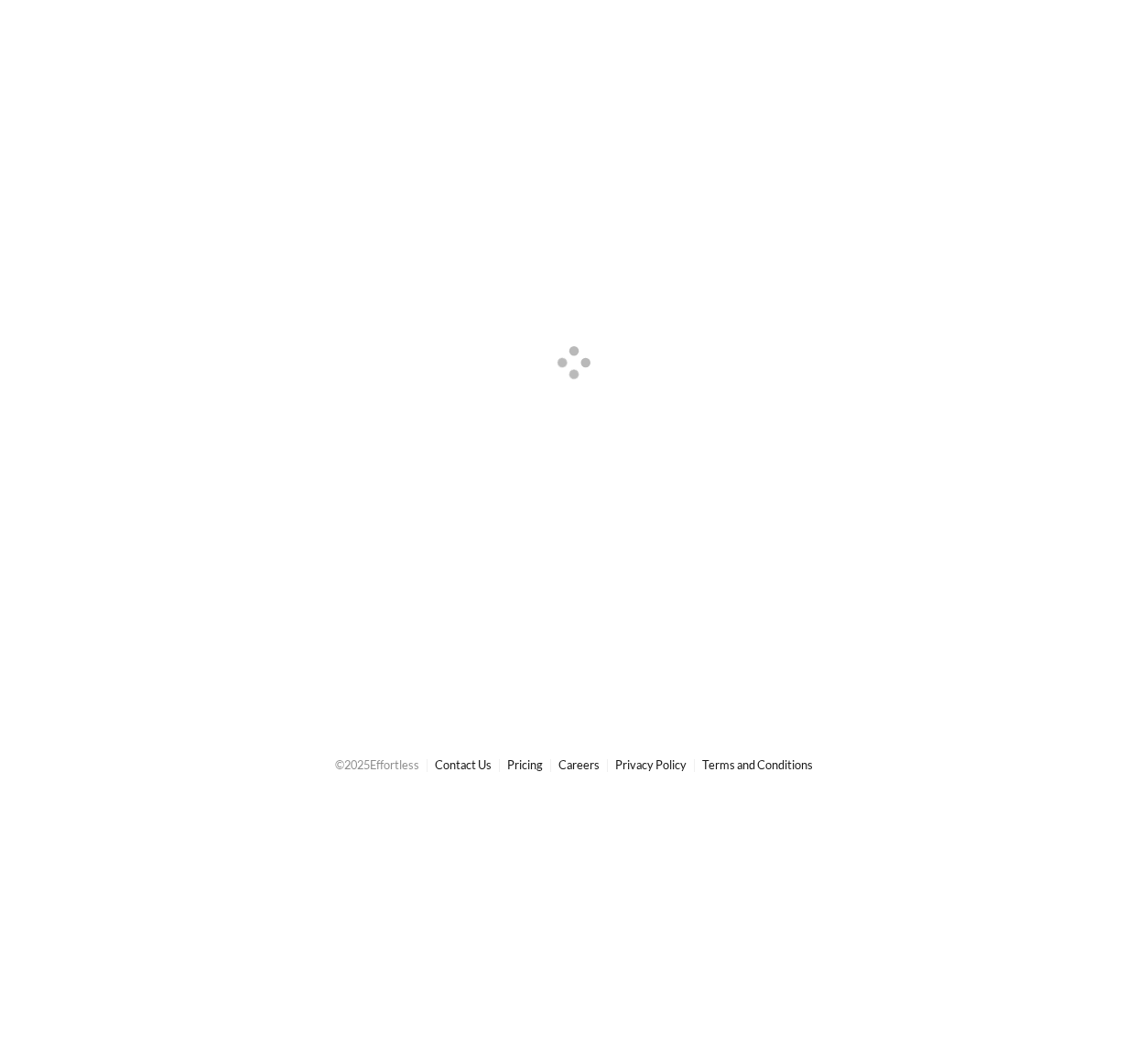 scroll, scrollTop: 0, scrollLeft: 0, axis: both 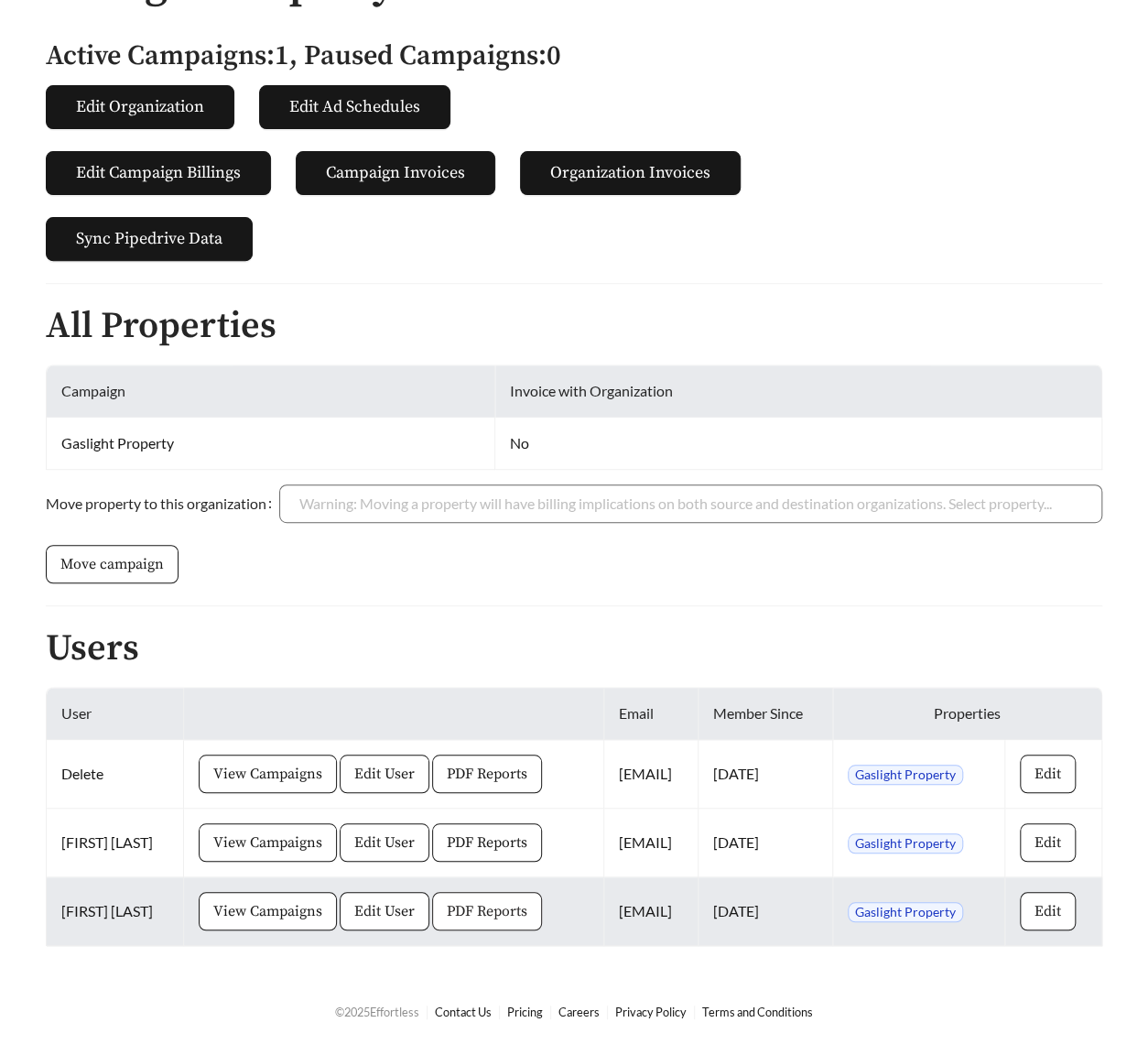 click on "PDF Reports" at bounding box center (487, 911) 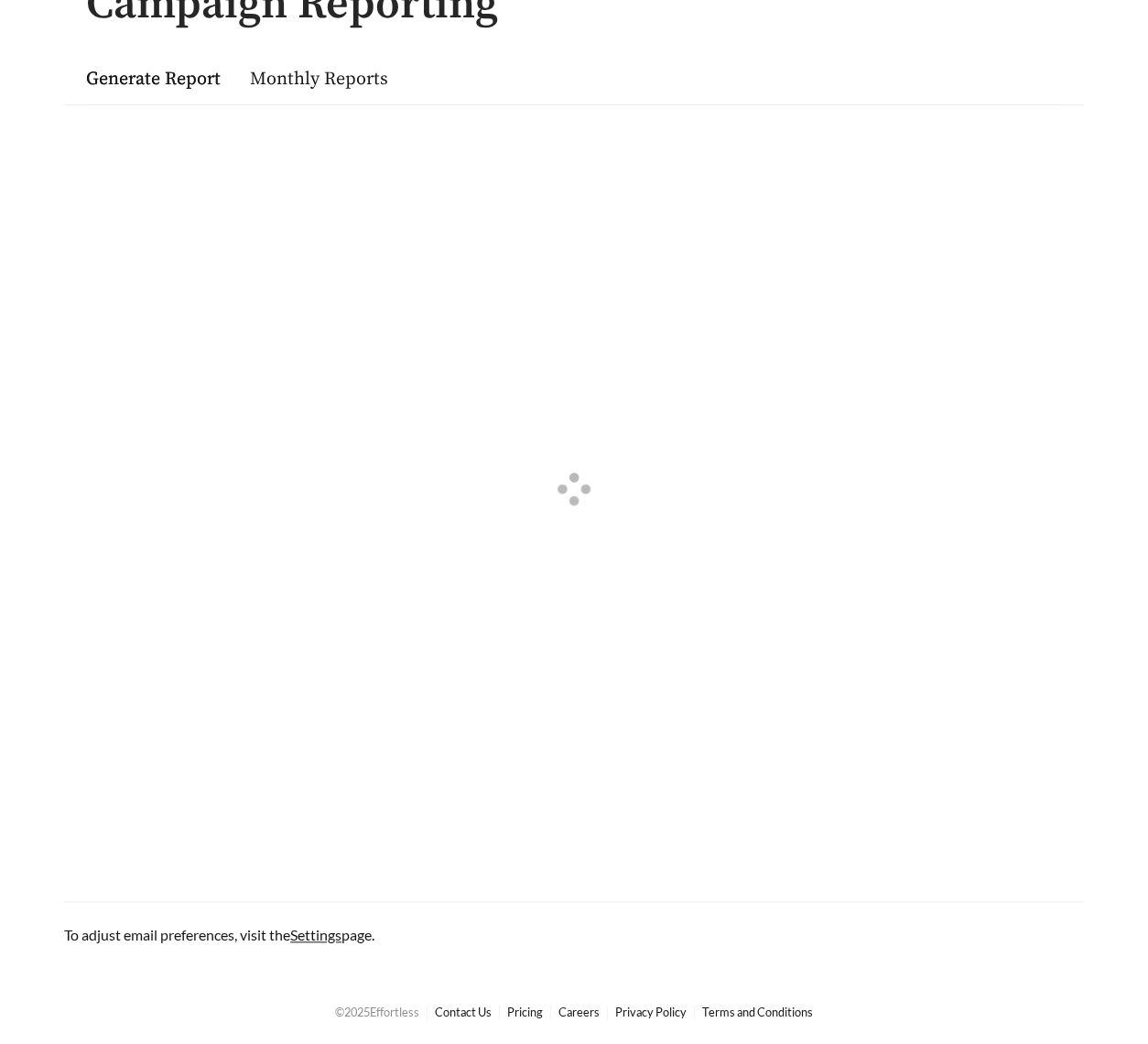 scroll, scrollTop: 0, scrollLeft: 0, axis: both 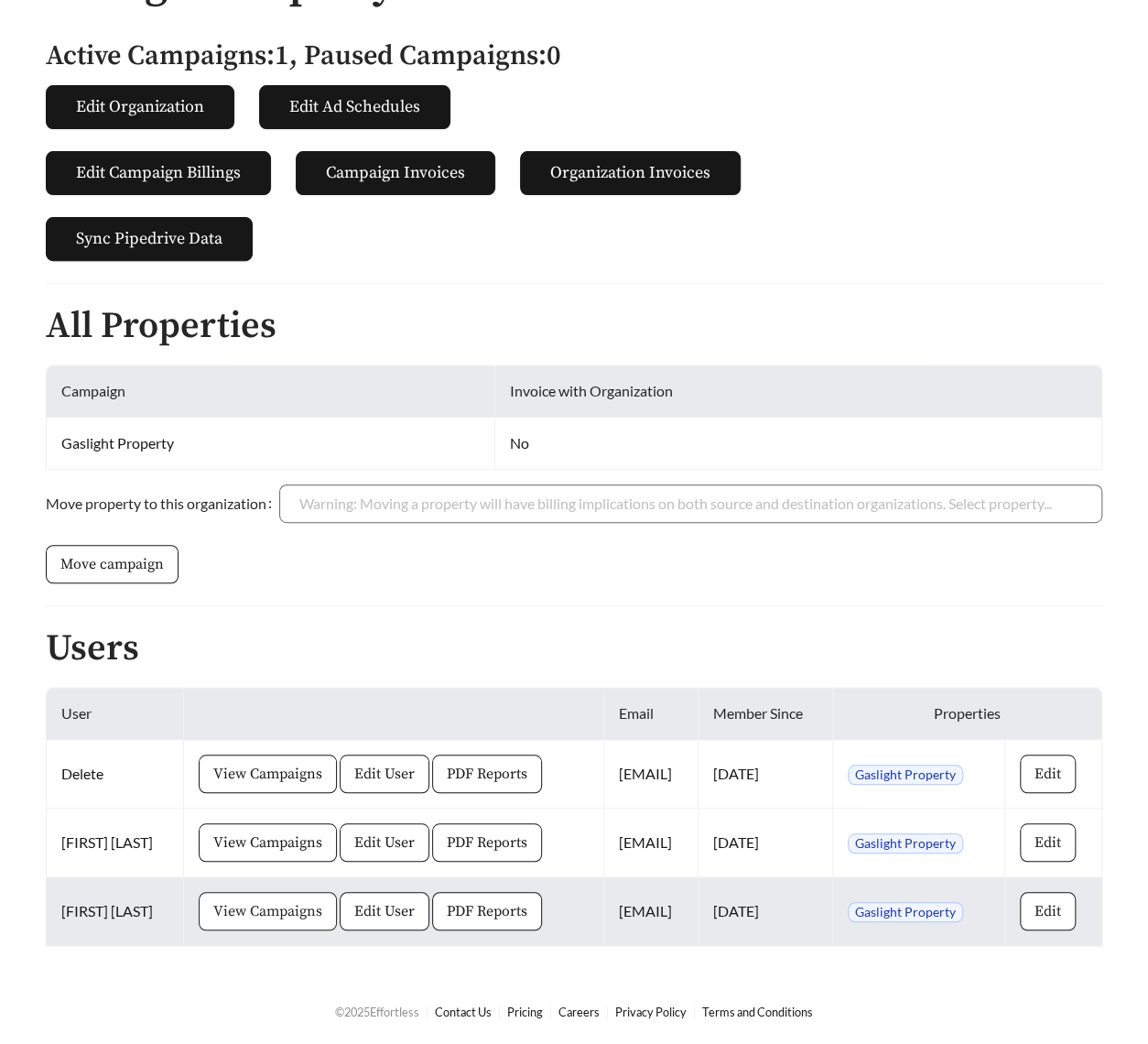 click on "View Campaigns" at bounding box center (267, 911) 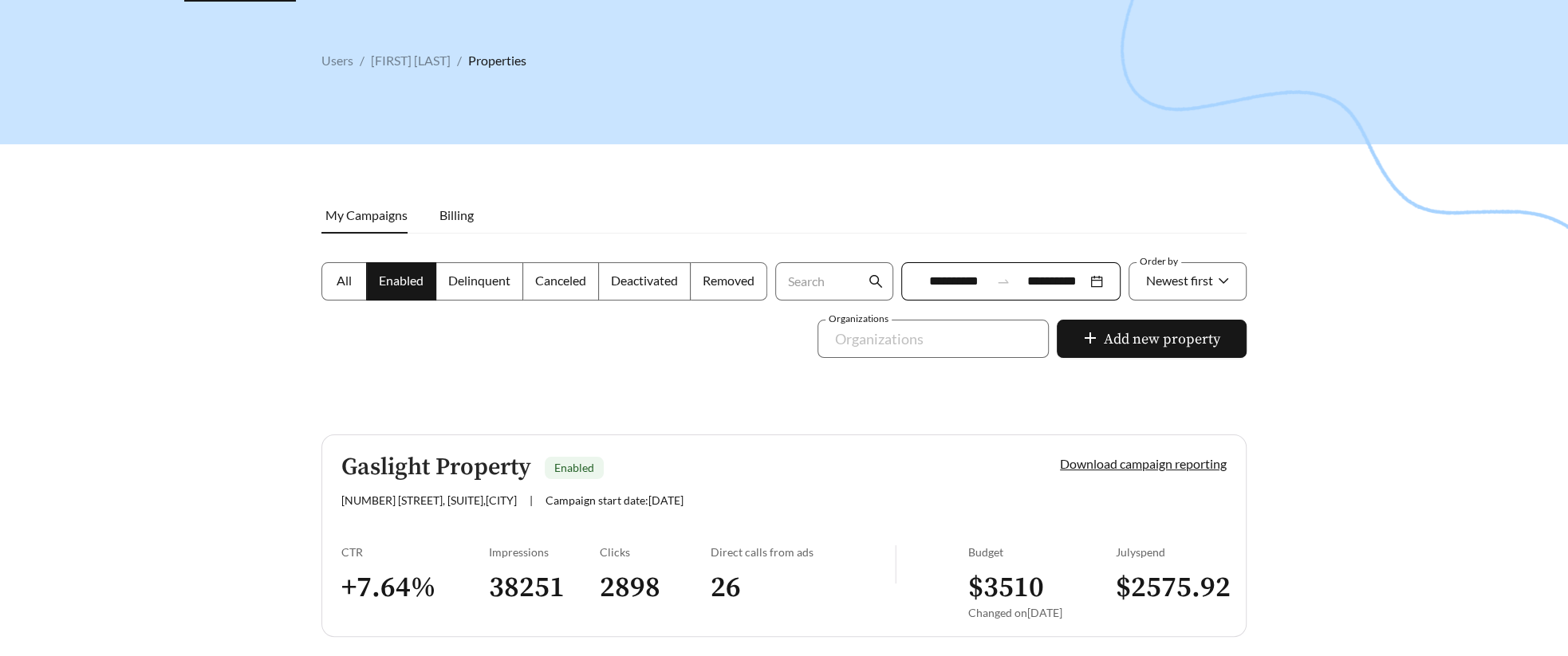 scroll, scrollTop: 113, scrollLeft: 0, axis: vertical 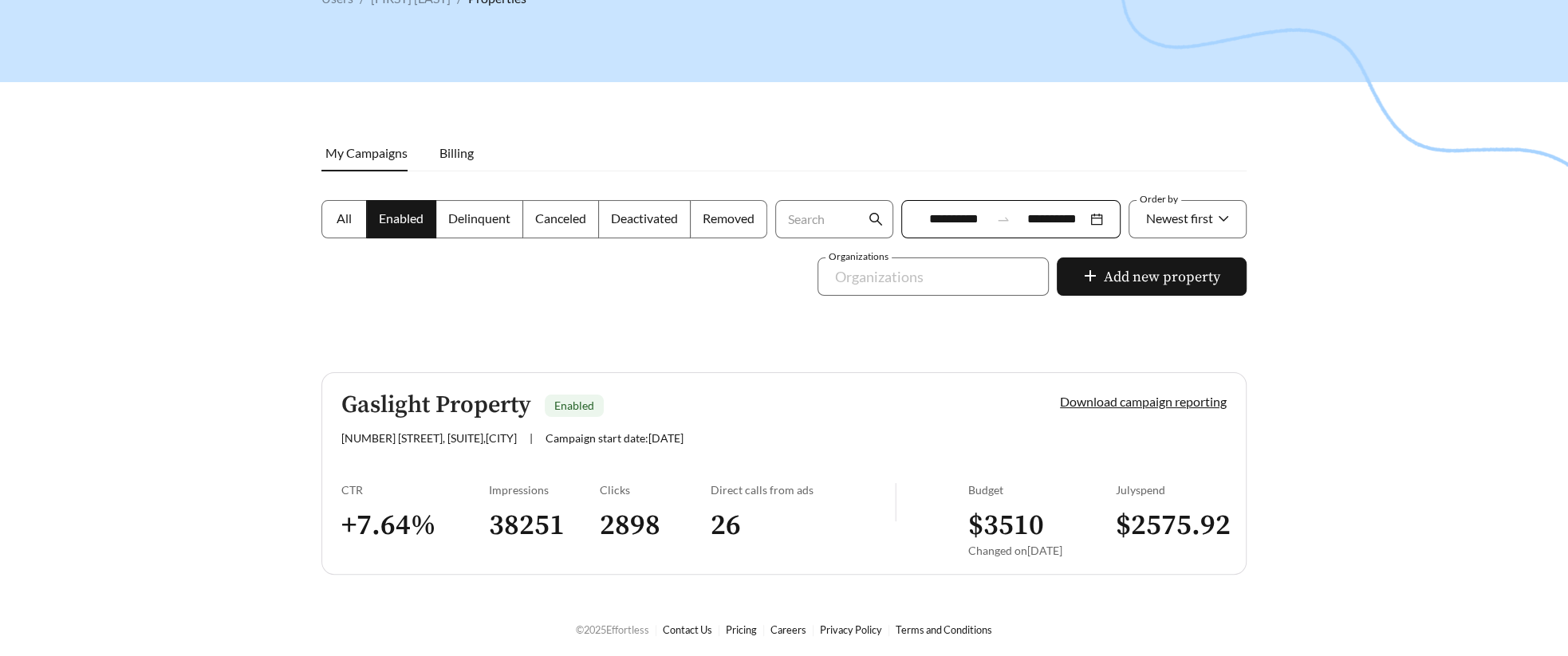 click on "Gaslight Property Enabled [NUMBER] [STREET], [SUITE] ,  [CITY]  |  Campaign start date:  [DATE] Download campaign reporting CTR + 7.64 % Impressions 38251 Clicks 2898 Direct calls from ads 26 Budget $ 3510 Changed on  [DATE] July  spend $ 2575.92" at bounding box center (784, 473) 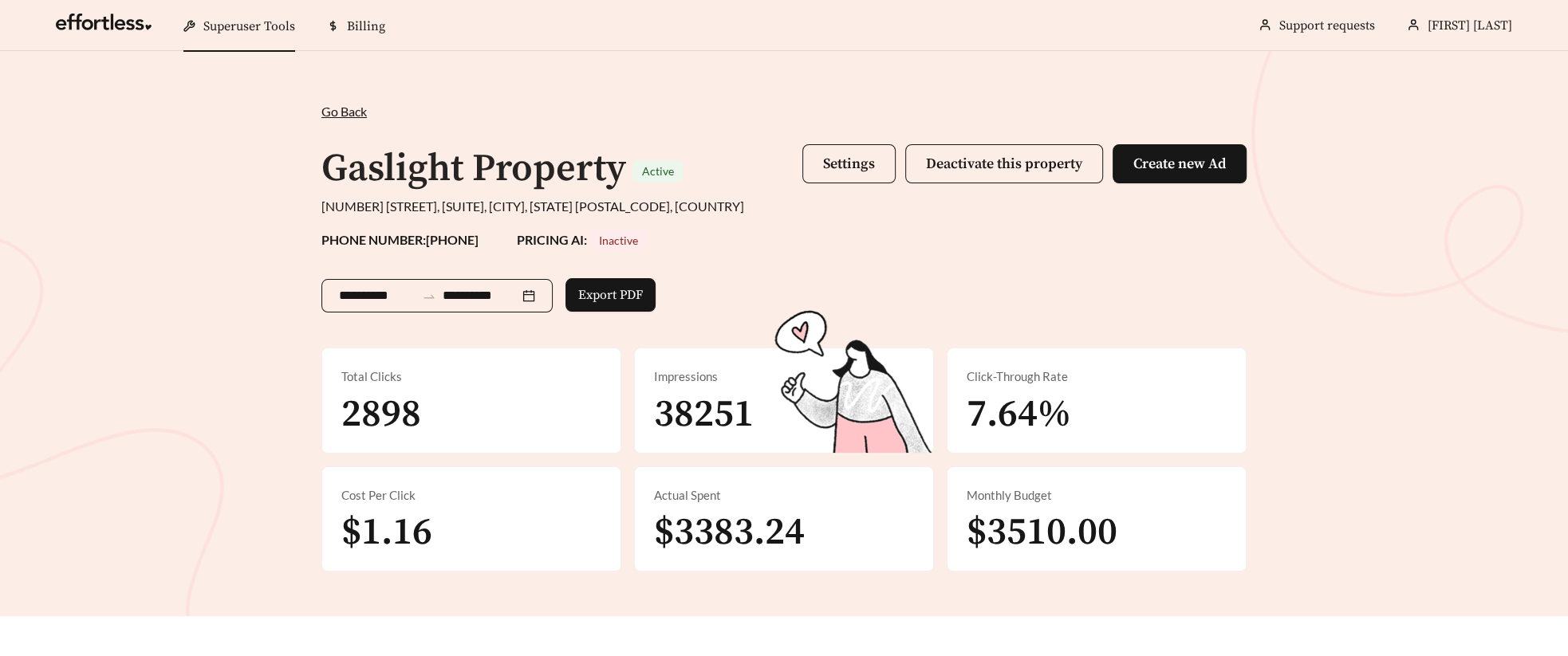 click on "**********" at bounding box center [481, 296] 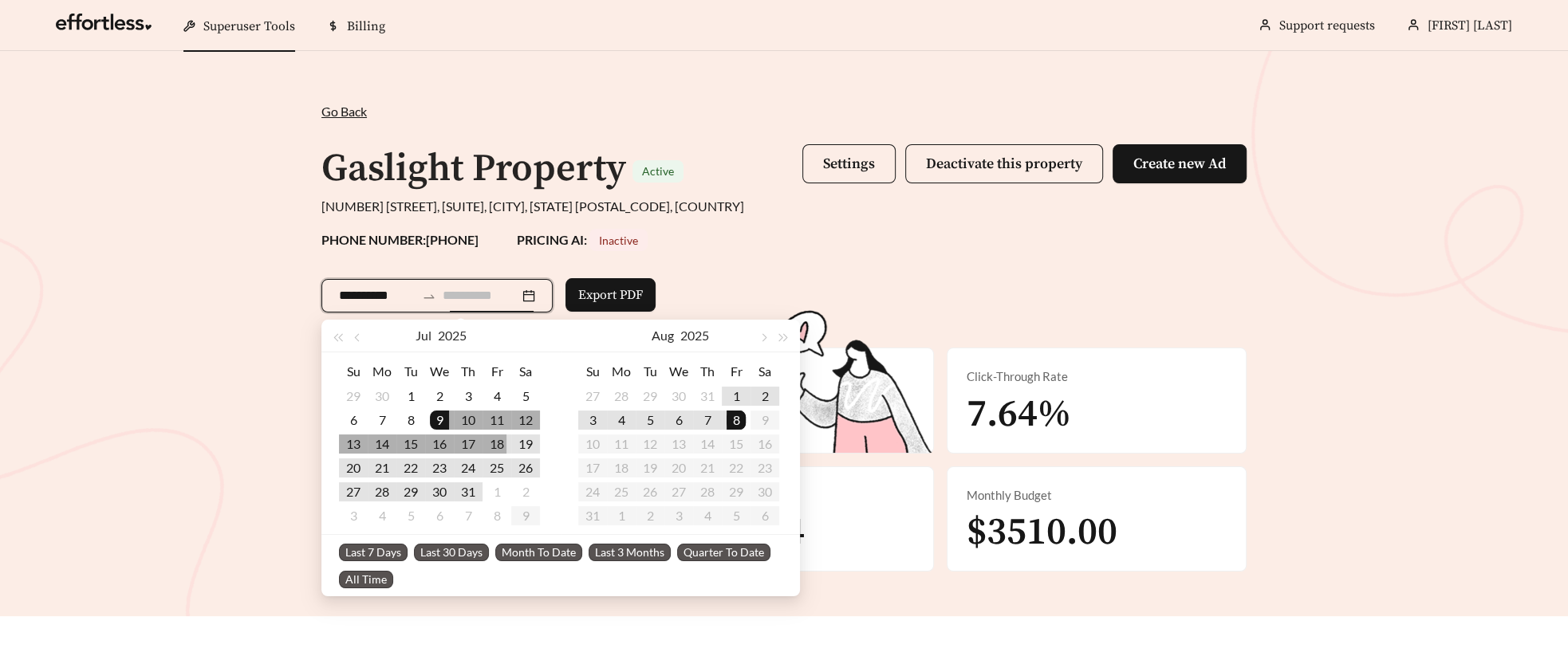 type on "**********" 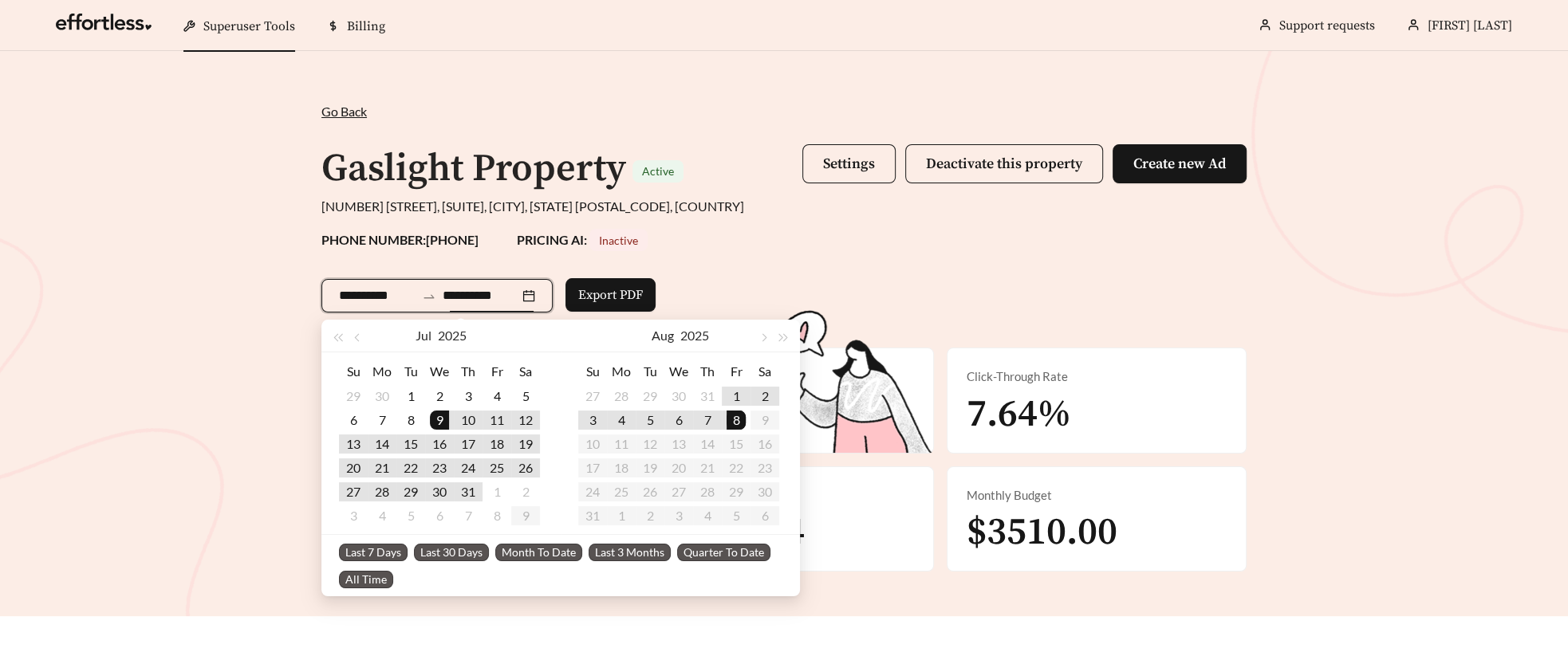 click on "Last 30 Days" at bounding box center (451, 552) 